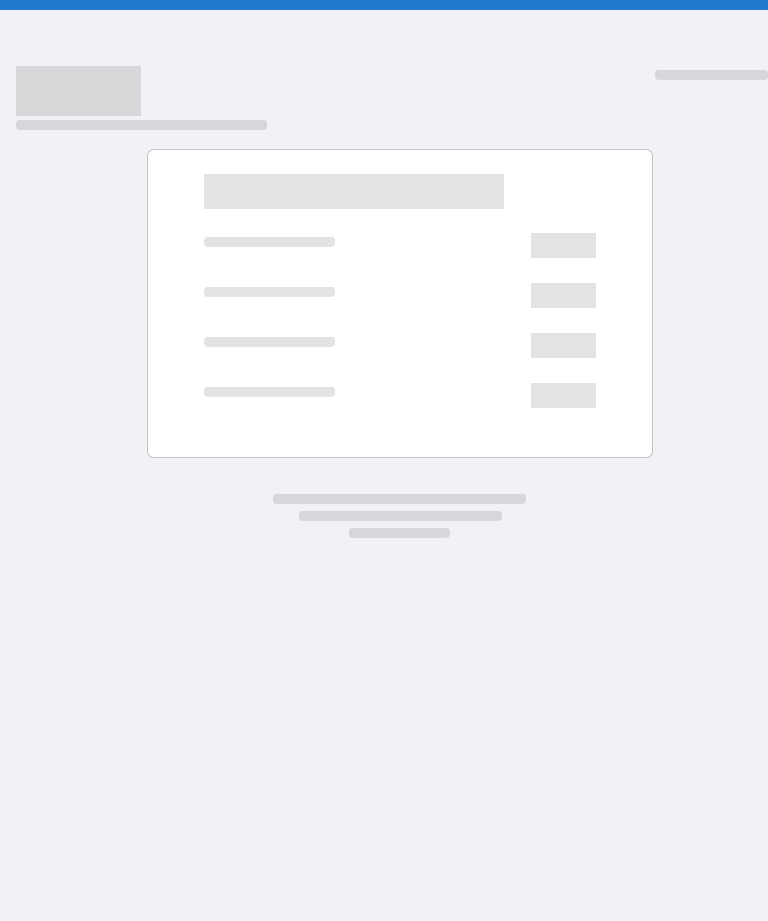 scroll, scrollTop: 0, scrollLeft: 0, axis: both 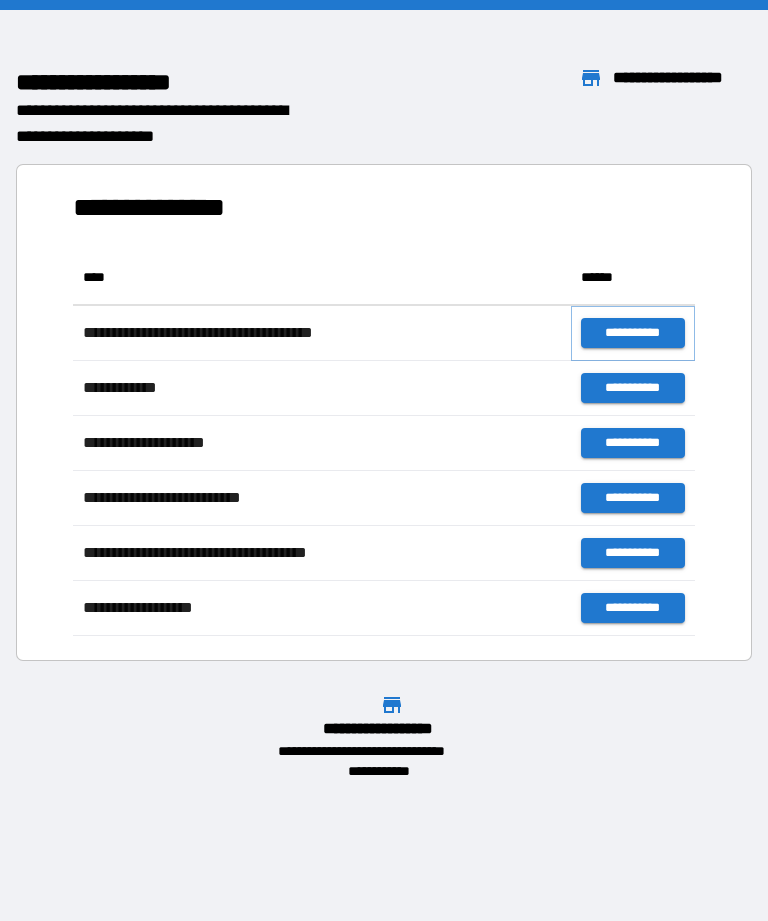 click on "**********" at bounding box center (633, 333) 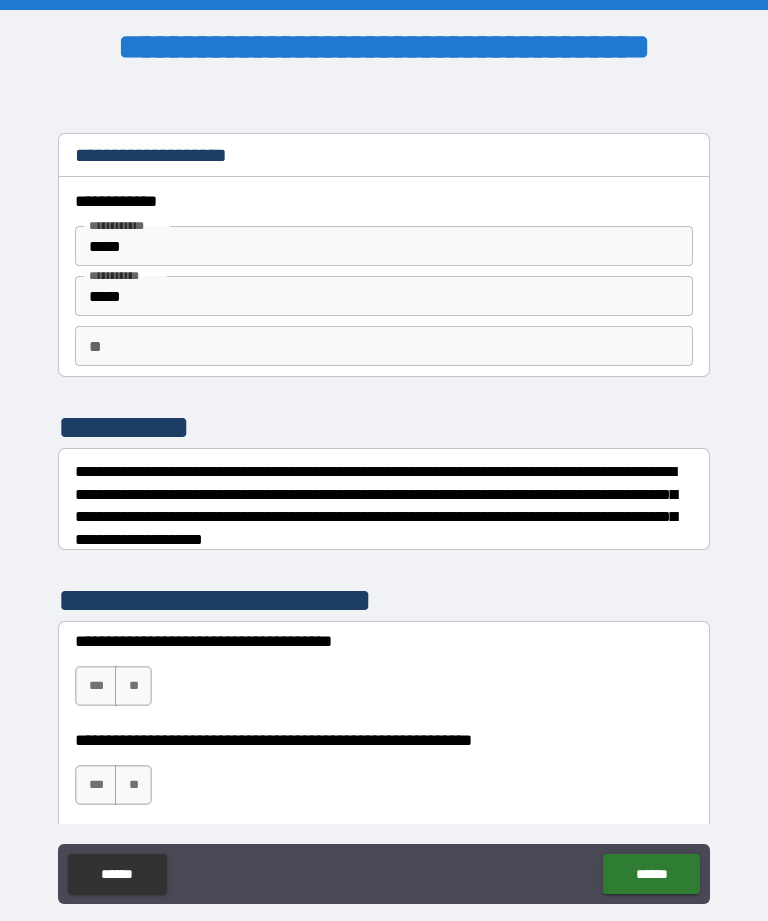 click on "**" at bounding box center (384, 346) 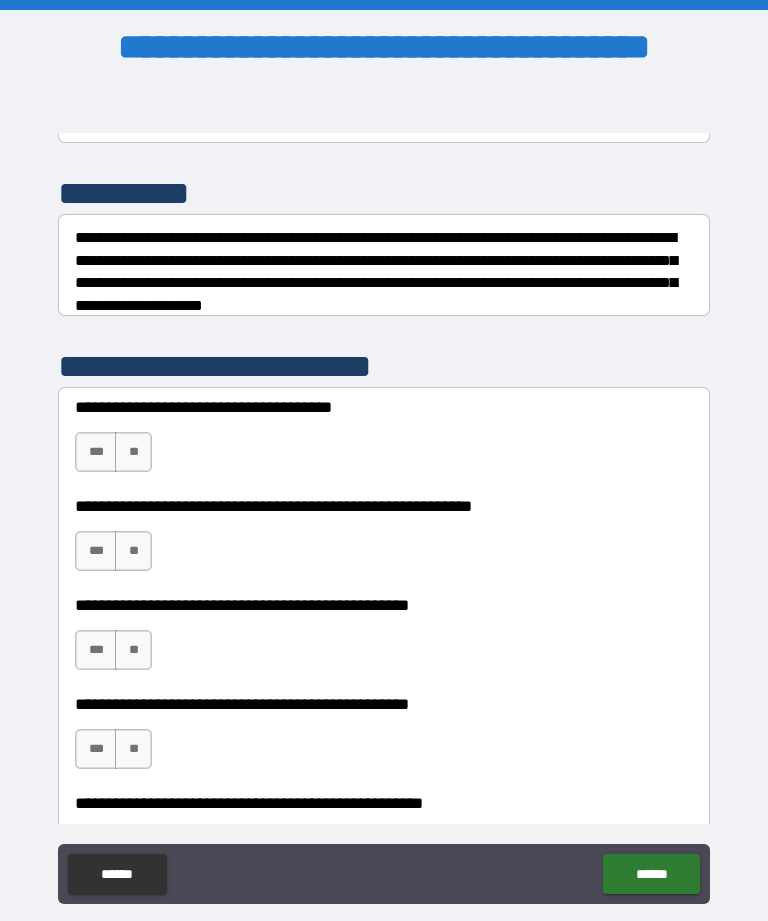 scroll, scrollTop: 245, scrollLeft: 0, axis: vertical 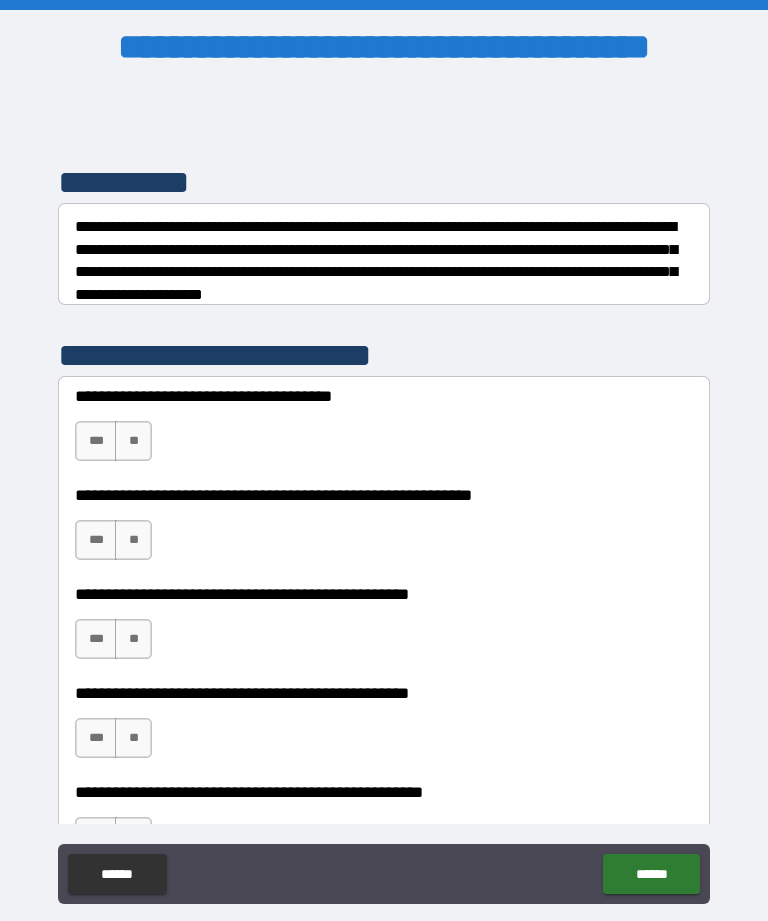 type on "*" 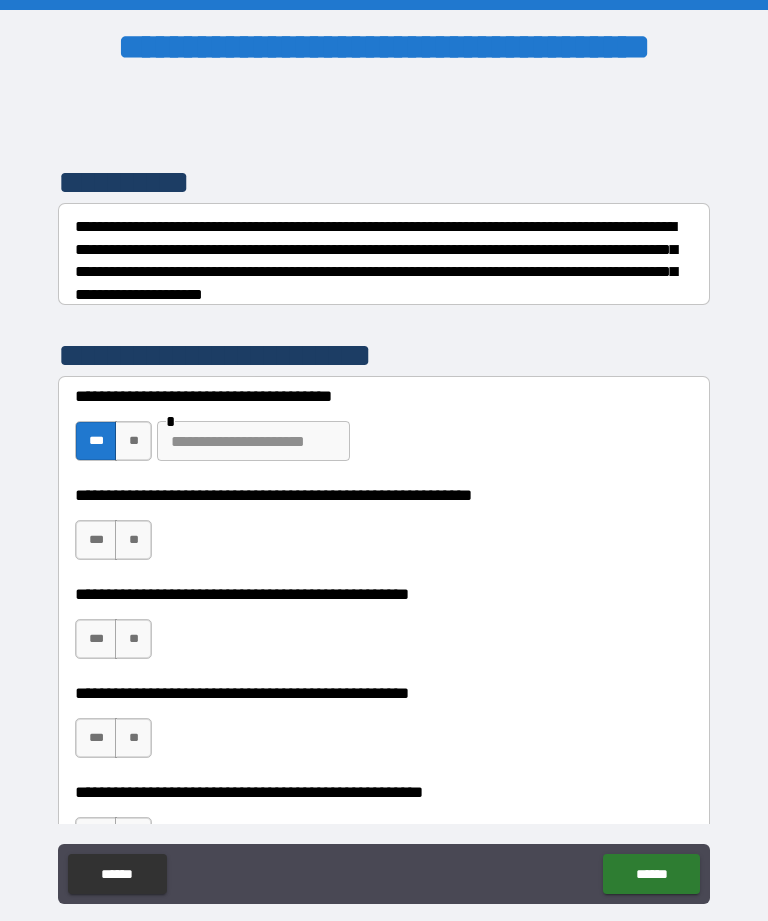 click at bounding box center (253, 441) 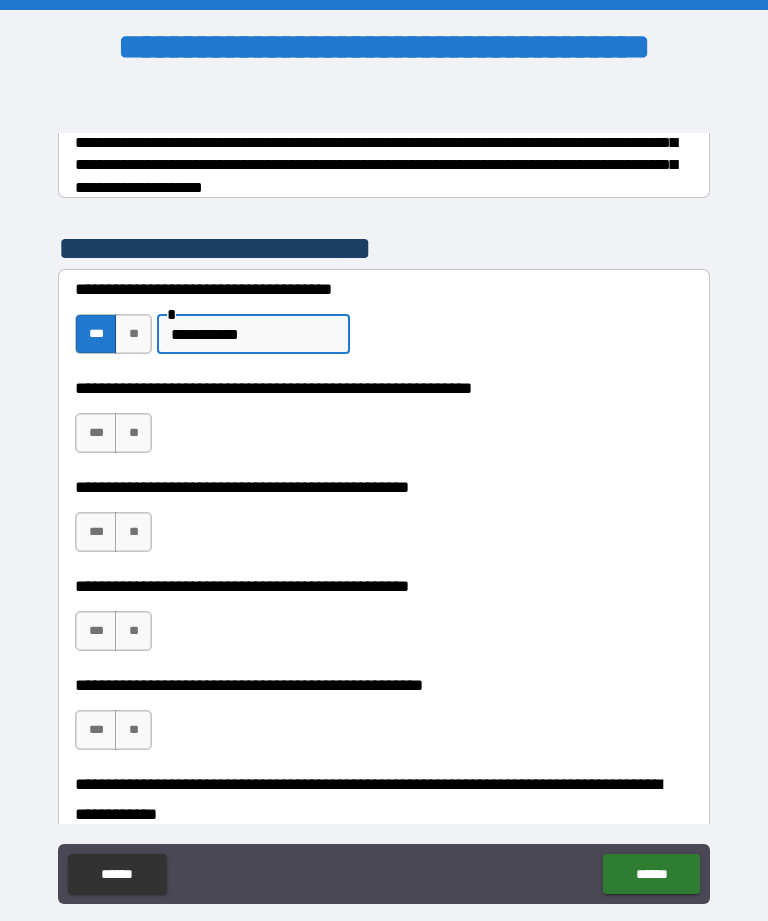 scroll, scrollTop: 359, scrollLeft: 0, axis: vertical 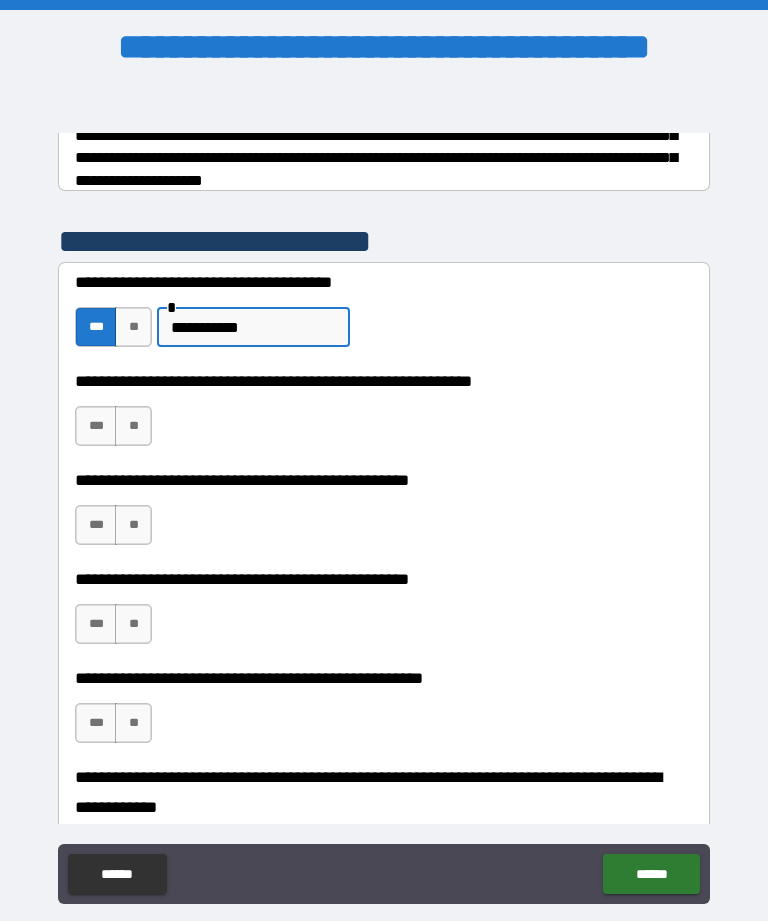 type on "**********" 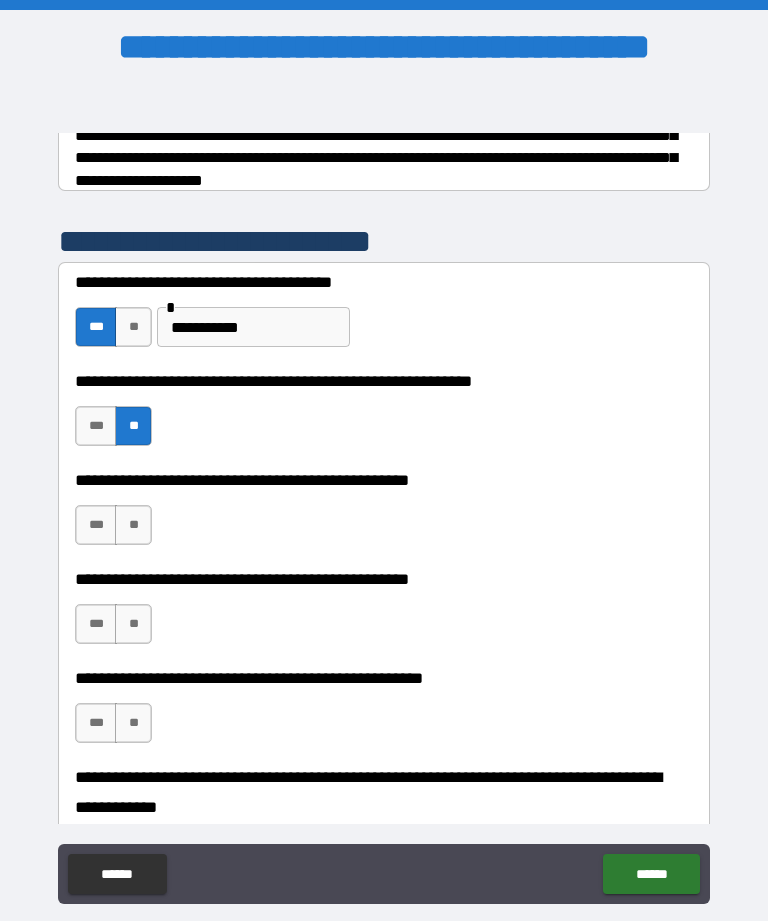 click on "**" at bounding box center [133, 525] 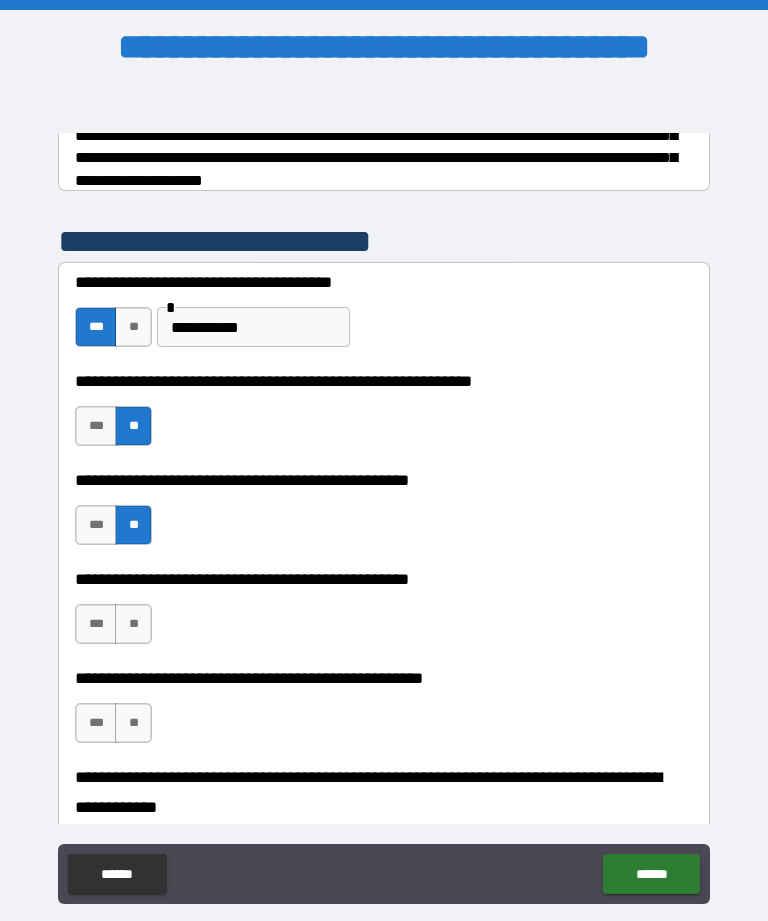 click on "**" at bounding box center (133, 624) 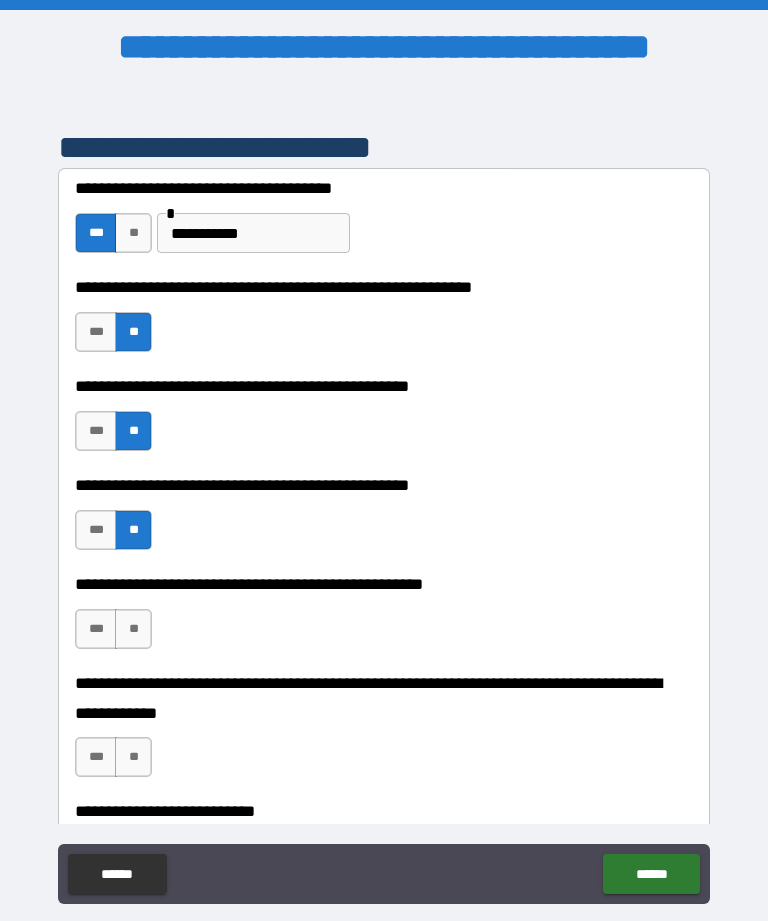 scroll, scrollTop: 457, scrollLeft: 0, axis: vertical 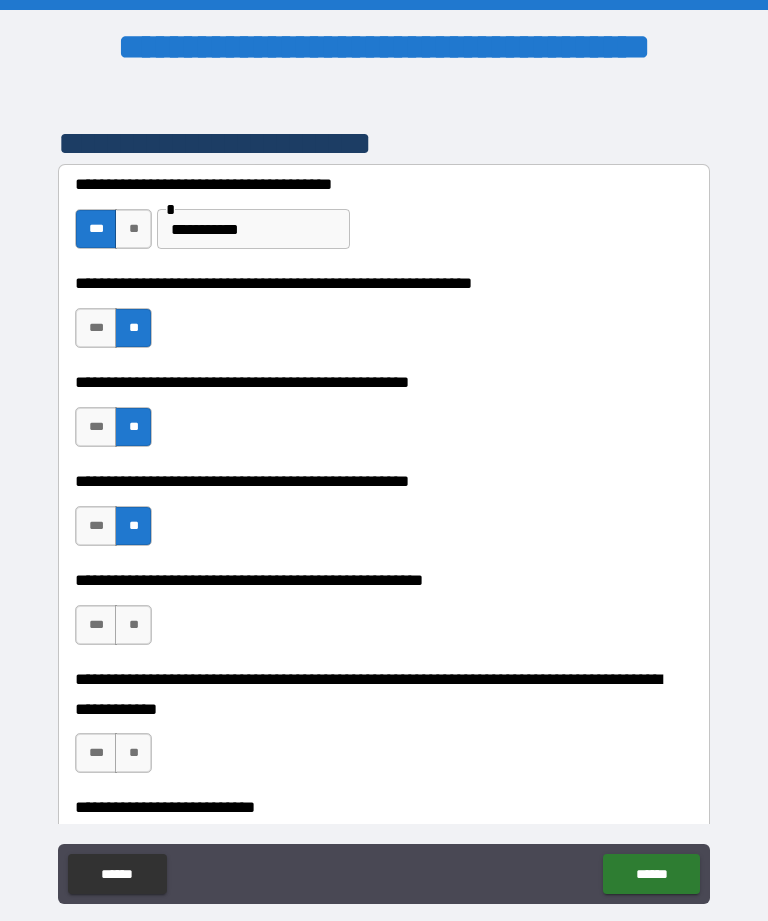 click on "**" at bounding box center (133, 625) 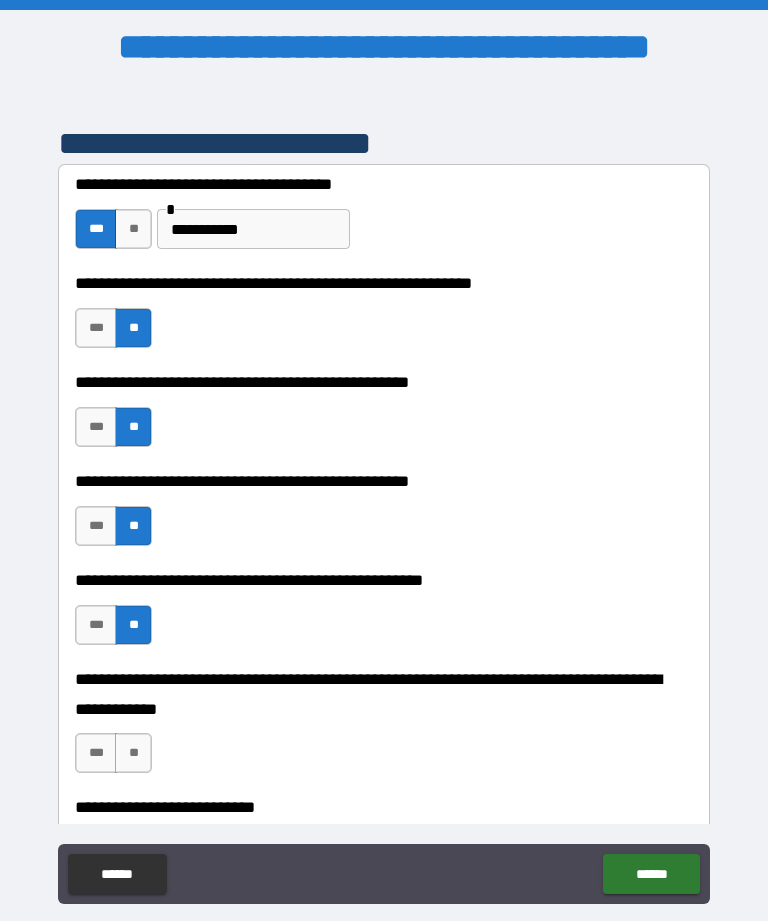 click on "**" at bounding box center (133, 753) 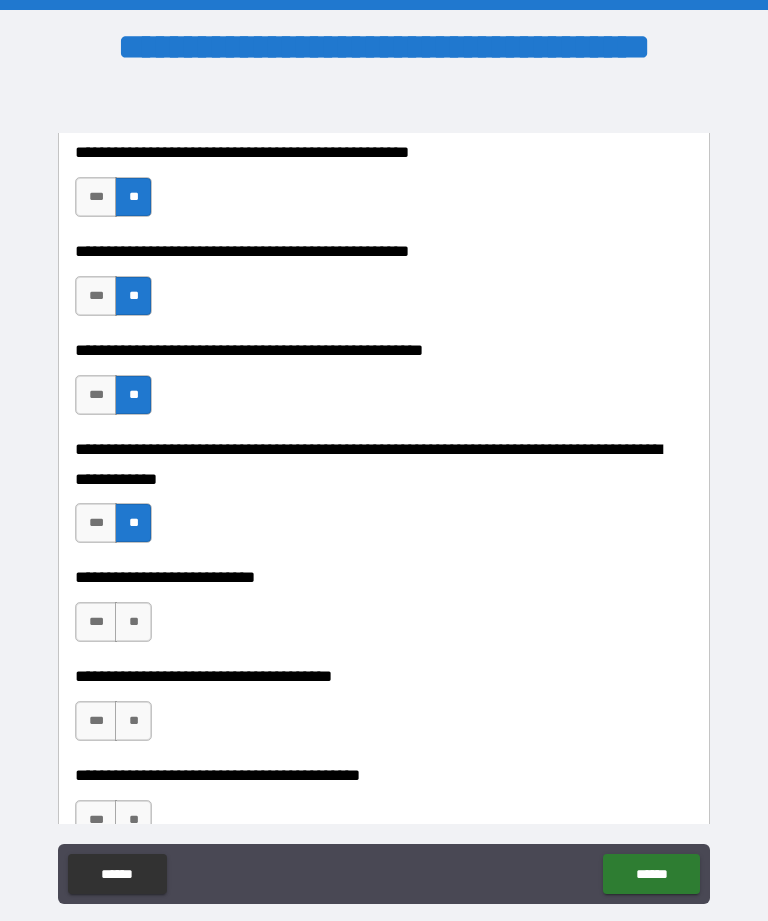 scroll, scrollTop: 679, scrollLeft: 0, axis: vertical 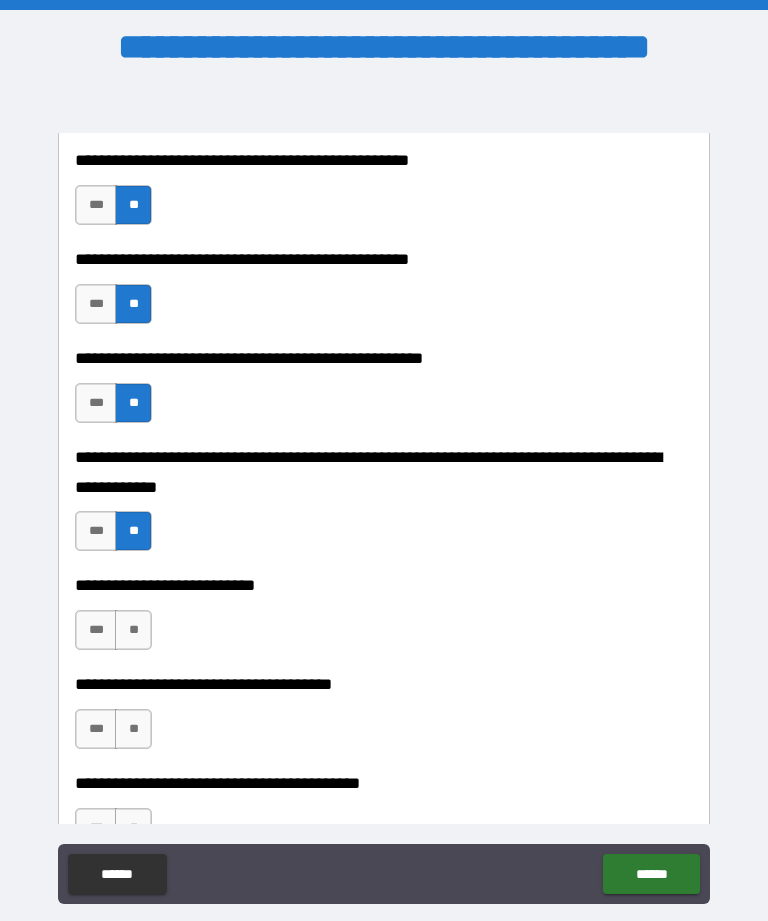 click on "**" at bounding box center (133, 630) 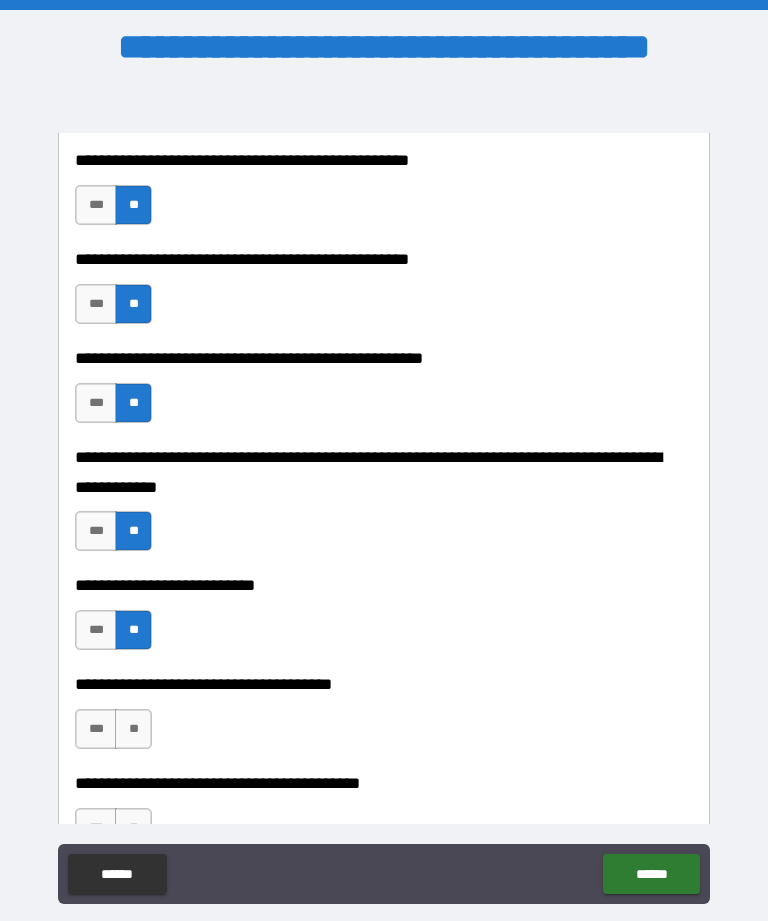 click on "**" at bounding box center (133, 729) 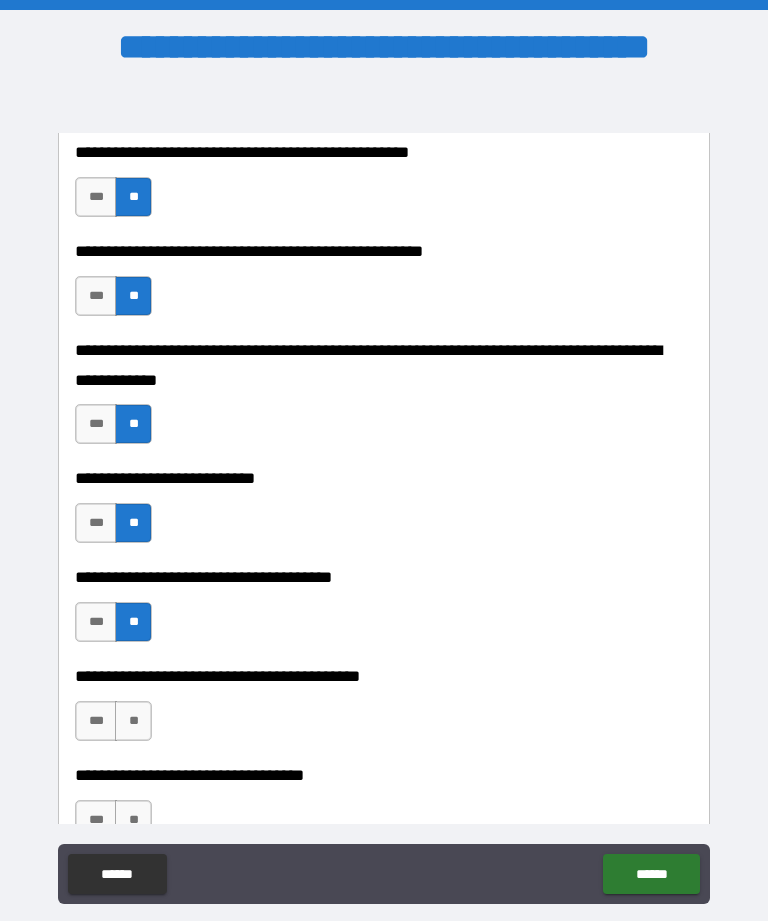 scroll, scrollTop: 786, scrollLeft: 0, axis: vertical 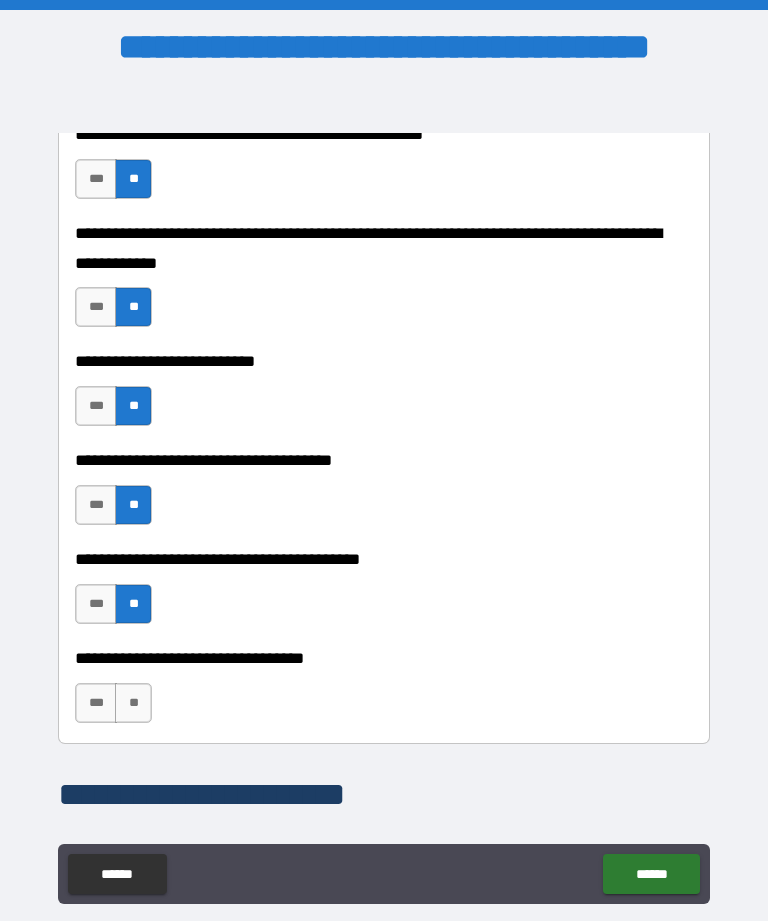 click on "**" at bounding box center (133, 703) 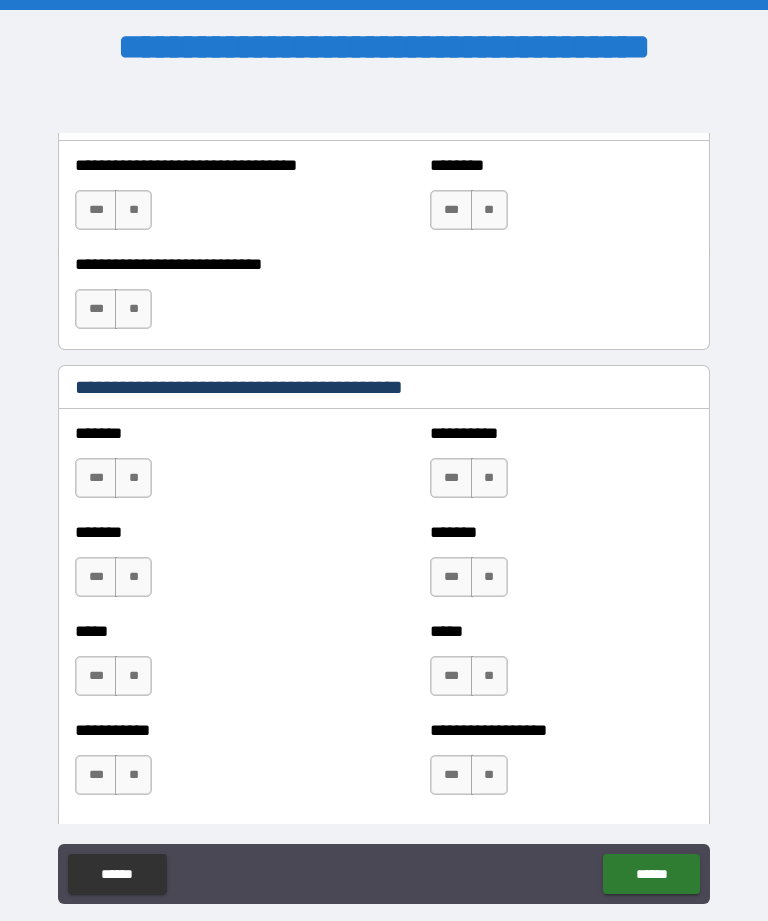 scroll, scrollTop: 1639, scrollLeft: 0, axis: vertical 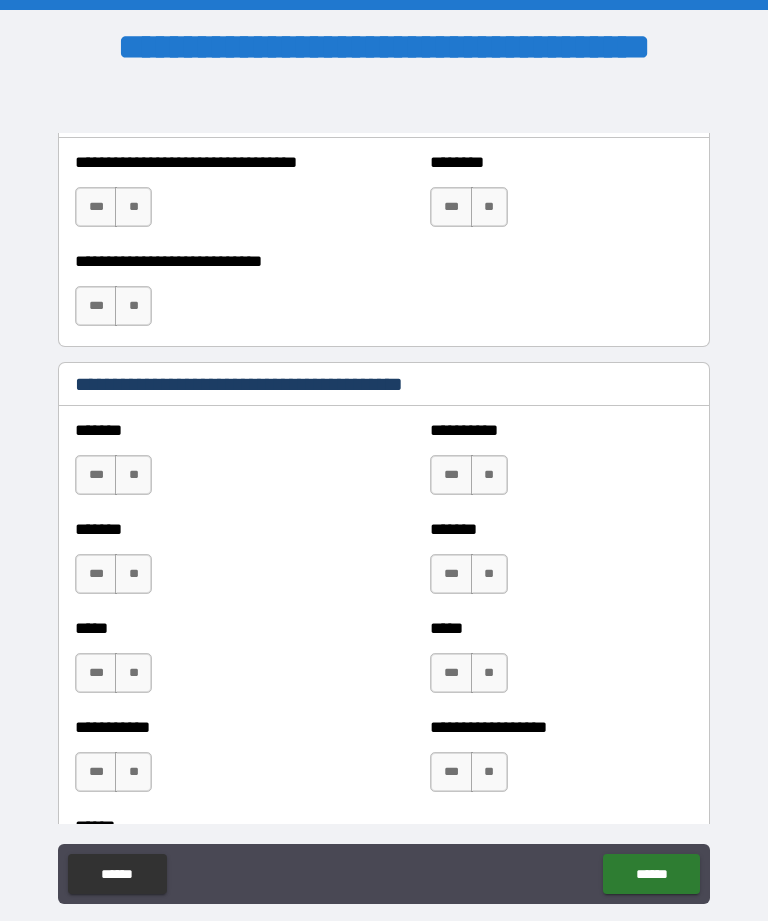 click on "**" at bounding box center [133, 475] 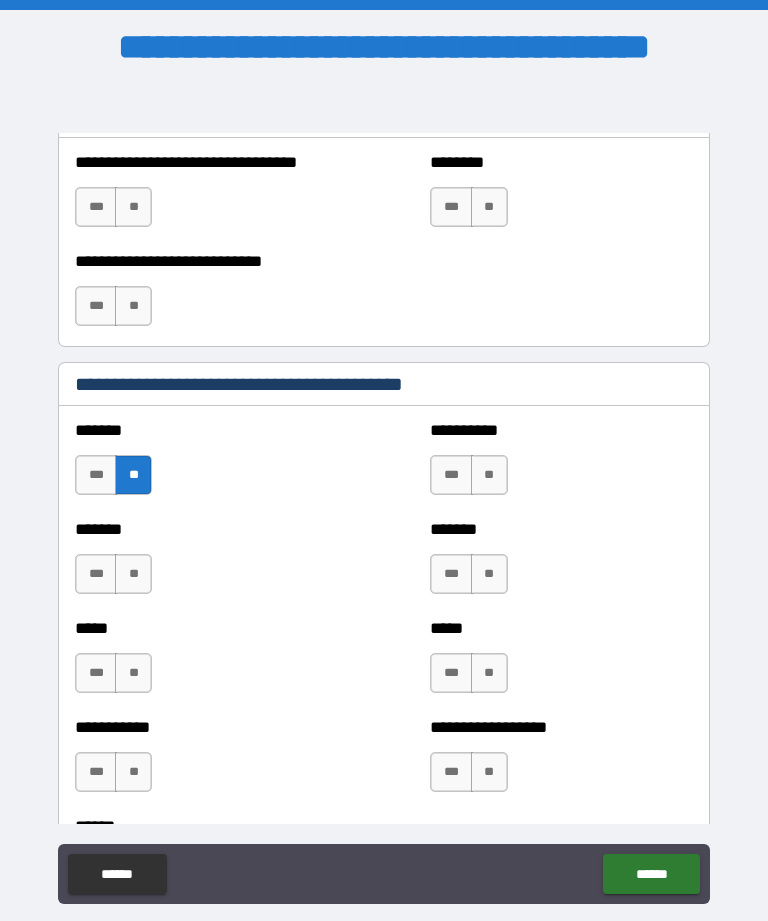 click on "**" at bounding box center (133, 574) 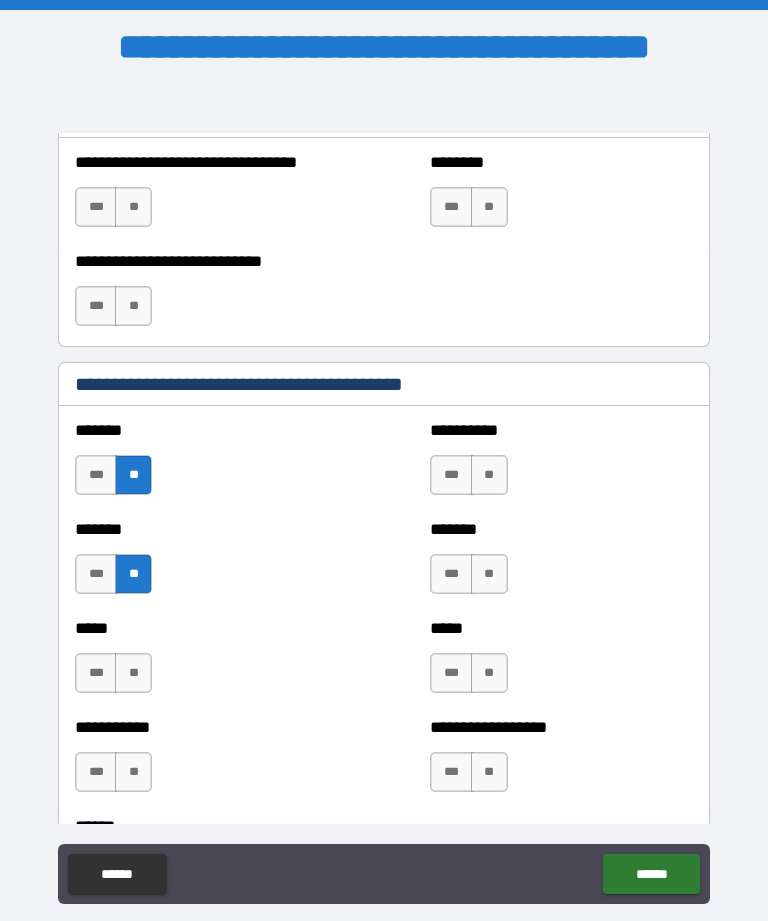 click on "**" at bounding box center (133, 673) 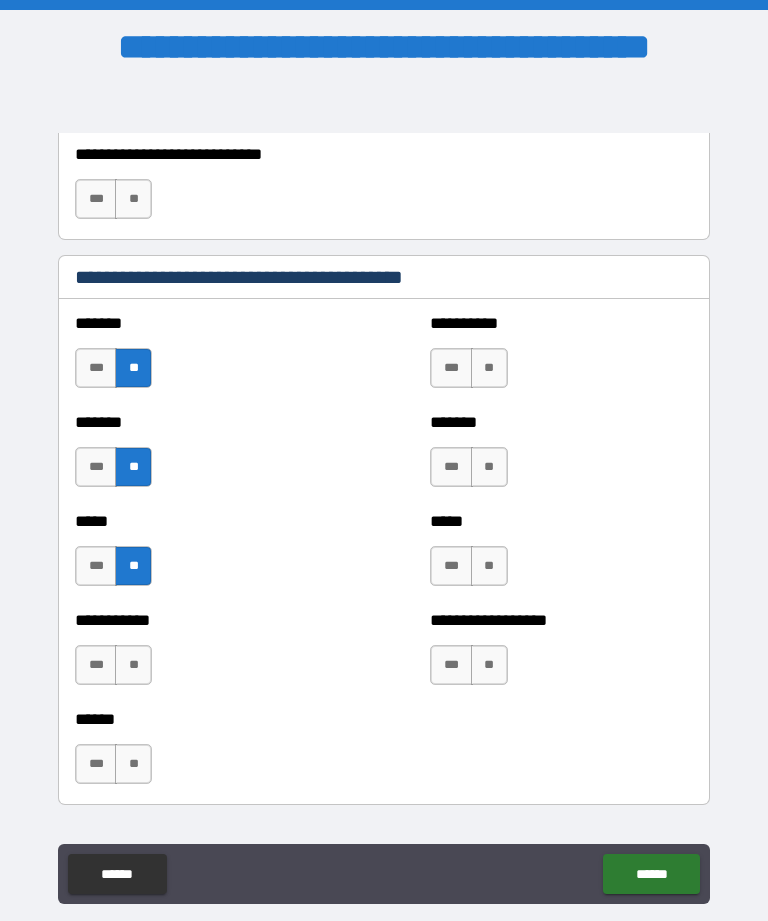 scroll, scrollTop: 1748, scrollLeft: 0, axis: vertical 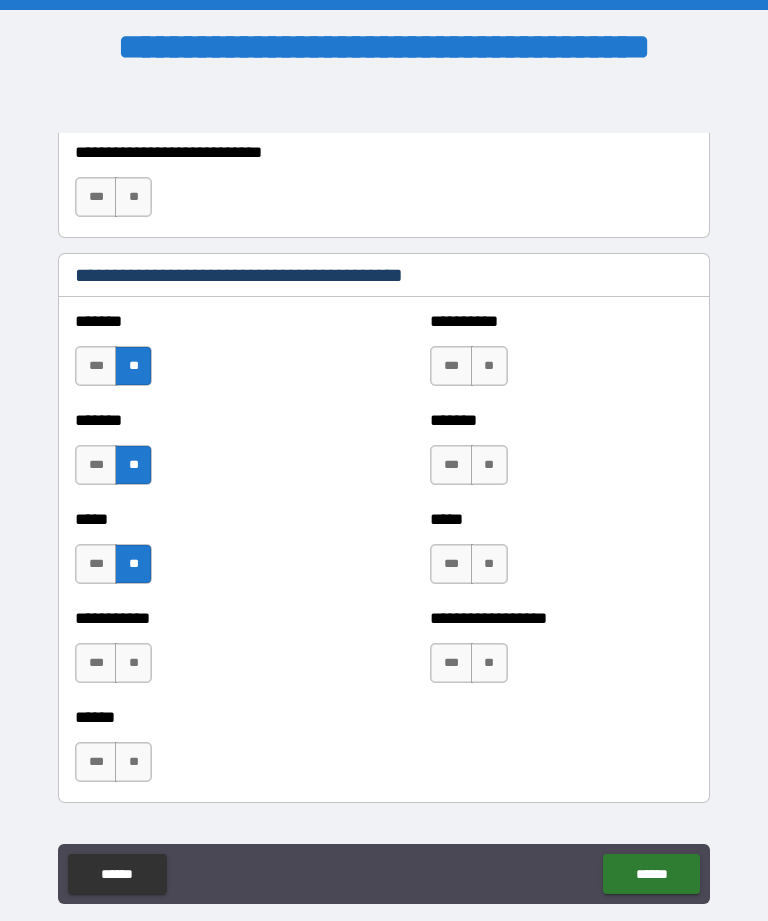 click on "**" at bounding box center (133, 663) 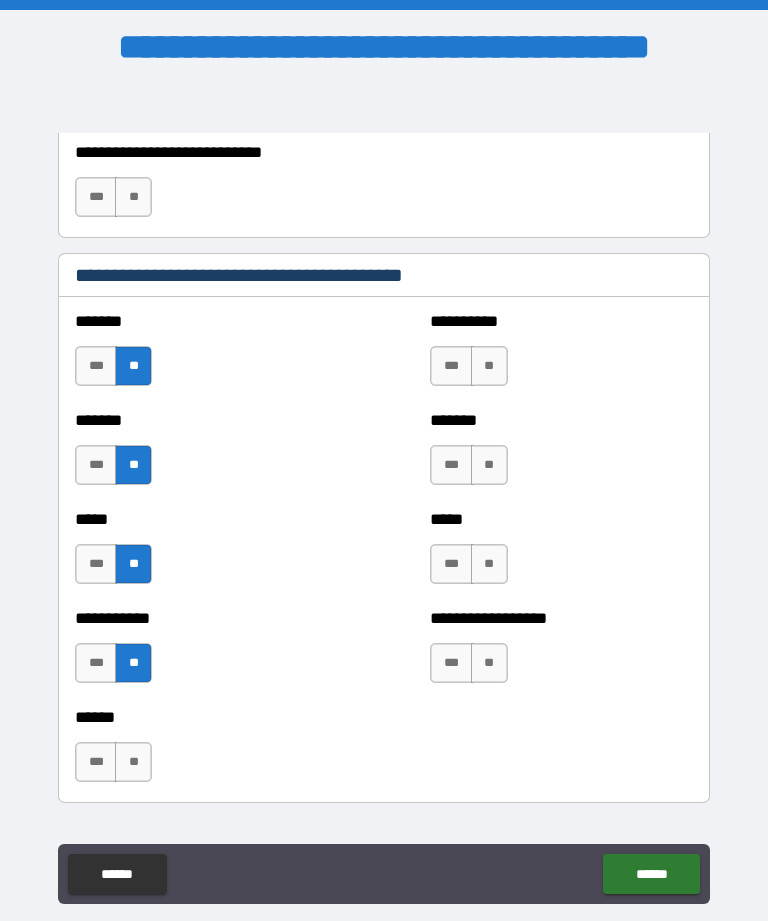 click on "**" at bounding box center (133, 762) 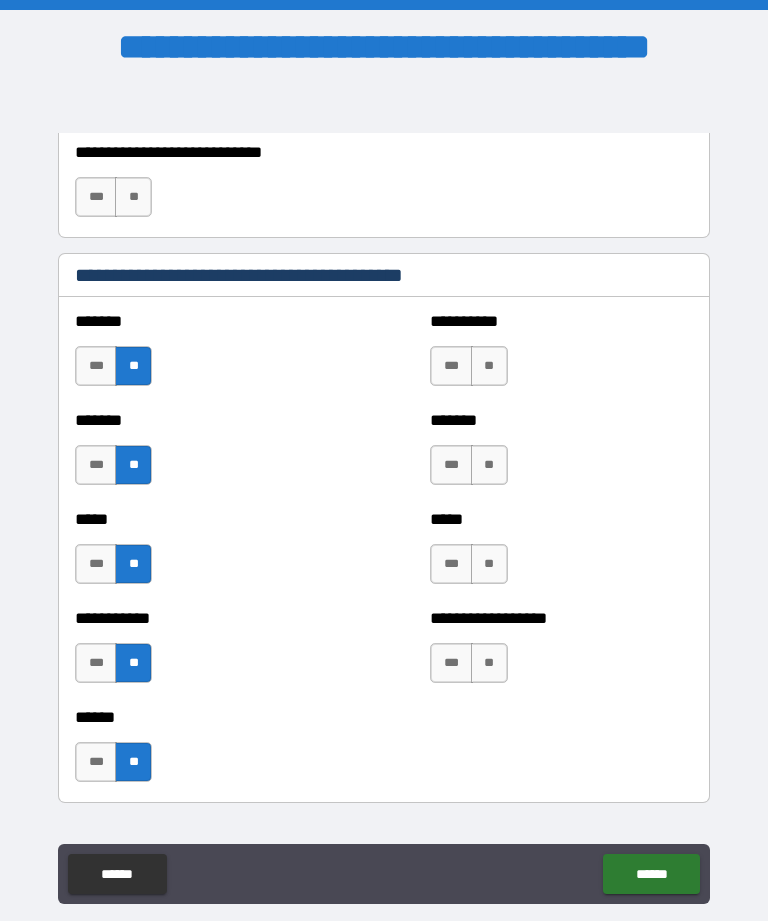 click on "**" at bounding box center (489, 366) 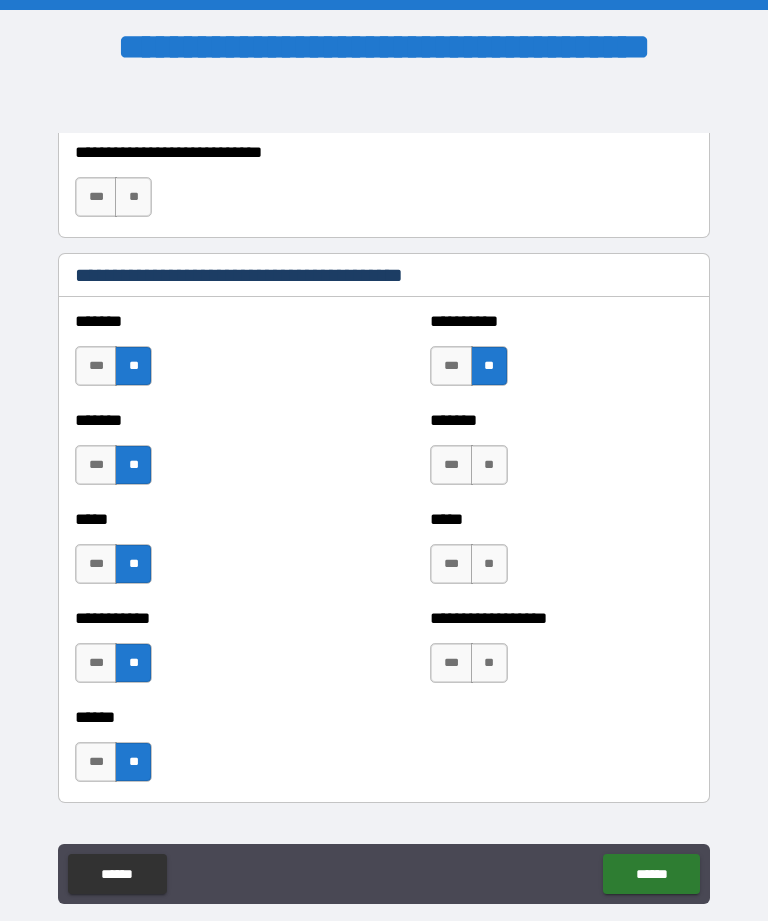click on "**" at bounding box center [489, 465] 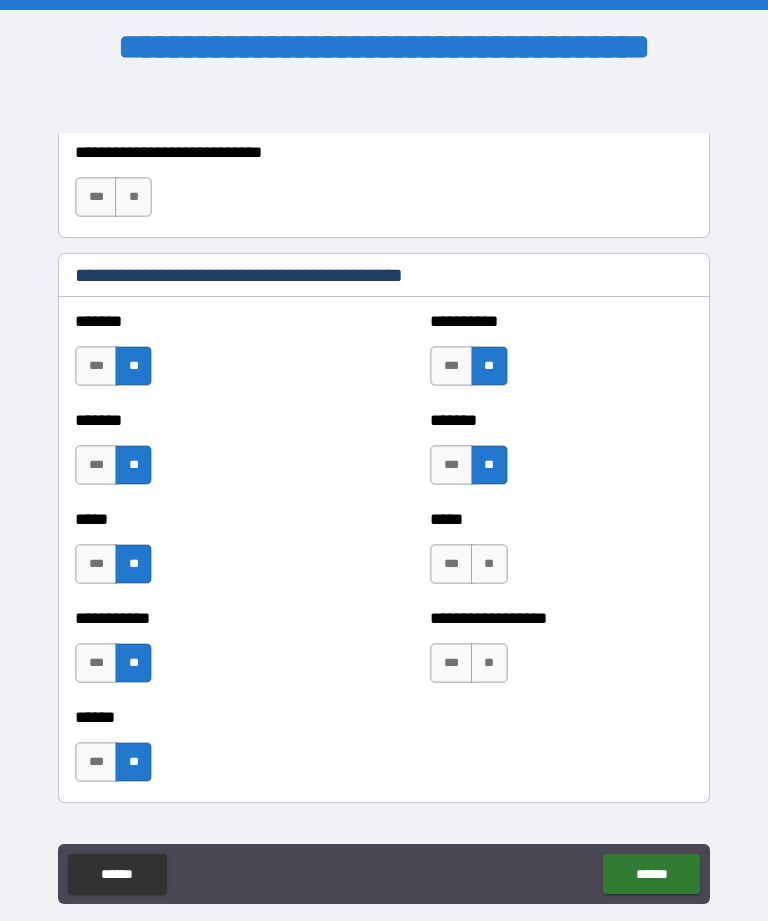 click on "**" at bounding box center (489, 564) 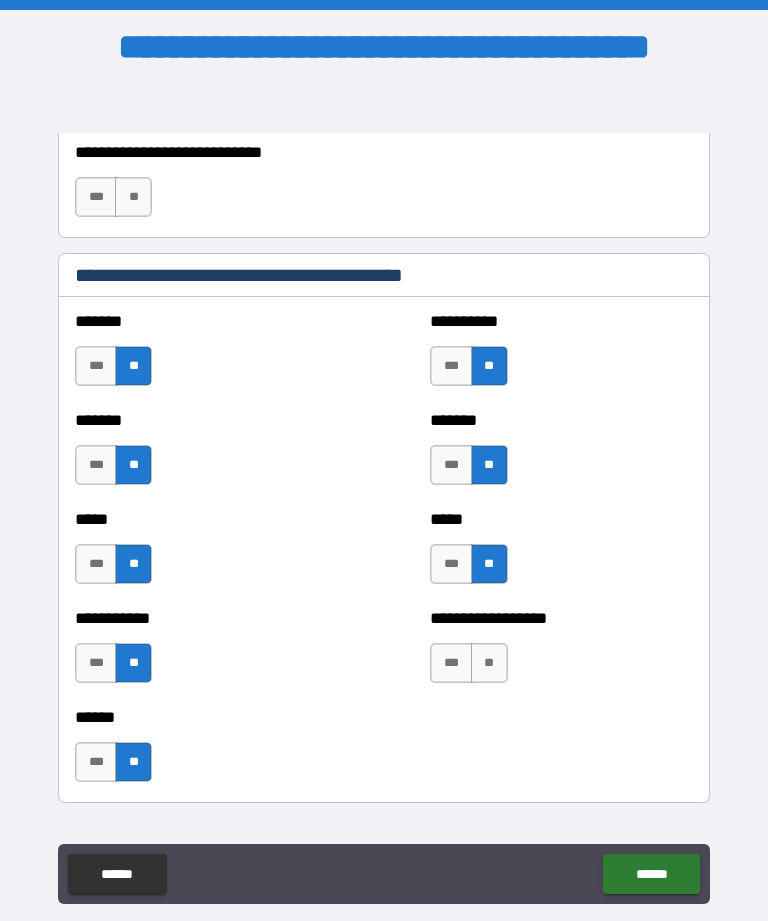 click on "**" at bounding box center [489, 663] 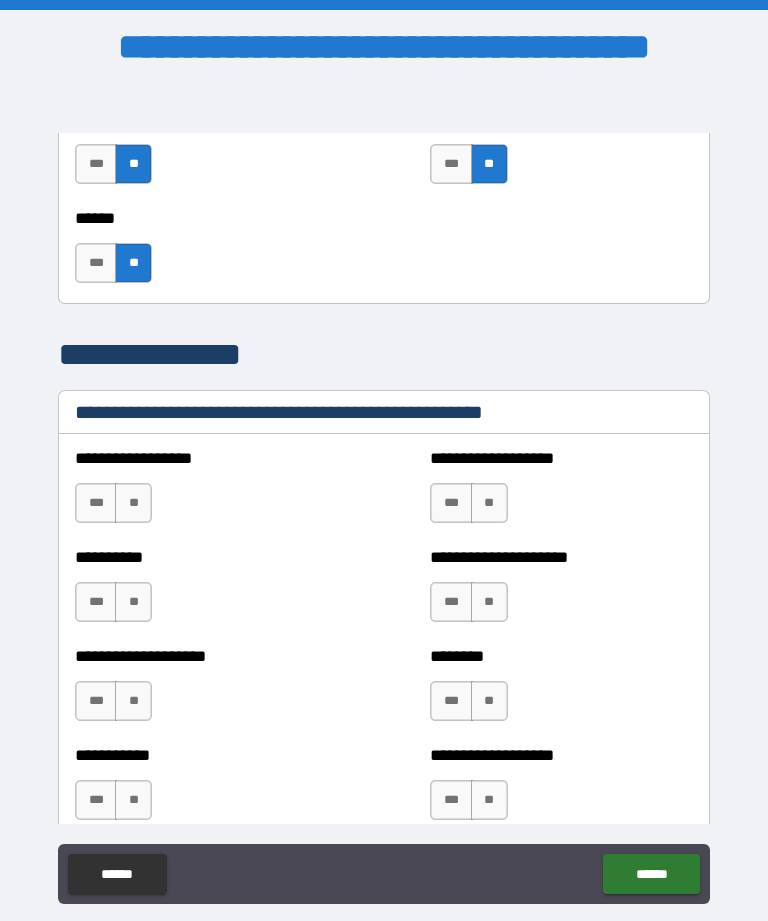 scroll, scrollTop: 2268, scrollLeft: 0, axis: vertical 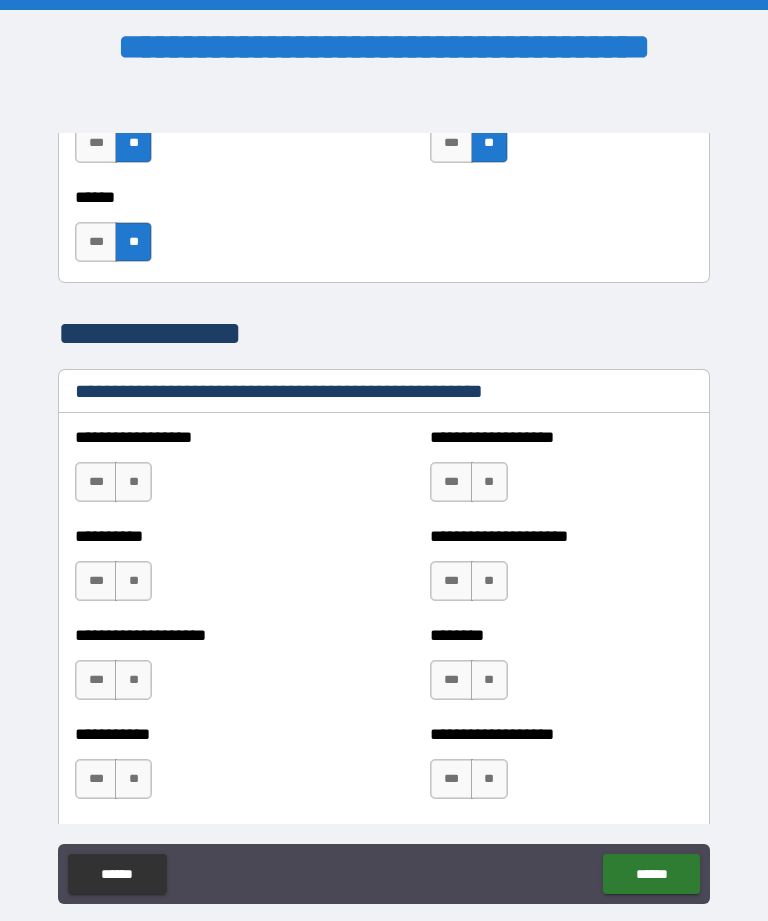 click on "**" at bounding box center [133, 482] 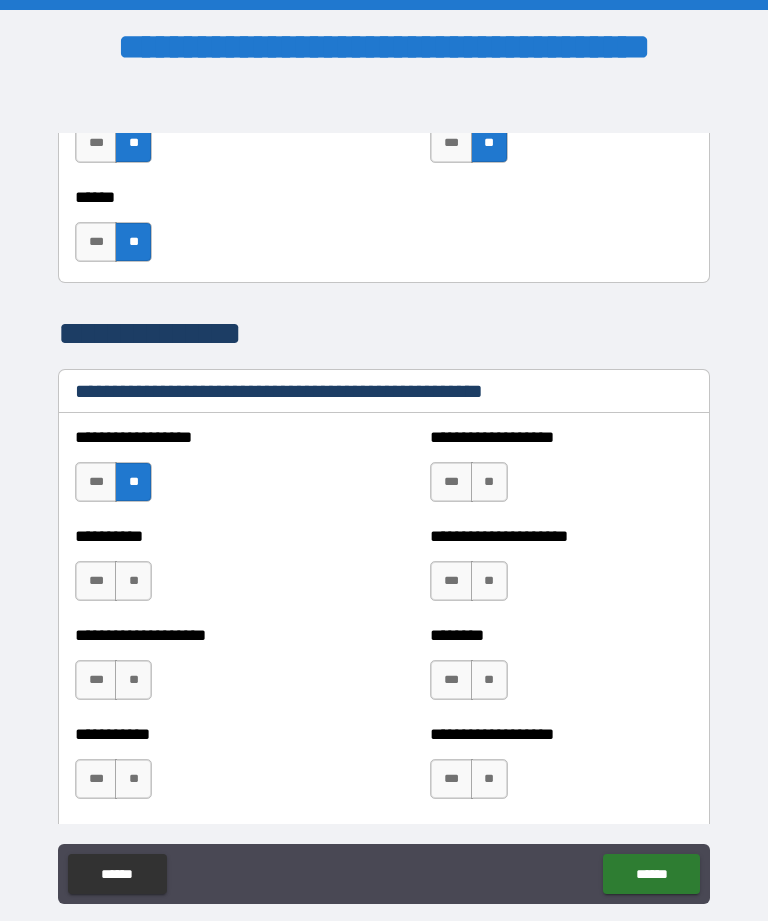 click on "**" at bounding box center [133, 581] 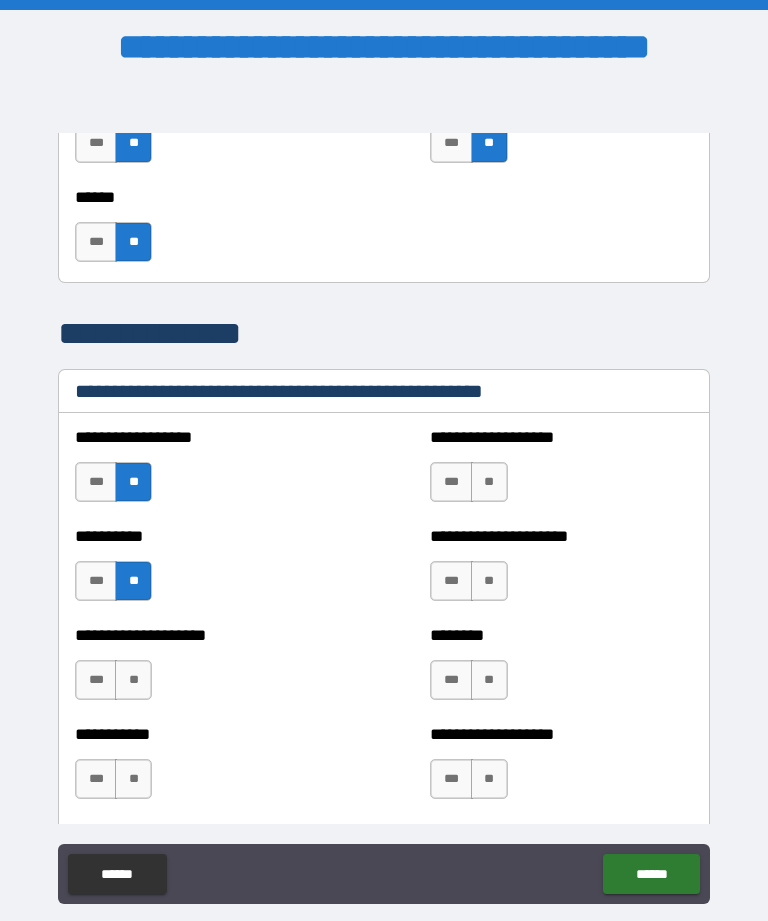 click on "**" at bounding box center [489, 482] 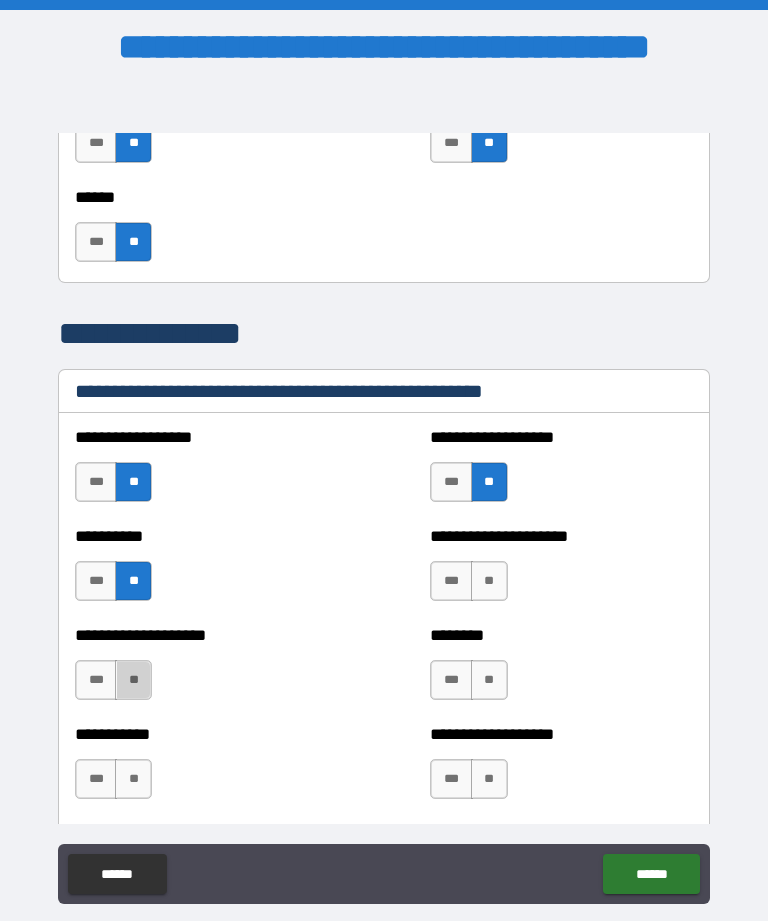 click on "**" at bounding box center [133, 680] 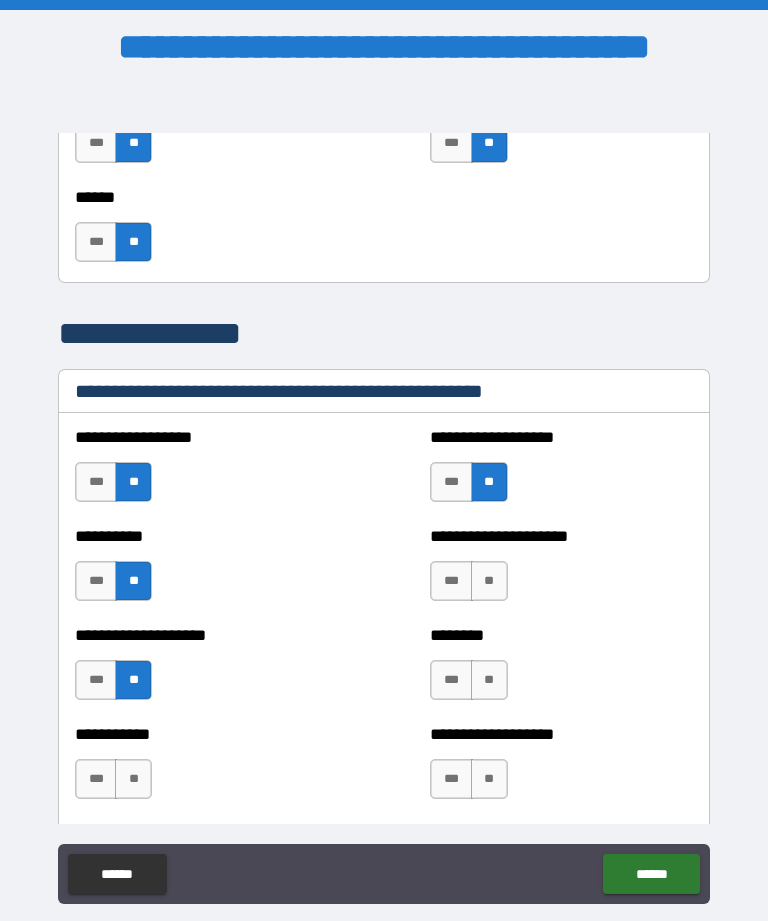click on "**" at bounding box center (133, 779) 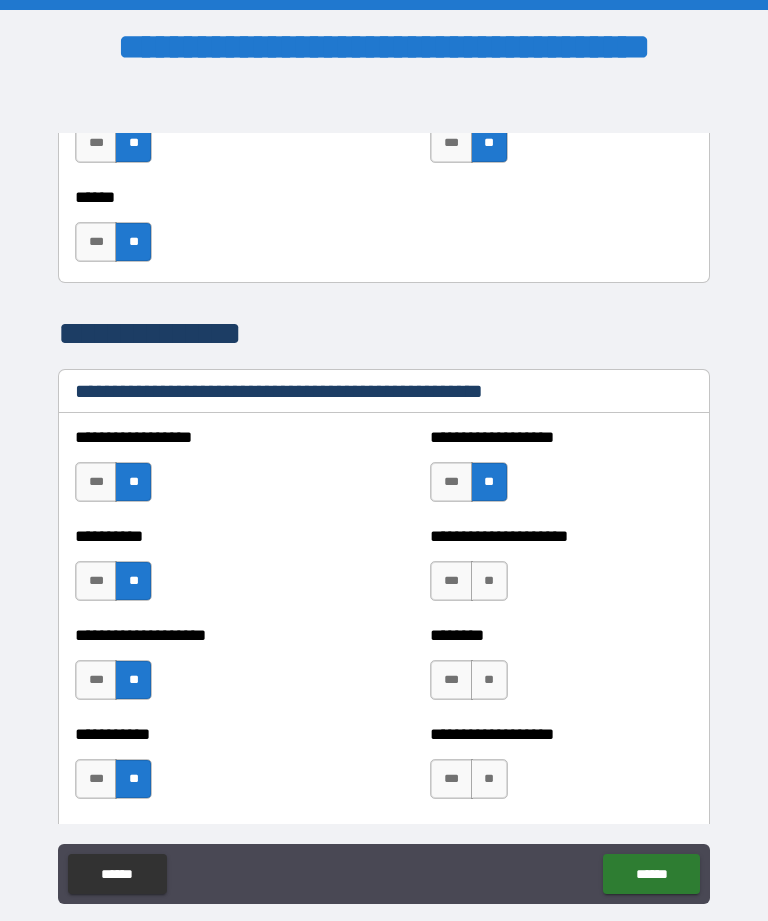 click on "**" at bounding box center [489, 581] 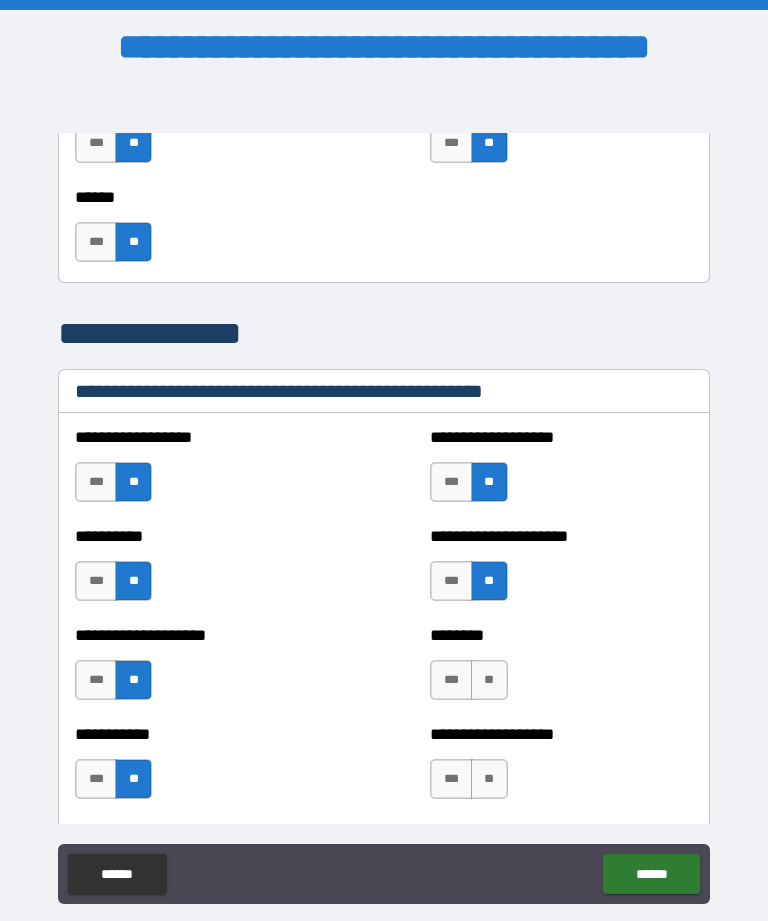 click on "**" at bounding box center [489, 680] 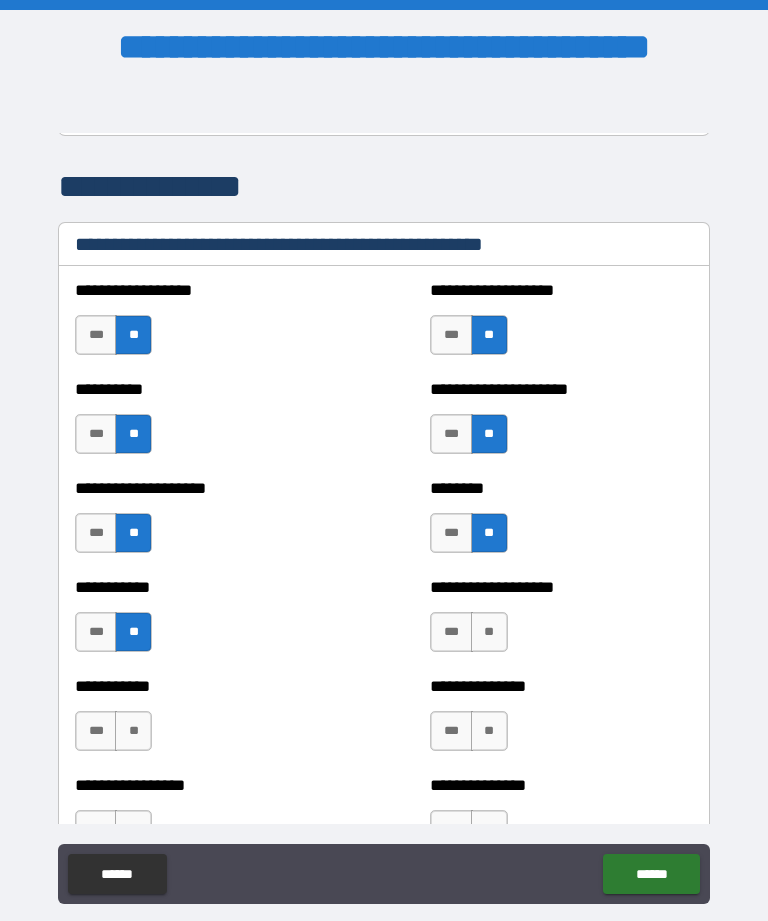 scroll, scrollTop: 2423, scrollLeft: 0, axis: vertical 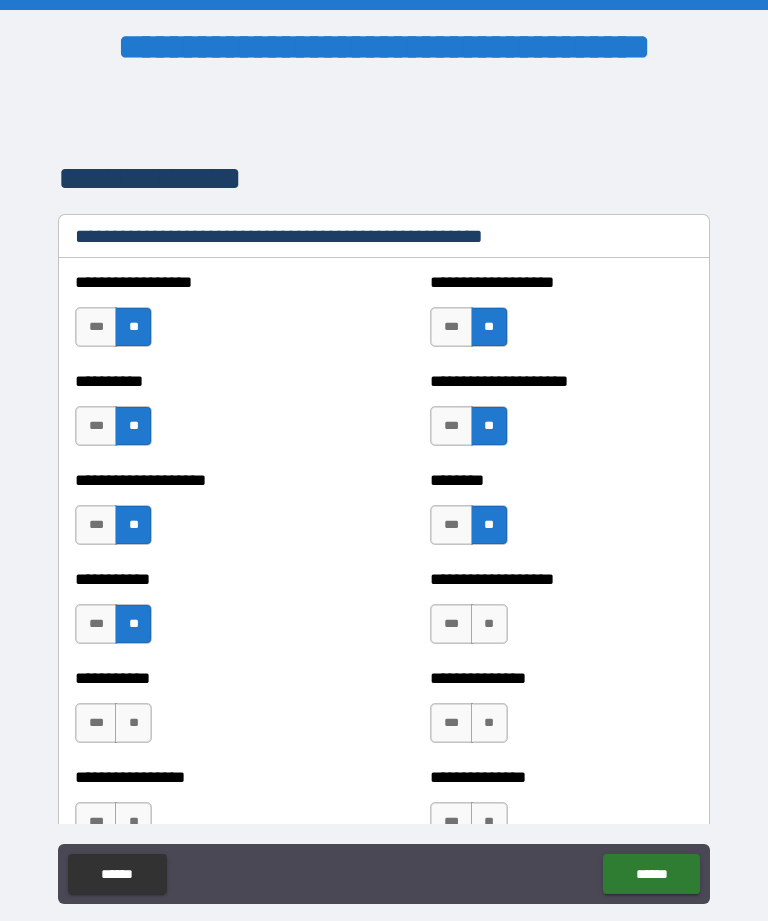 click on "**" at bounding box center (489, 624) 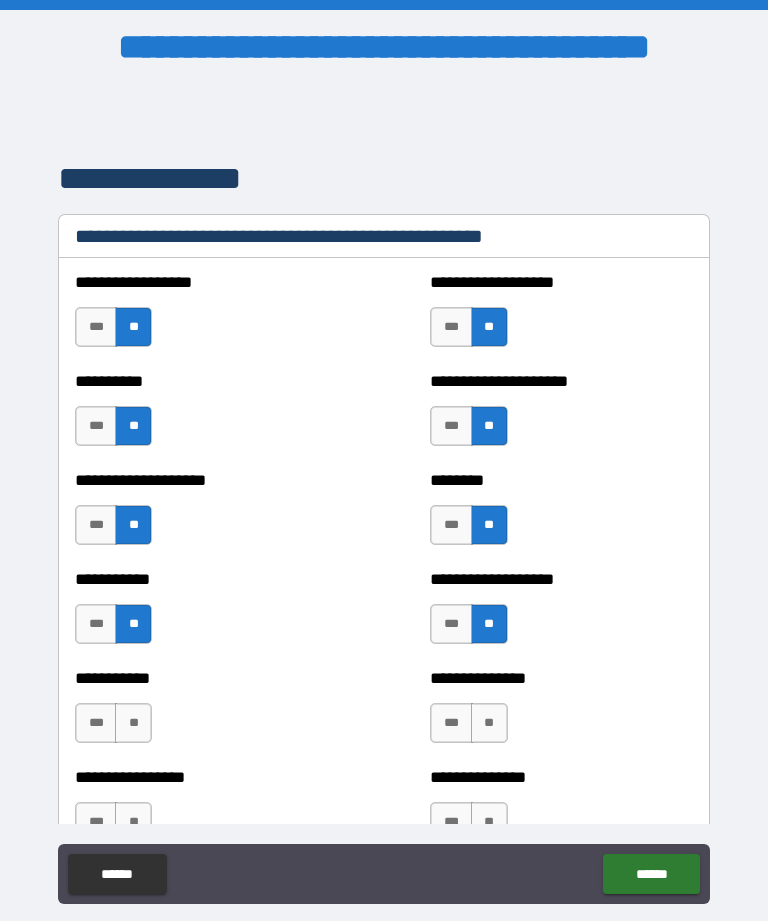 click on "**" at bounding box center [133, 723] 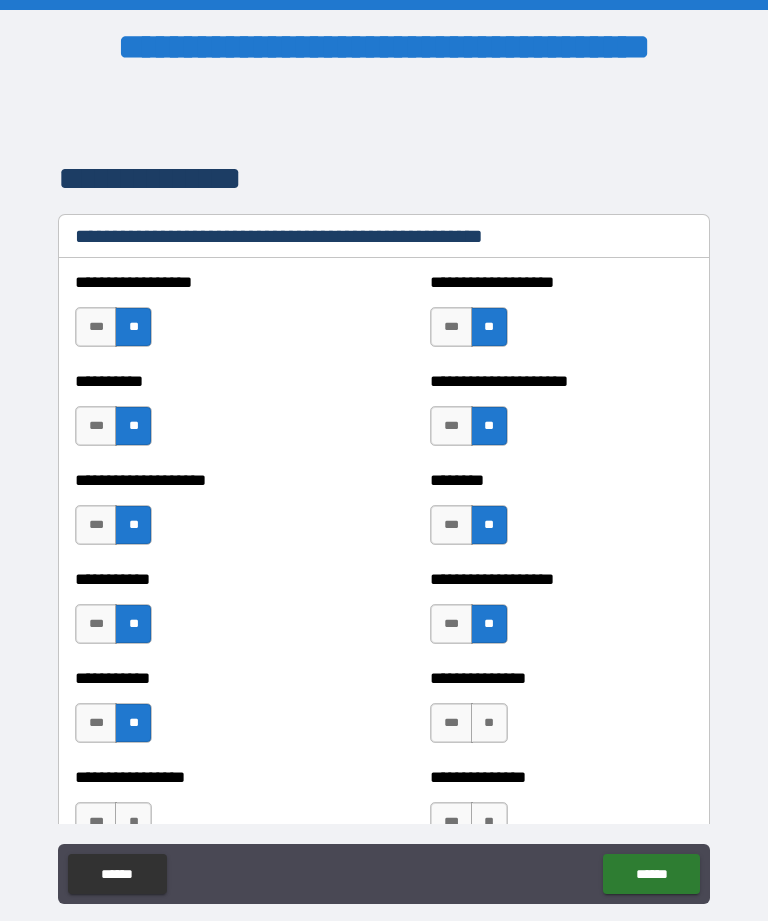 click on "**" at bounding box center (489, 723) 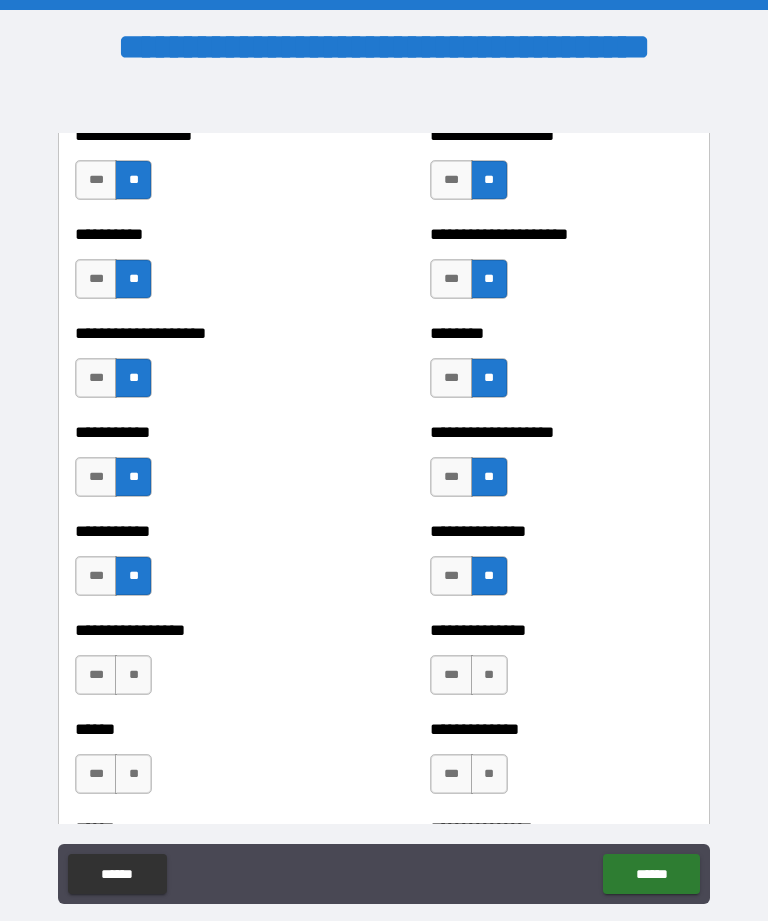 scroll, scrollTop: 2585, scrollLeft: 0, axis: vertical 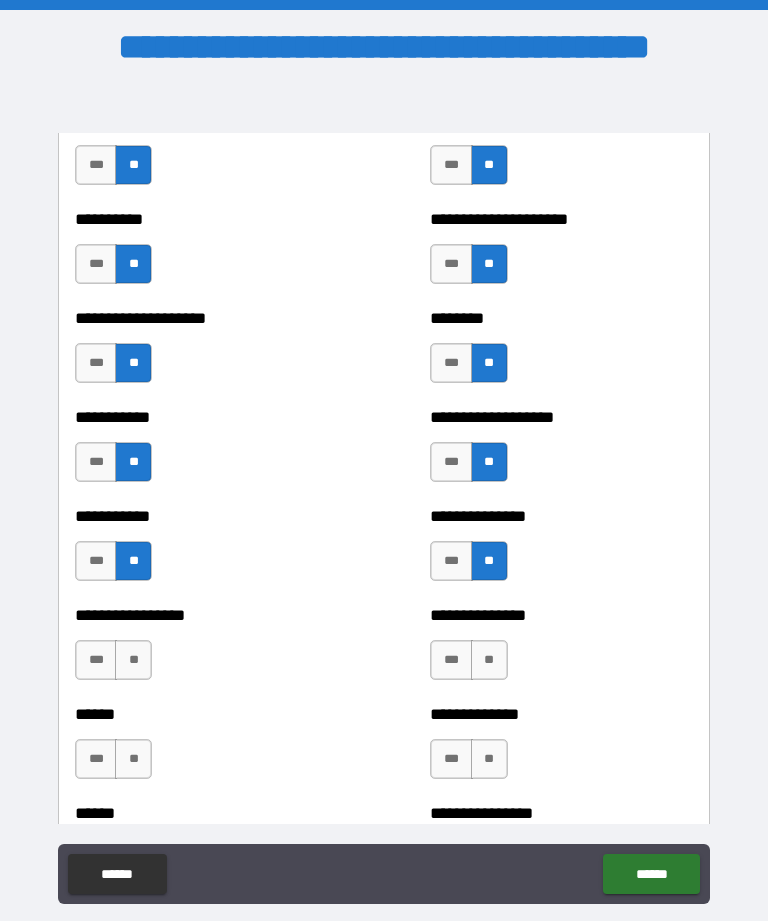 click on "**" at bounding box center (133, 660) 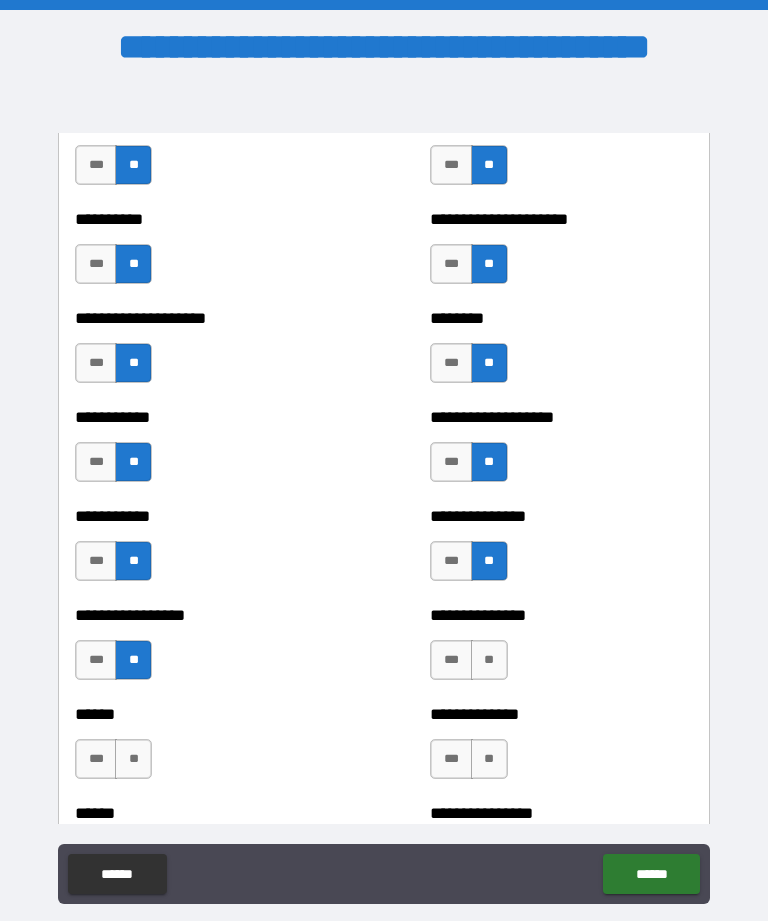 click on "**" at bounding box center [489, 660] 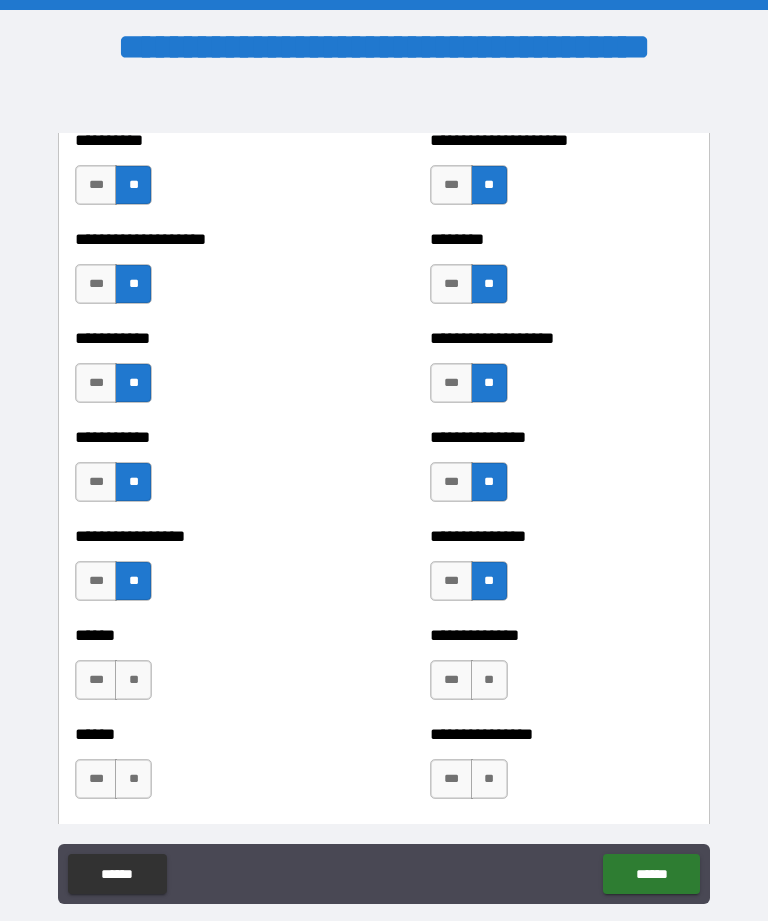 scroll, scrollTop: 2673, scrollLeft: 0, axis: vertical 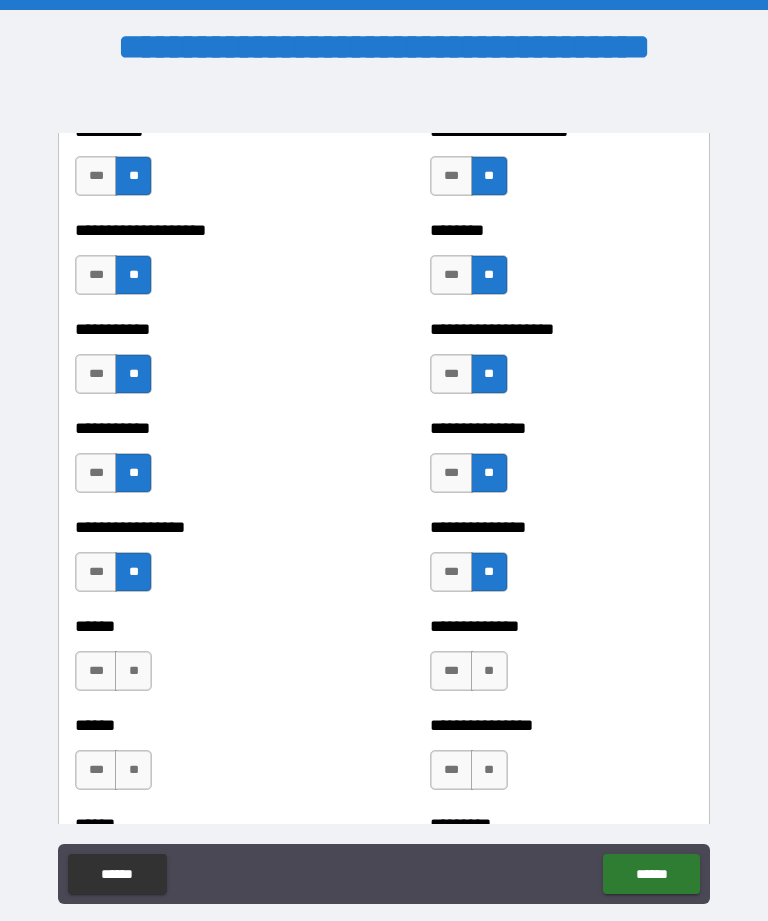 click on "**" at bounding box center [133, 671] 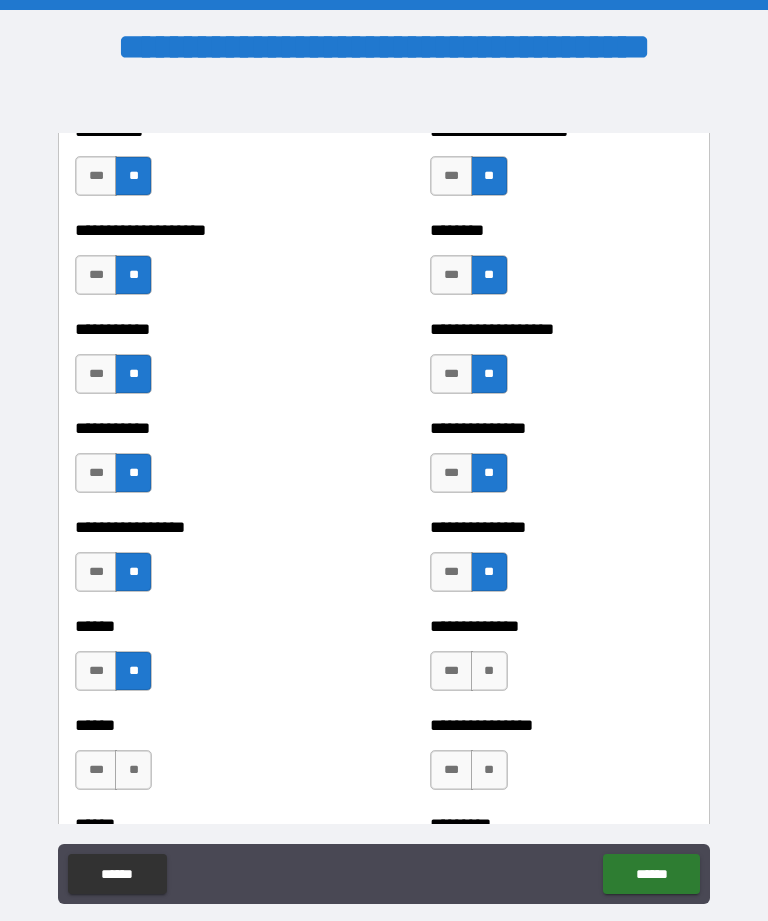 click on "**" at bounding box center (489, 671) 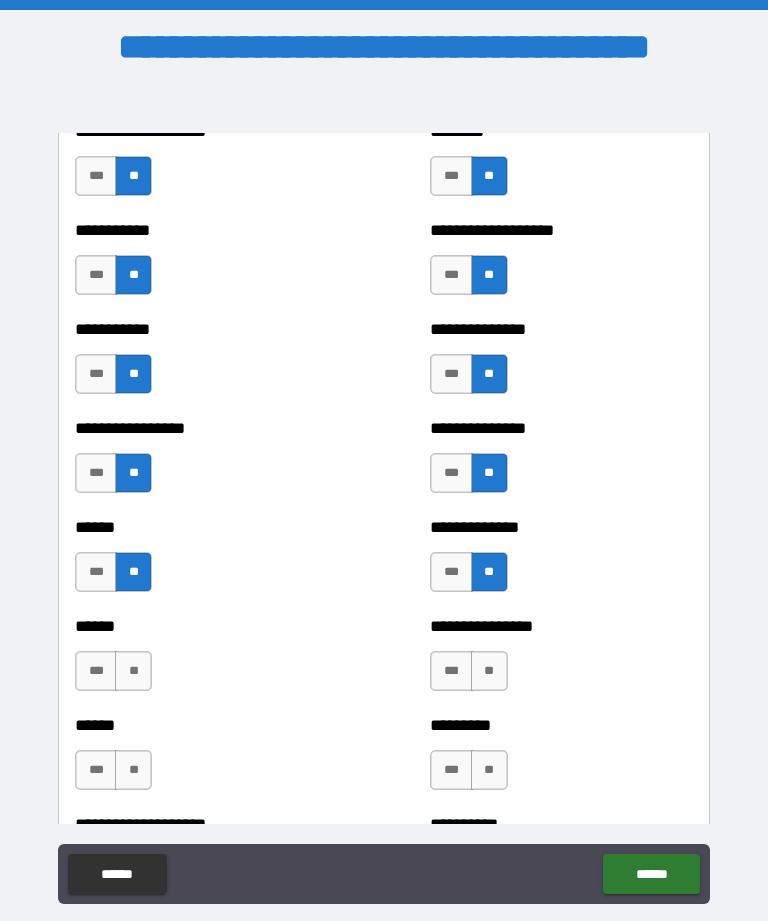 scroll, scrollTop: 2783, scrollLeft: 0, axis: vertical 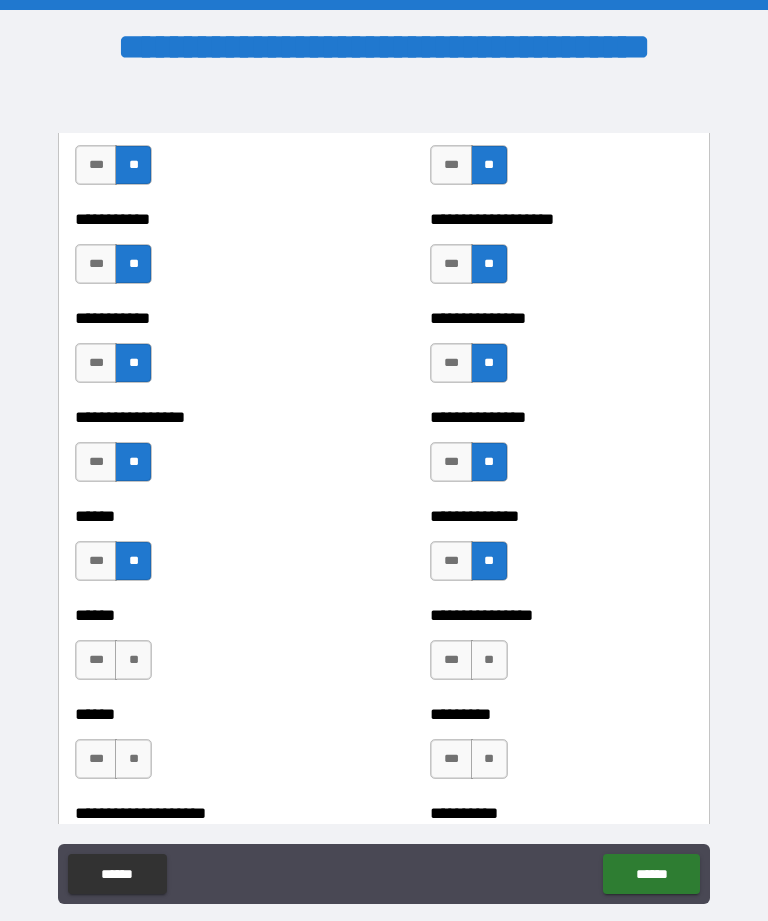 click on "**" at bounding box center [133, 660] 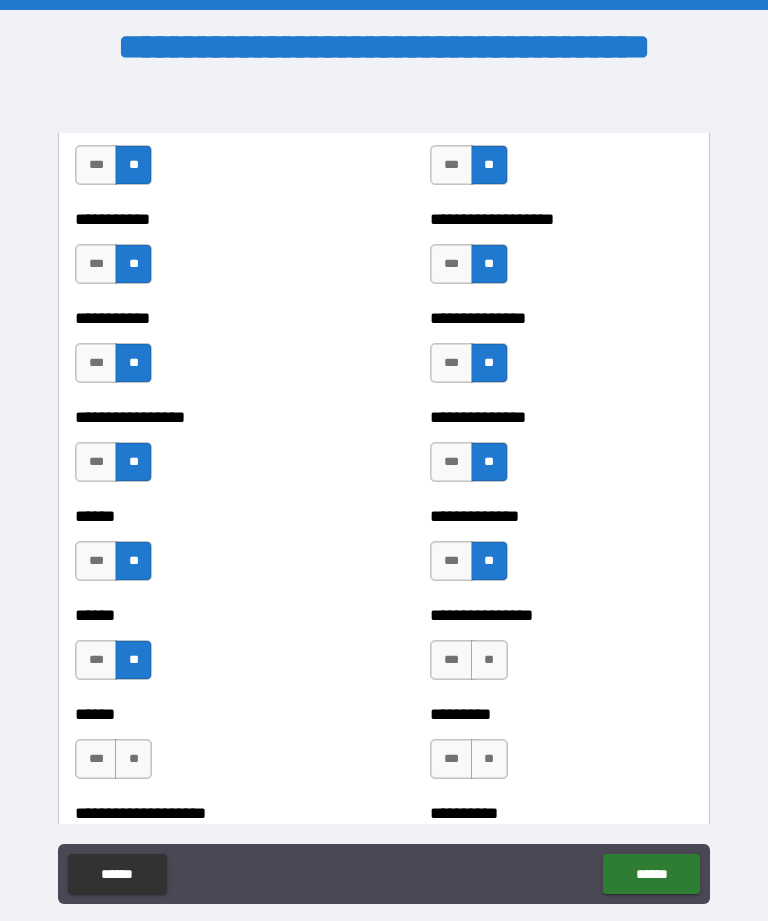 click on "**" at bounding box center (489, 660) 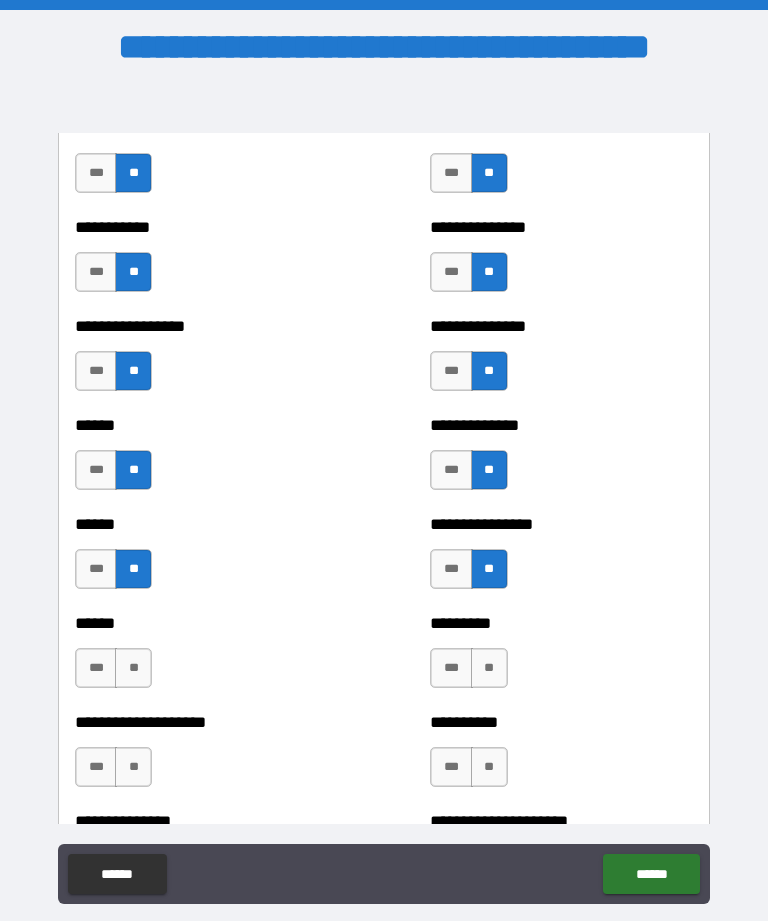 scroll, scrollTop: 2877, scrollLeft: 0, axis: vertical 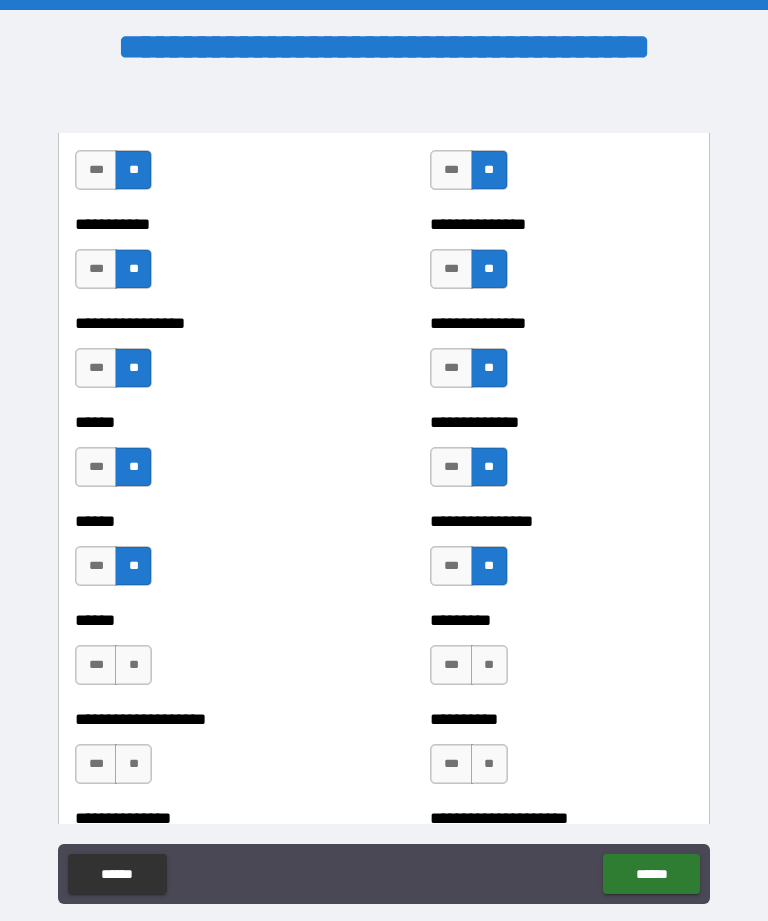 click on "**" at bounding box center (133, 665) 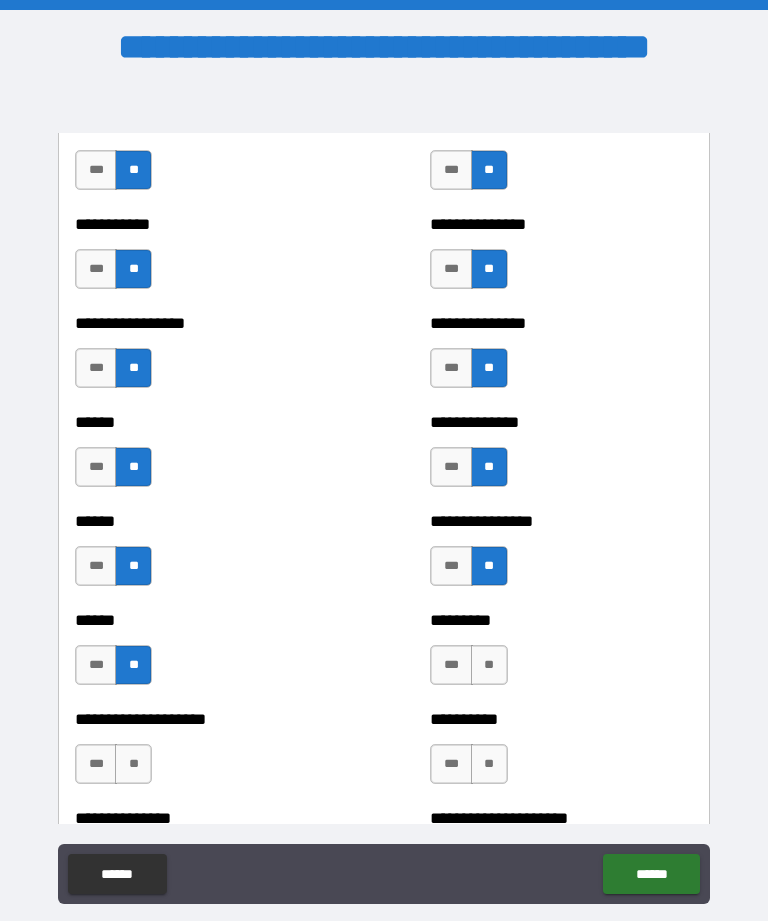 click on "**" at bounding box center (489, 665) 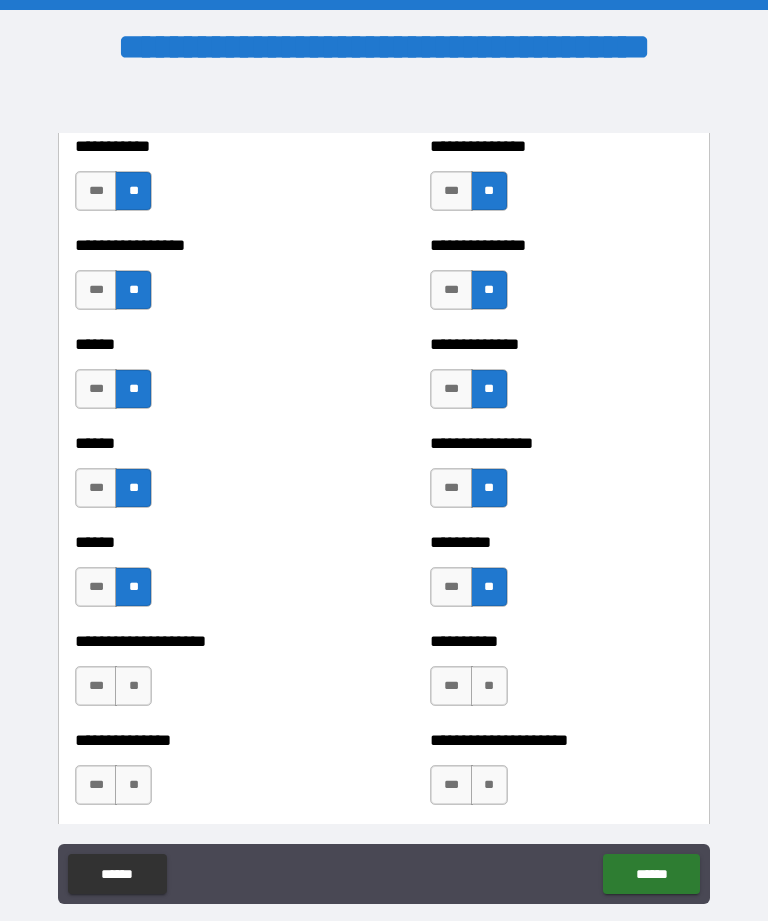 scroll, scrollTop: 2979, scrollLeft: 0, axis: vertical 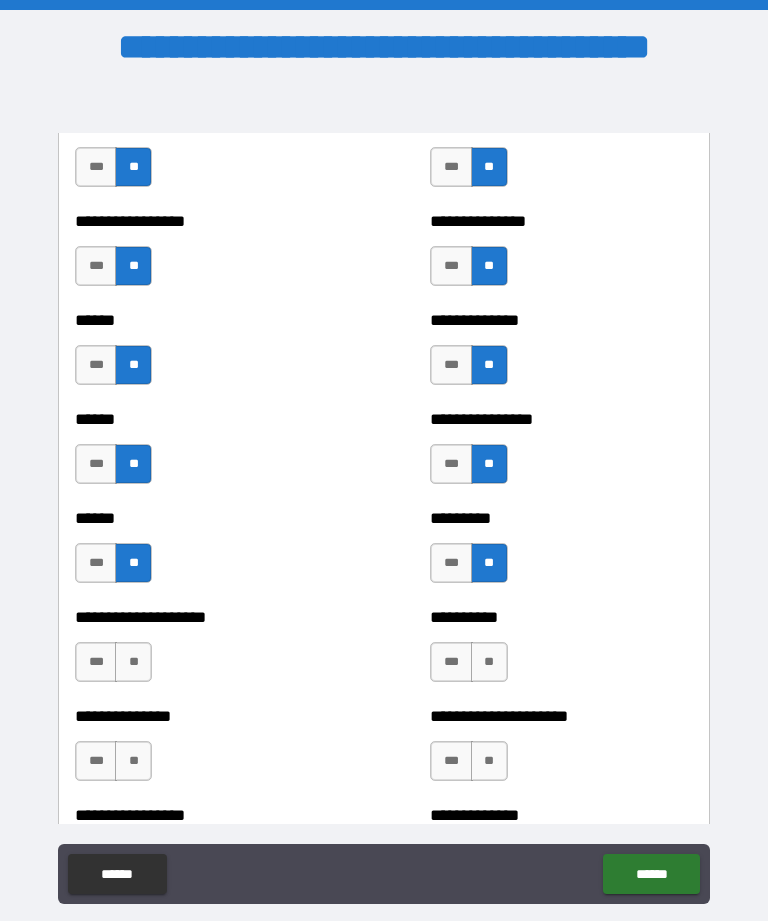 click on "**" at bounding box center [133, 662] 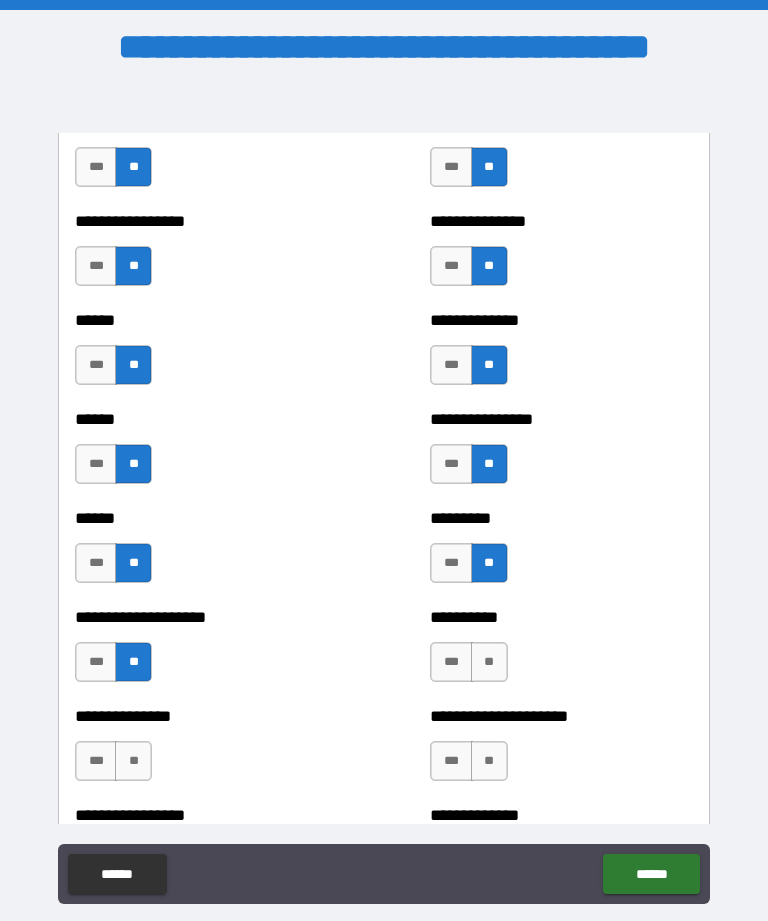 click on "**" at bounding box center [489, 662] 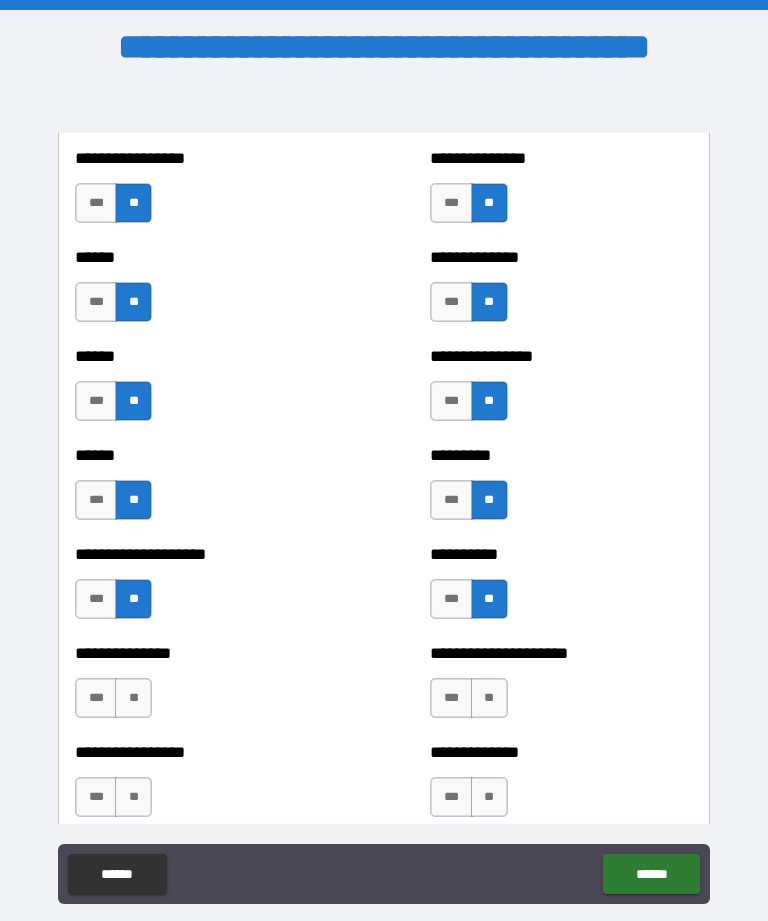 scroll, scrollTop: 3049, scrollLeft: 0, axis: vertical 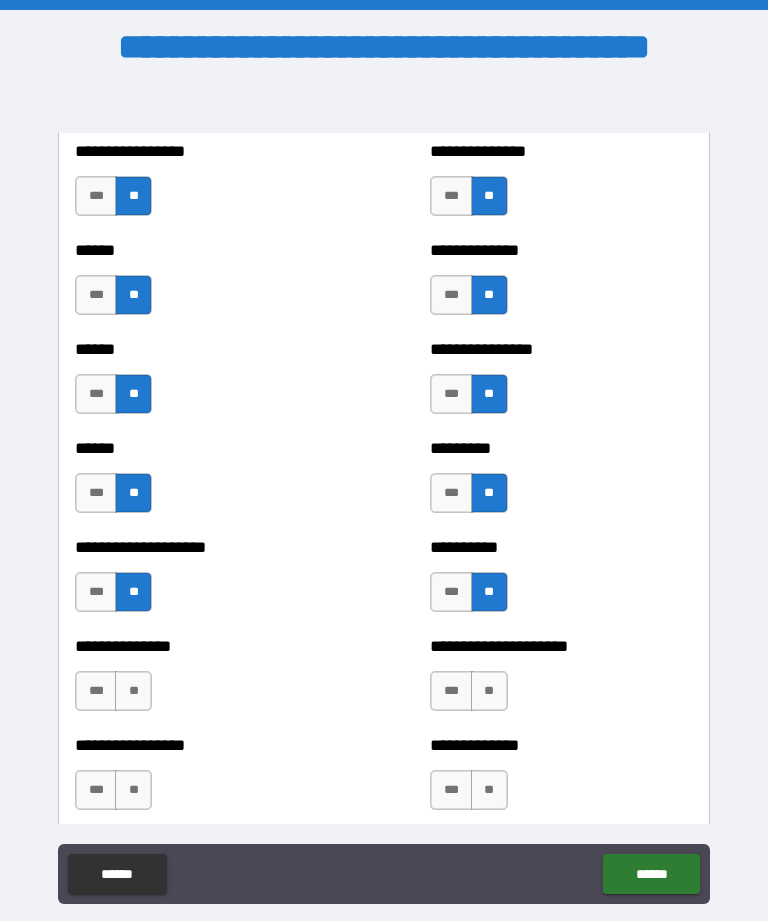 click on "**" at bounding box center (133, 691) 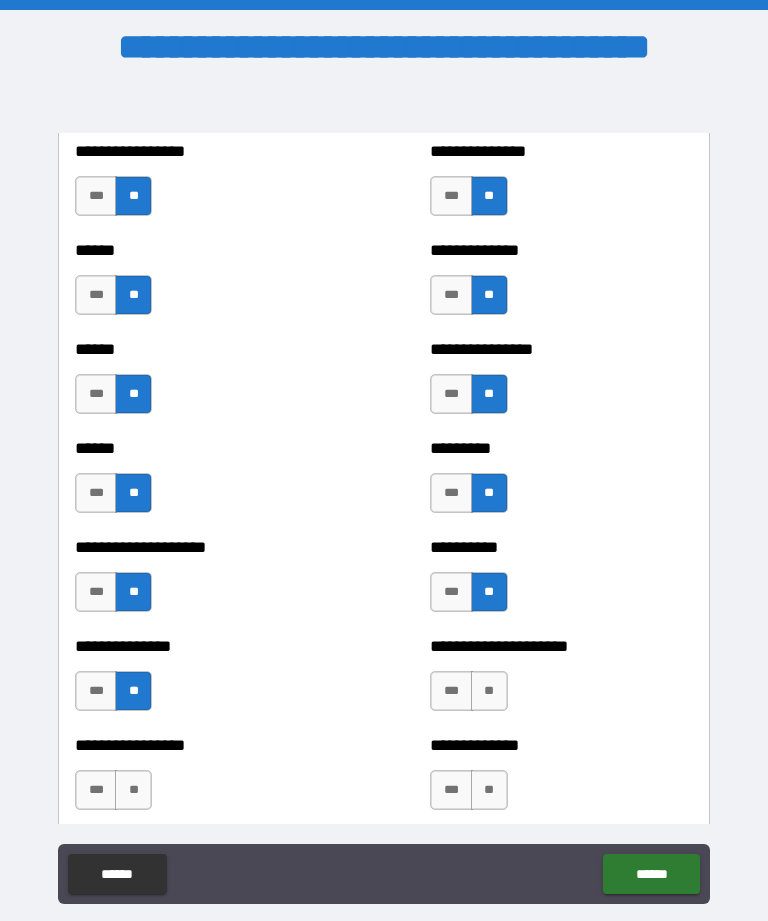 click on "**" at bounding box center (489, 691) 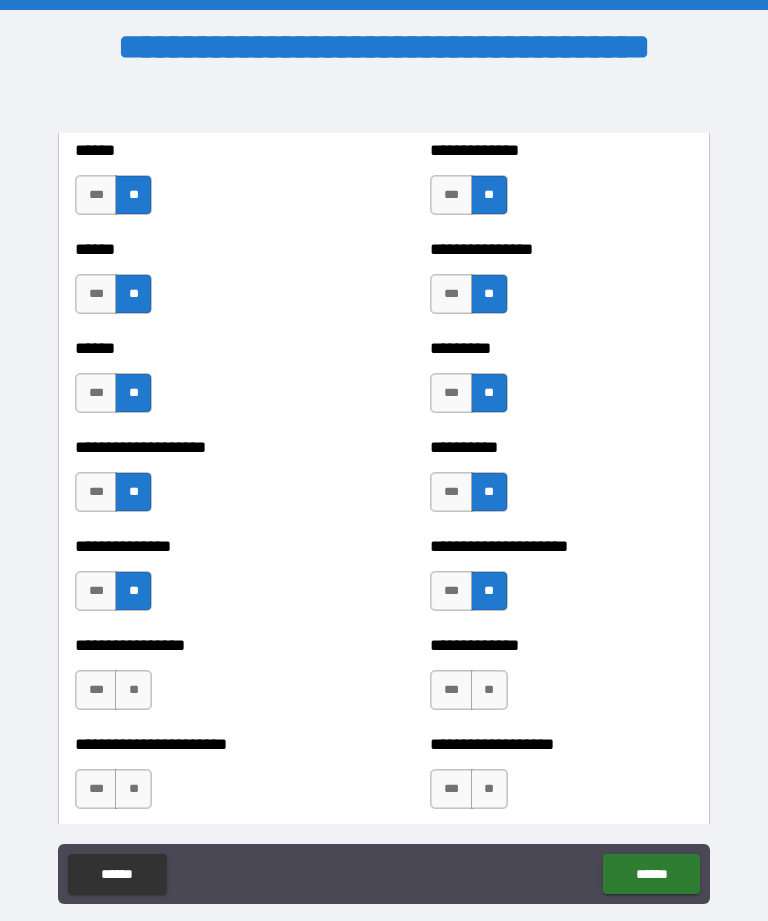 click on "**" at bounding box center (133, 690) 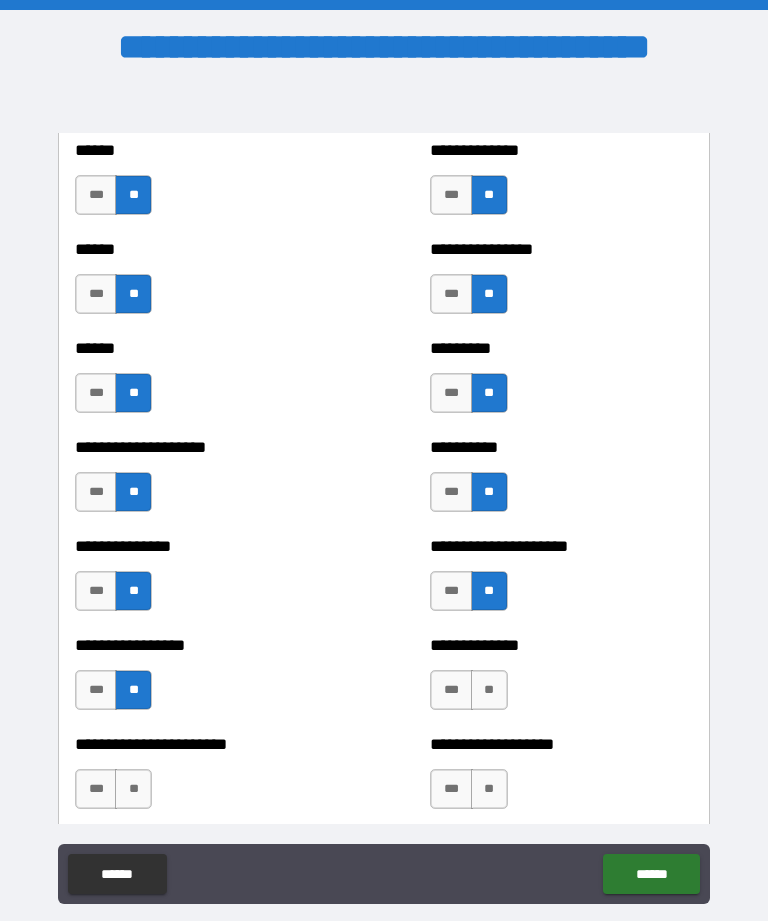 click on "**" at bounding box center (489, 690) 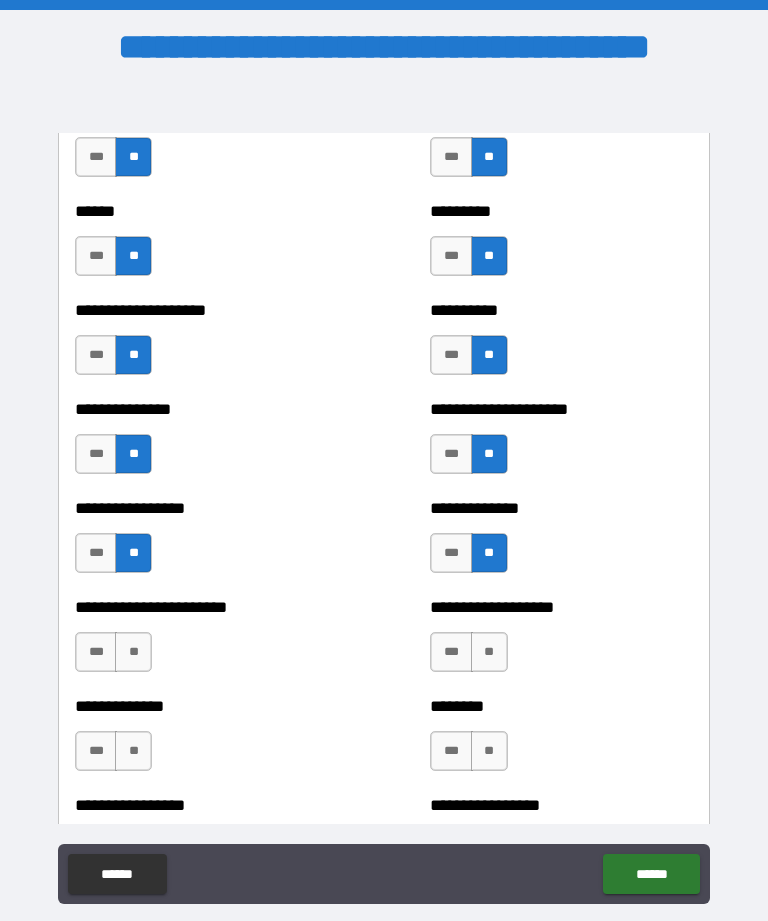 scroll, scrollTop: 3289, scrollLeft: 0, axis: vertical 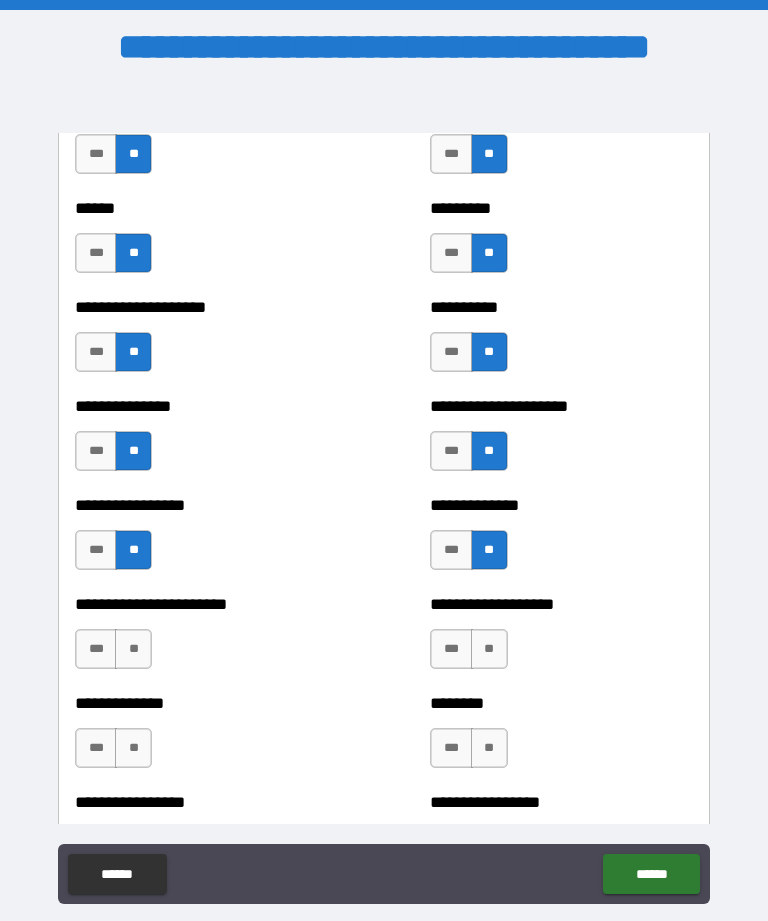 click on "**" at bounding box center (133, 649) 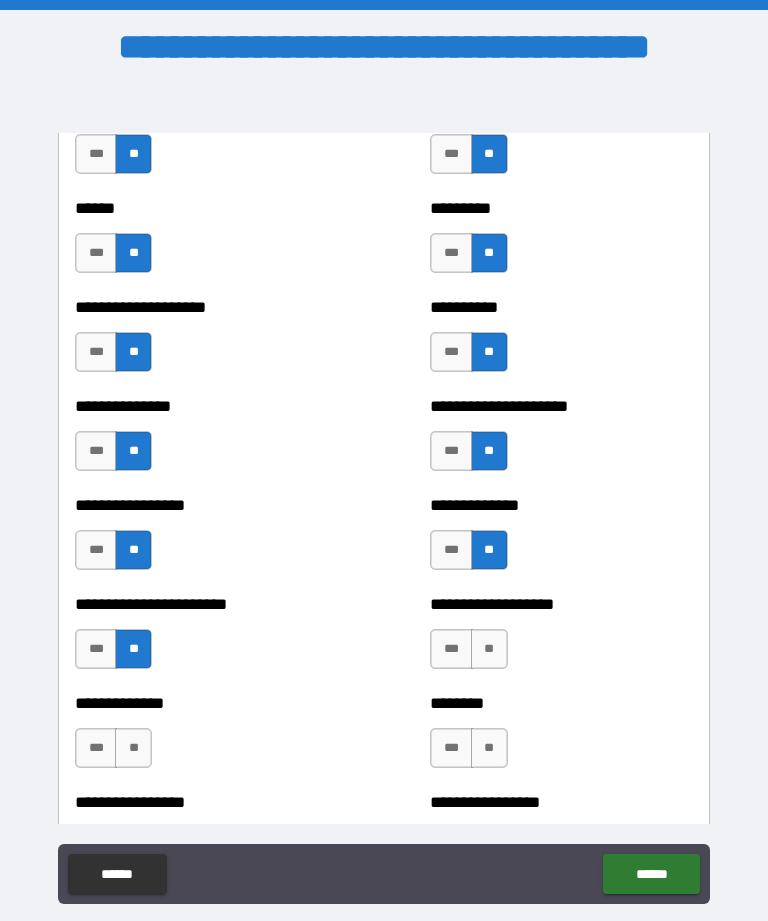click on "**" at bounding box center (489, 649) 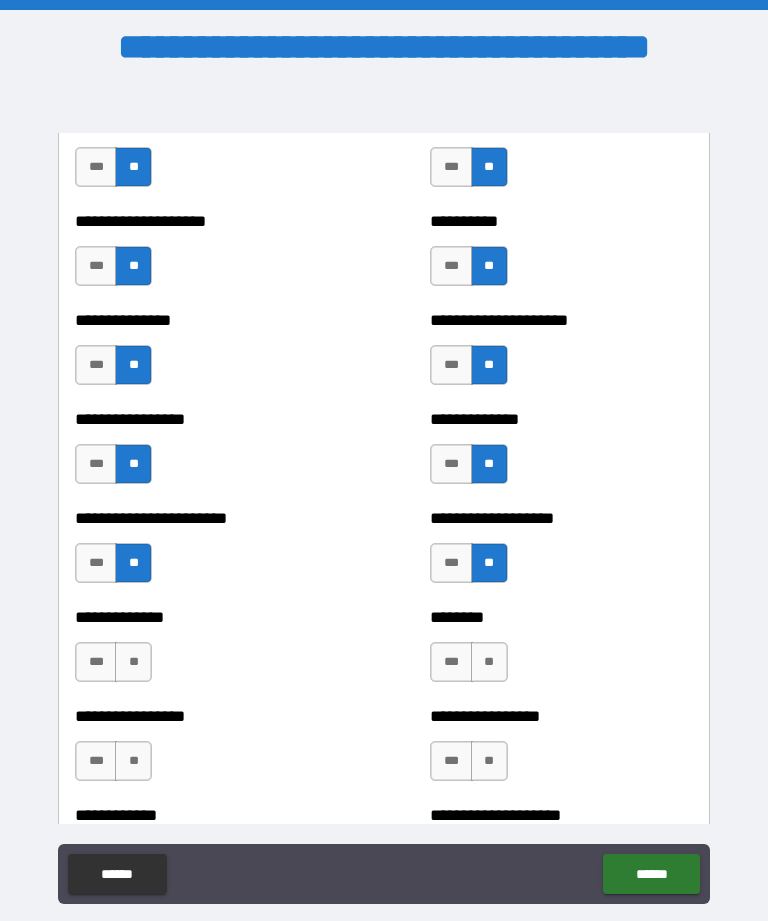 scroll, scrollTop: 3376, scrollLeft: 0, axis: vertical 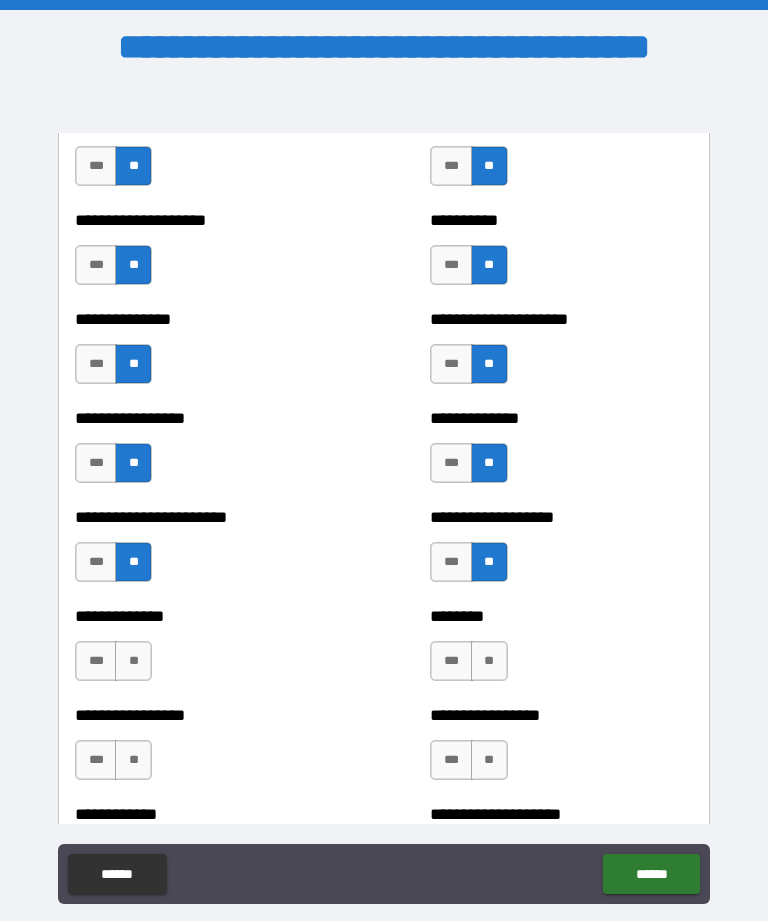click on "**********" at bounding box center (206, 715) 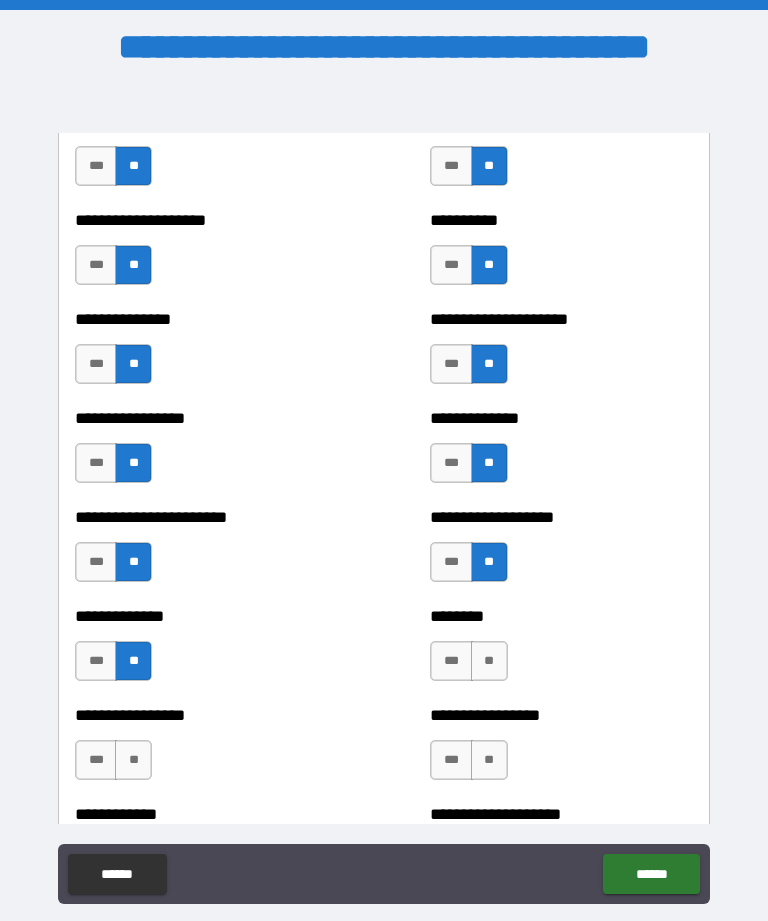 click on "**" at bounding box center [489, 661] 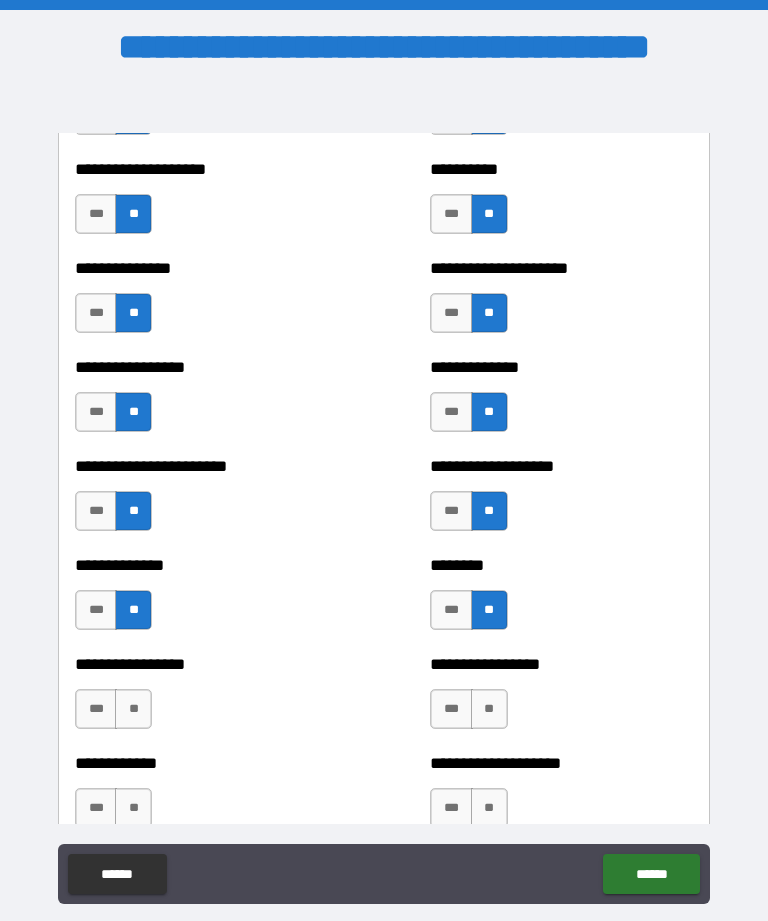 scroll, scrollTop: 3428, scrollLeft: 0, axis: vertical 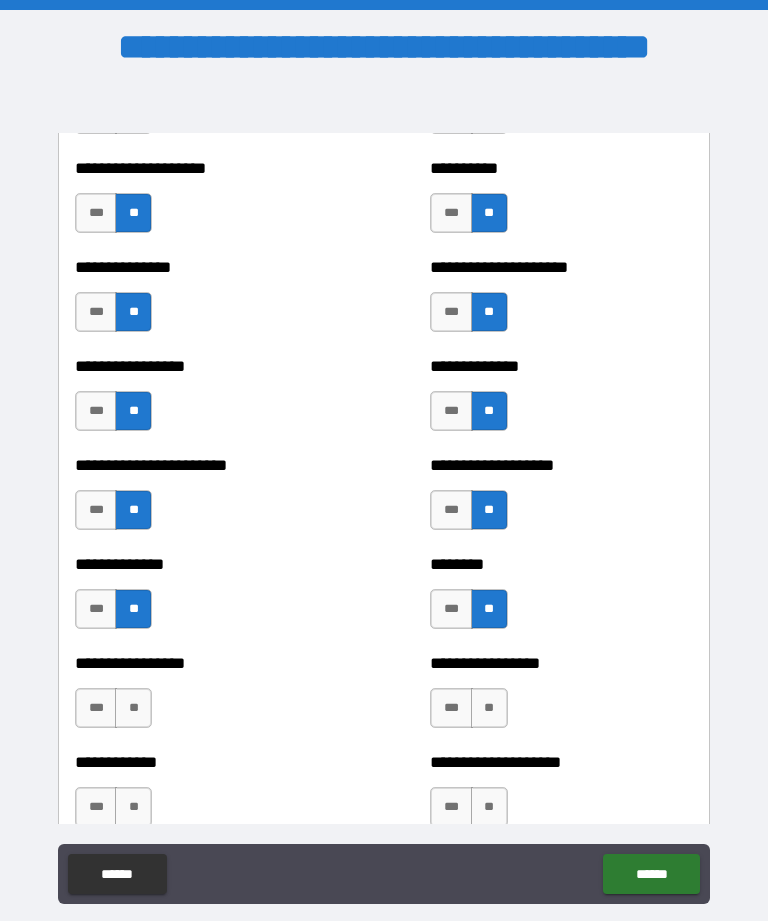 click on "**" at bounding box center [133, 708] 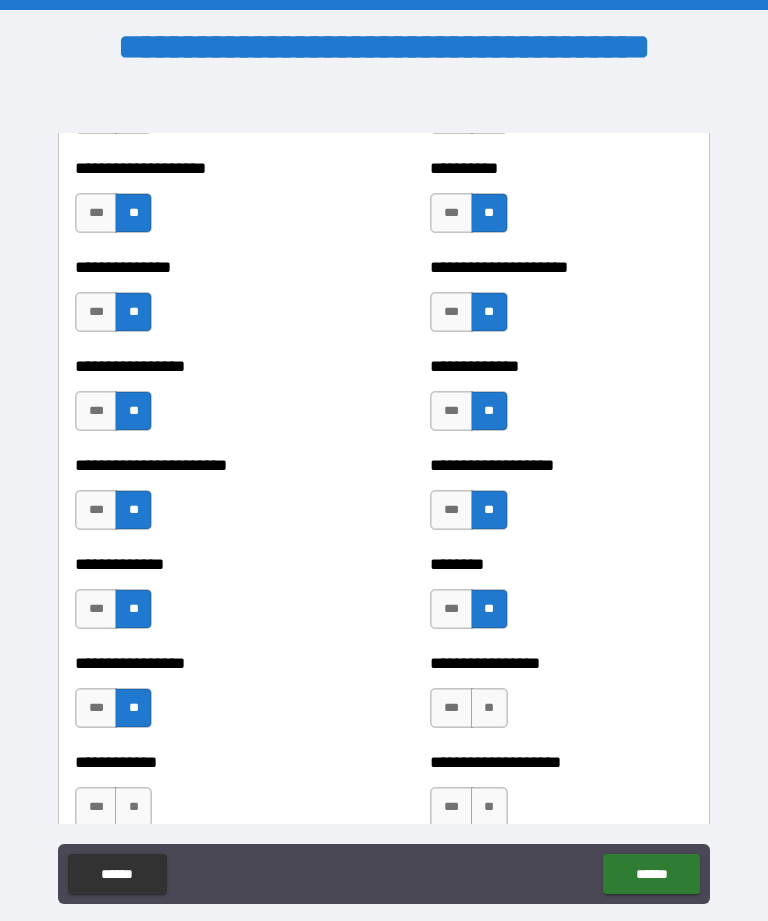 click on "**" at bounding box center [489, 708] 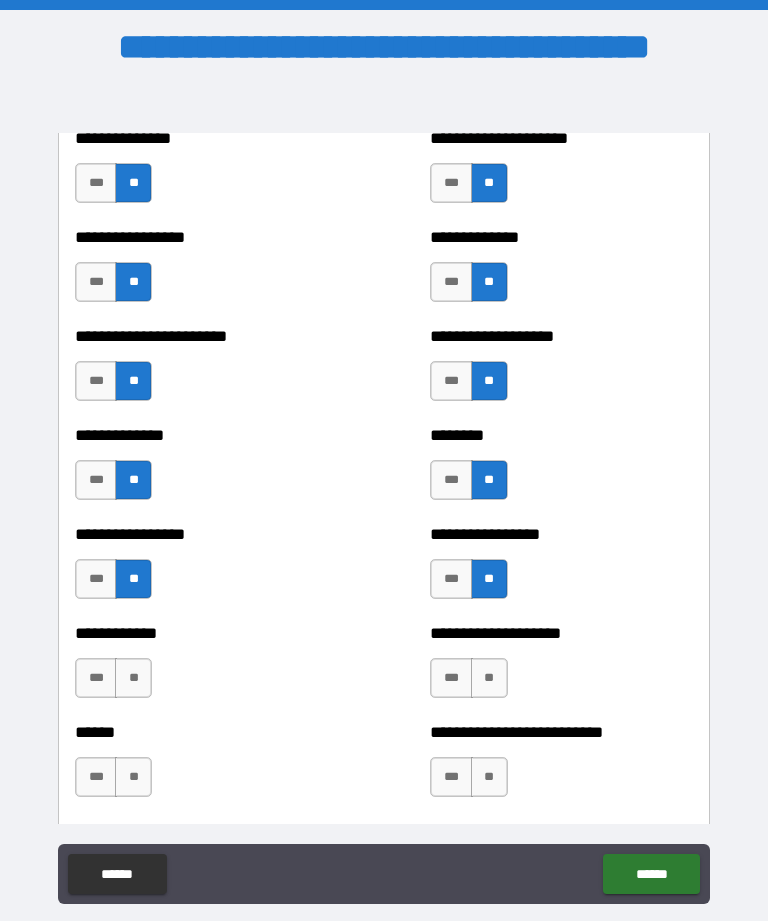 scroll, scrollTop: 3561, scrollLeft: 0, axis: vertical 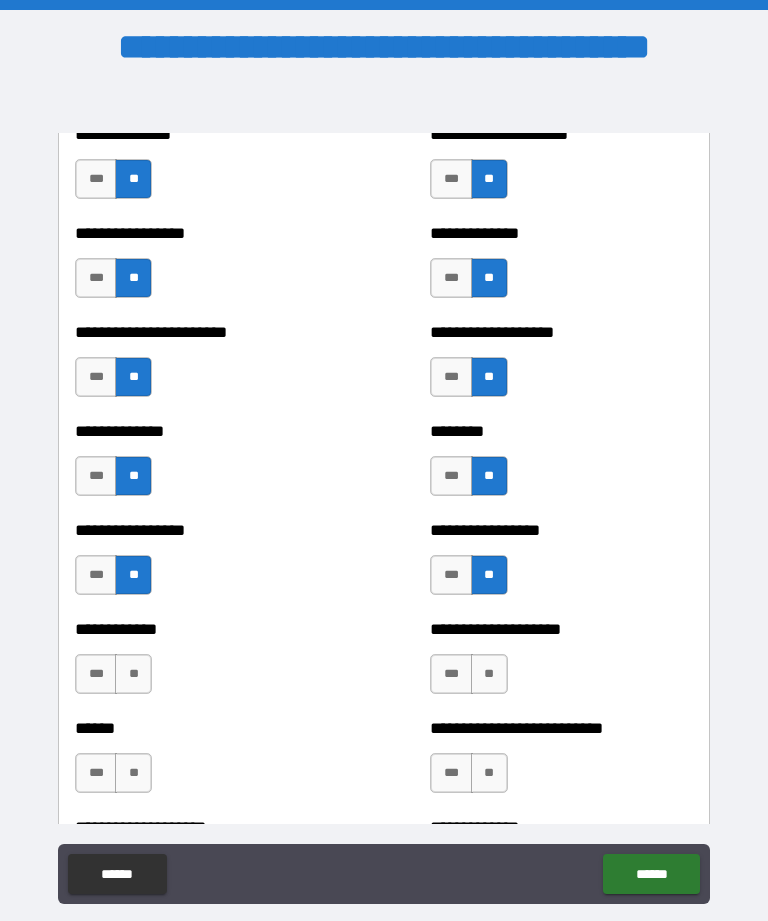 click on "**" at bounding box center [133, 674] 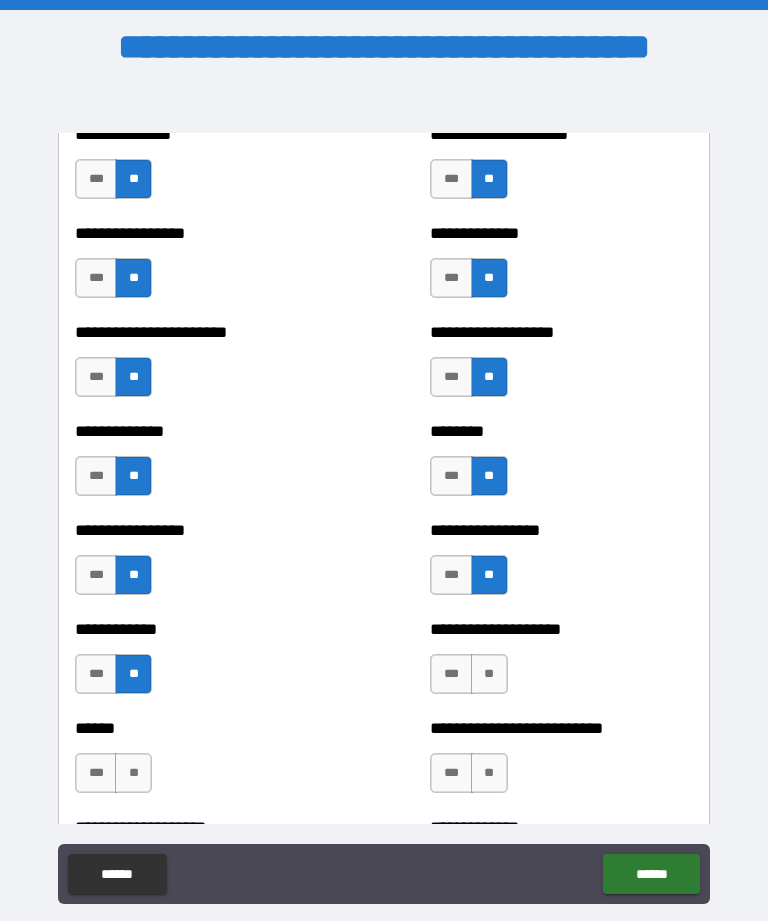 click on "**" at bounding box center [489, 674] 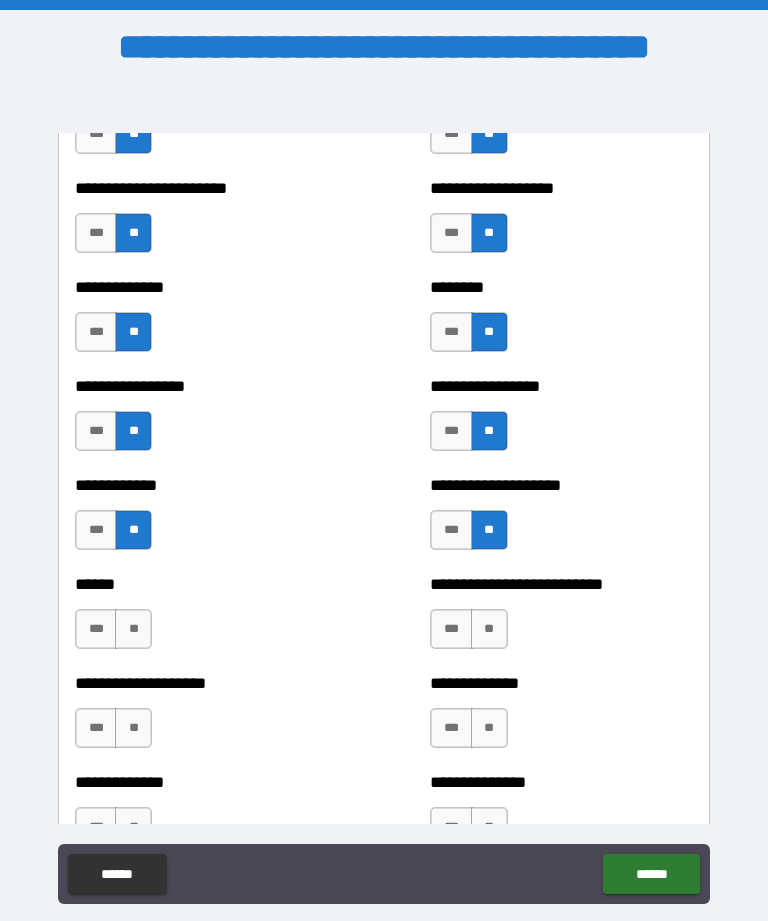 scroll, scrollTop: 3705, scrollLeft: 0, axis: vertical 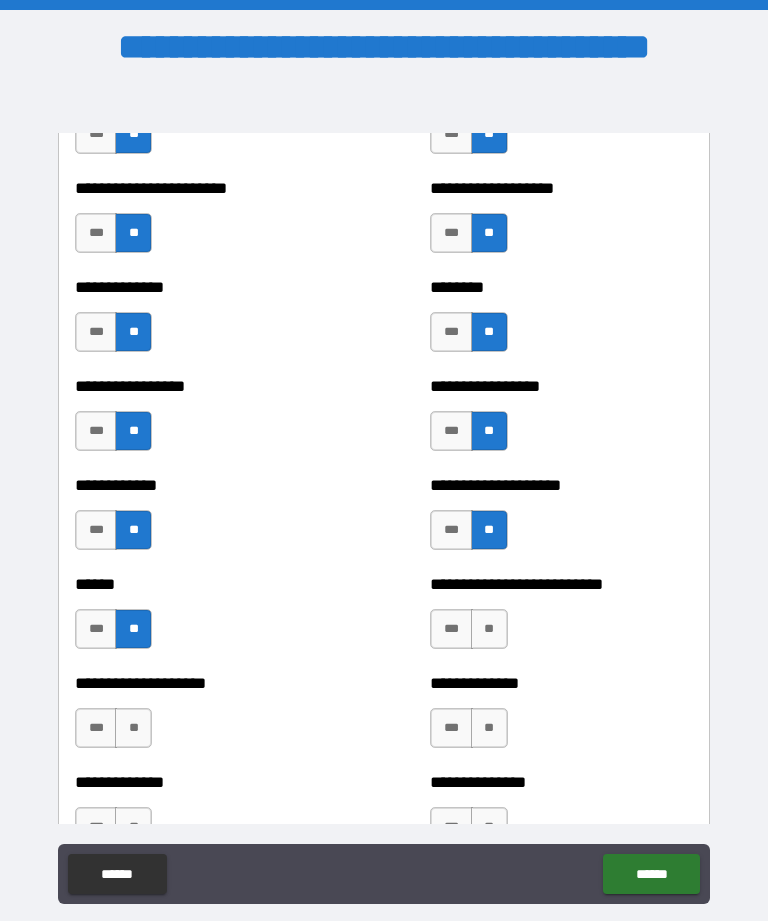 click on "**" at bounding box center [489, 629] 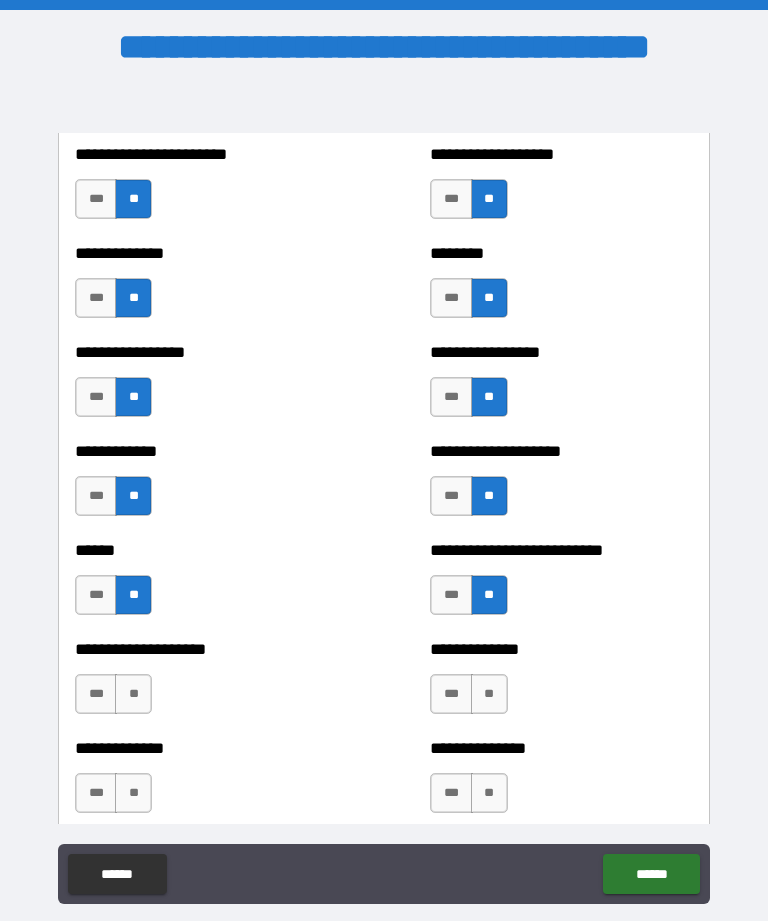 scroll, scrollTop: 3745, scrollLeft: 0, axis: vertical 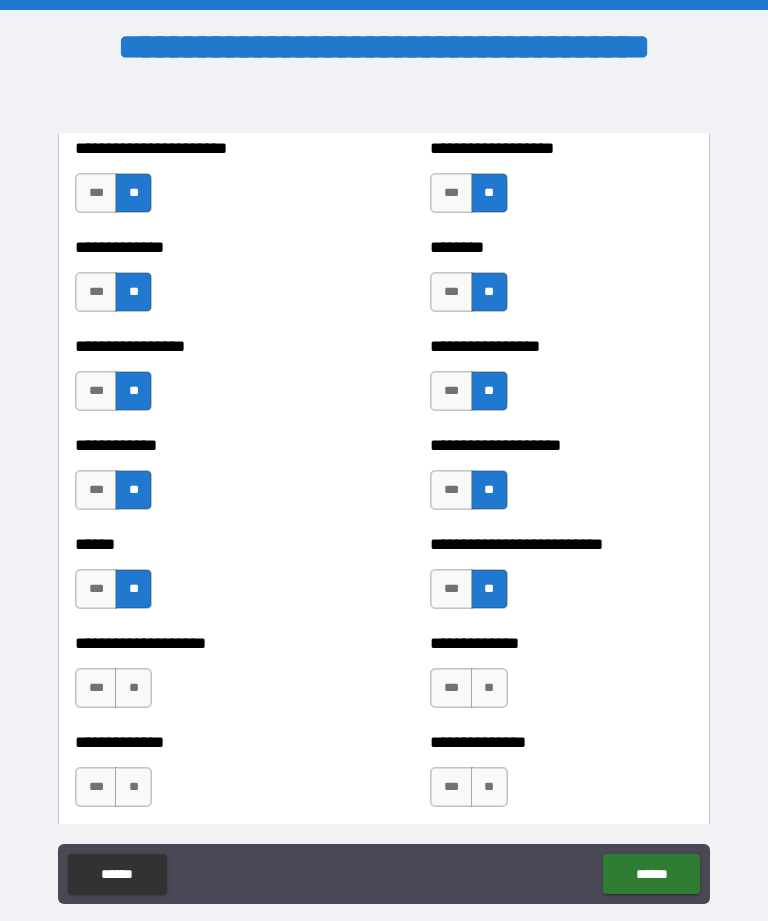 click on "**" at bounding box center [133, 688] 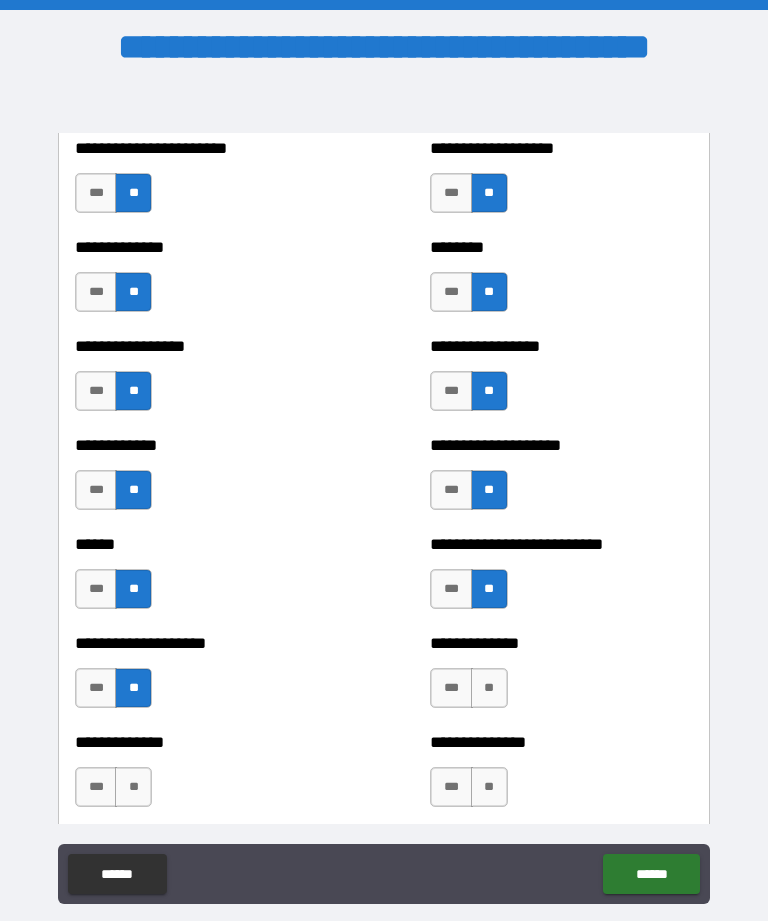 click on "**" at bounding box center [489, 688] 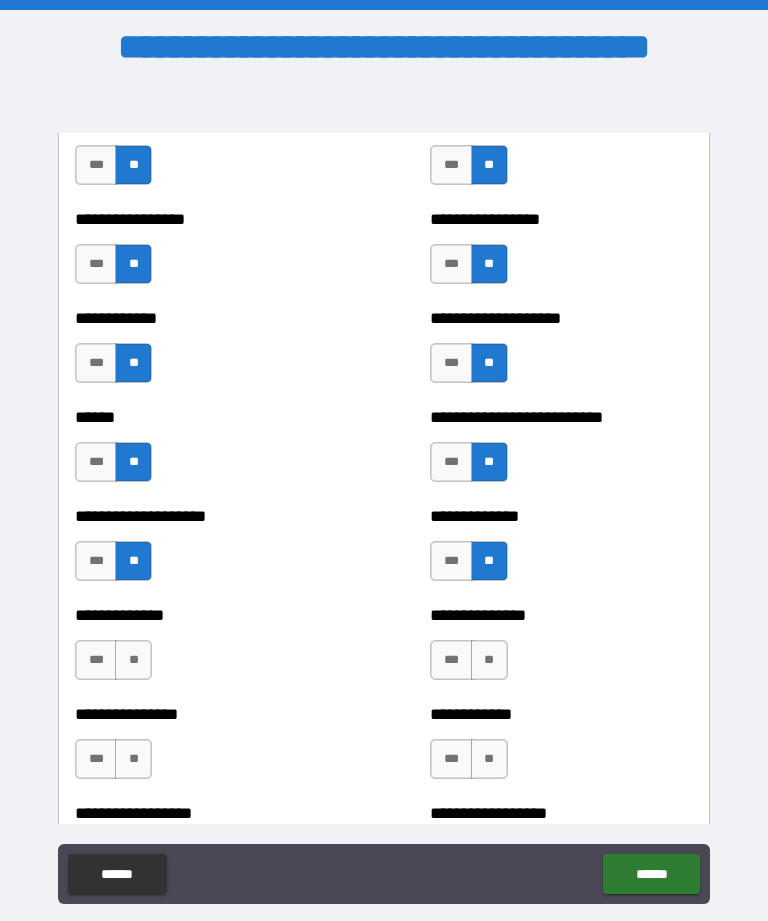 scroll, scrollTop: 3876, scrollLeft: 0, axis: vertical 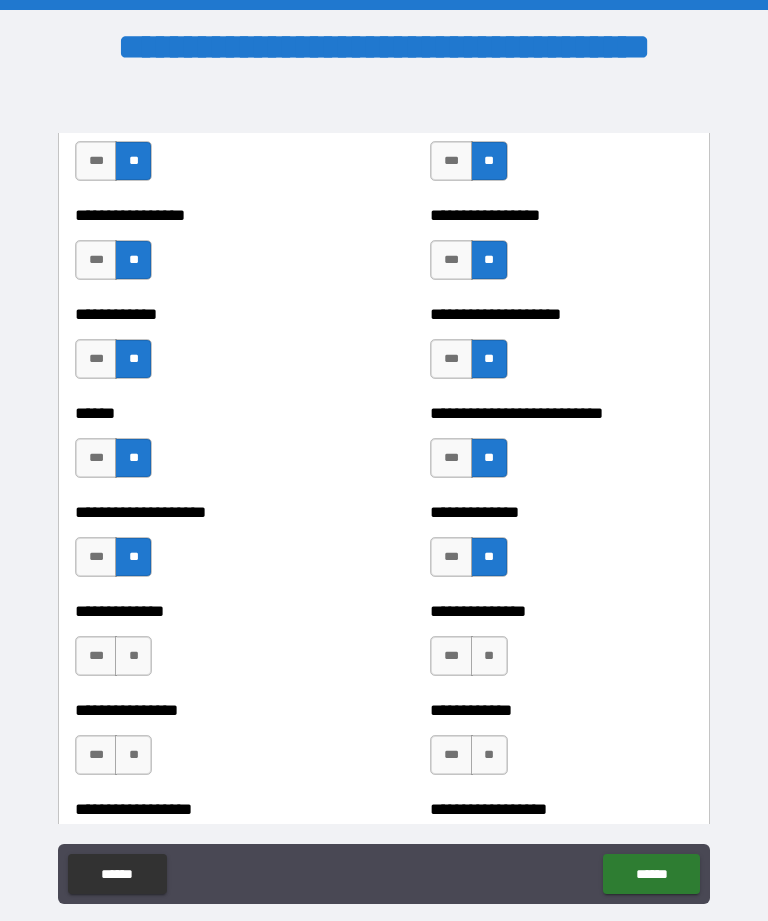 click on "**" at bounding box center (133, 656) 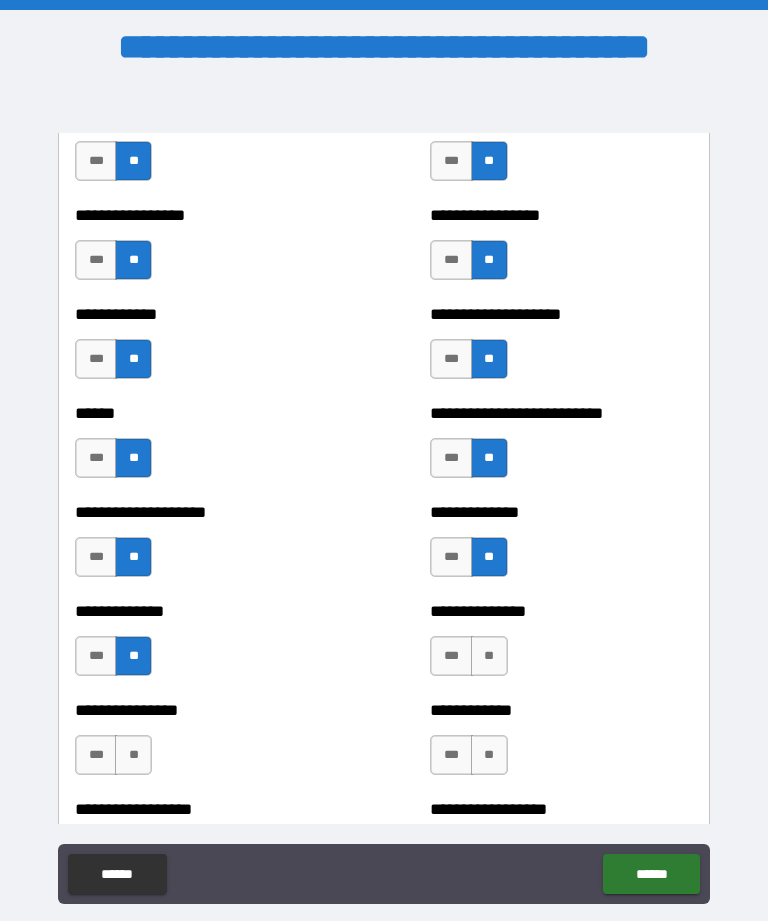 click on "**" at bounding box center [489, 656] 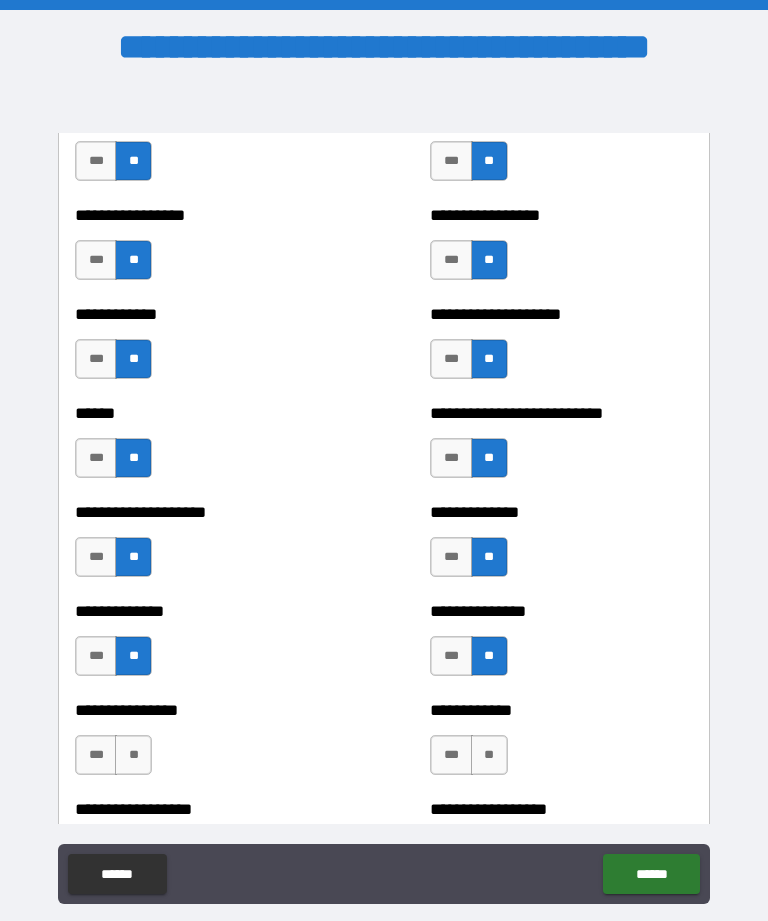 scroll, scrollTop: 3972, scrollLeft: 0, axis: vertical 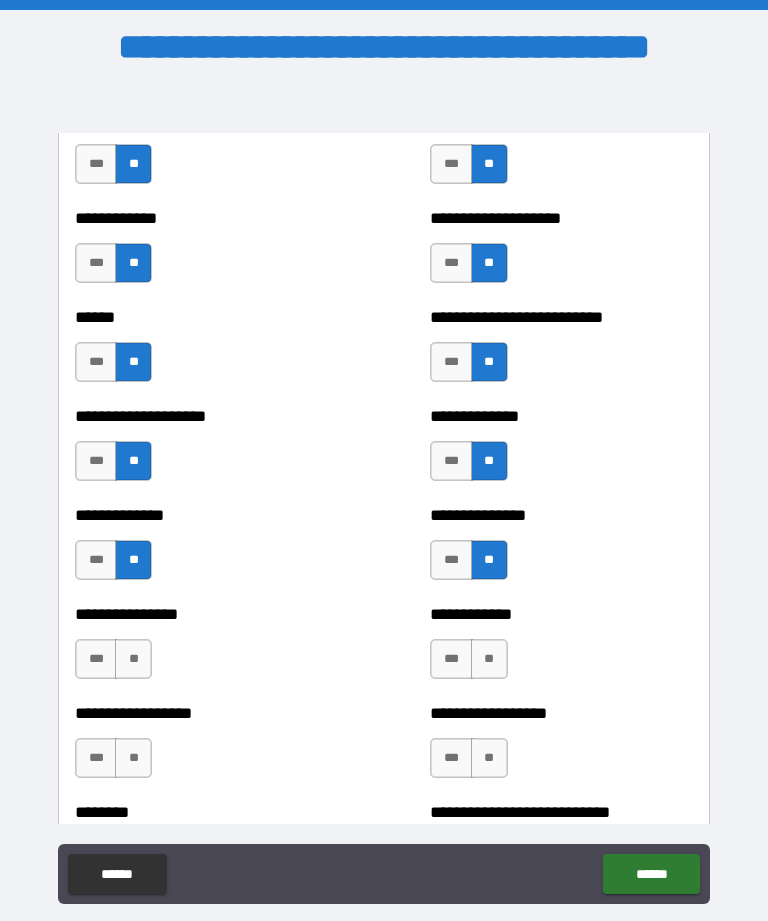 click on "**" at bounding box center (133, 659) 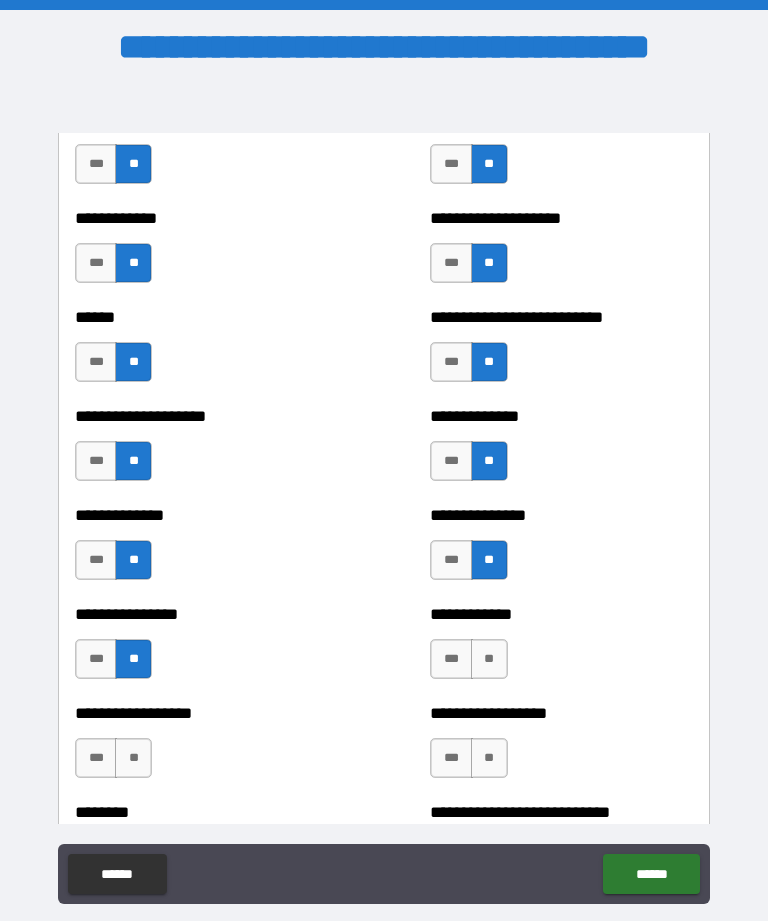 click on "**" at bounding box center [489, 659] 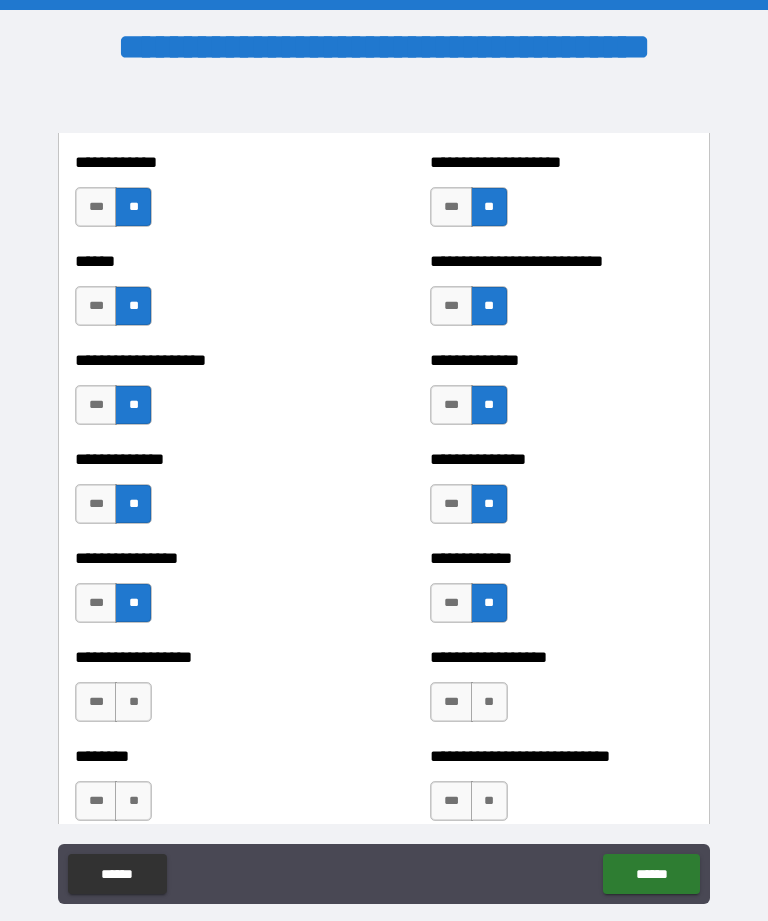 scroll, scrollTop: 4039, scrollLeft: 0, axis: vertical 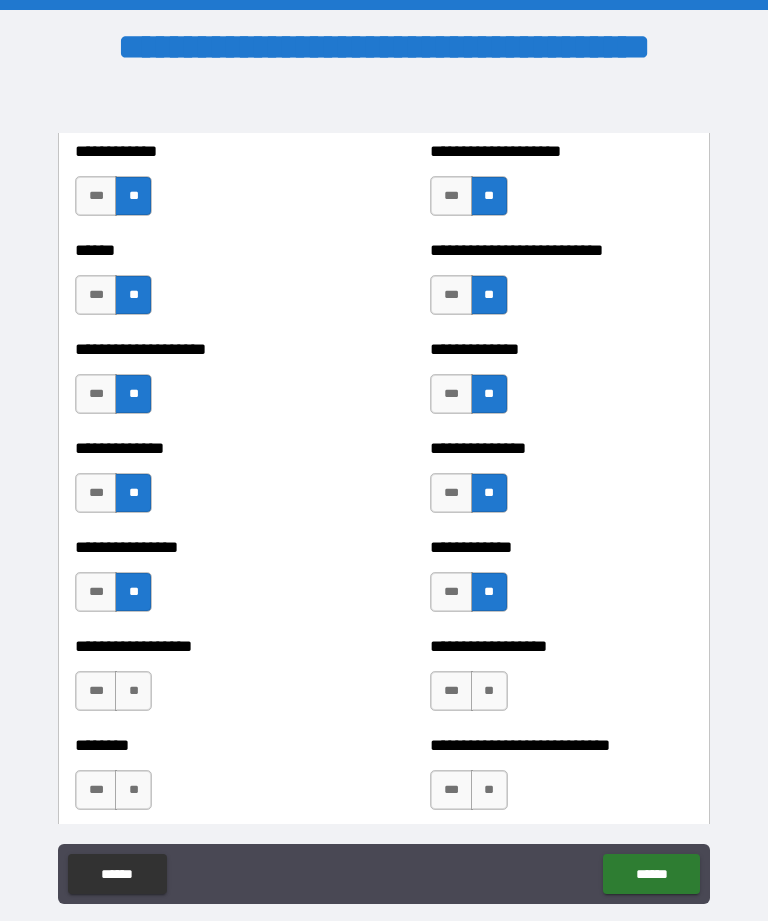 click on "**" at bounding box center (133, 691) 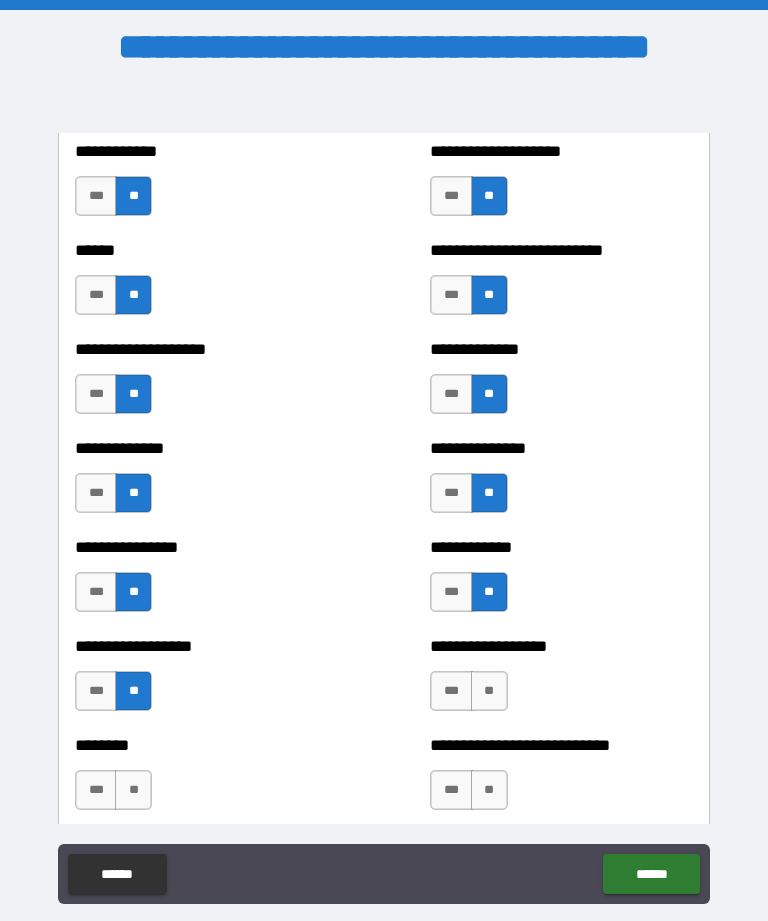 click on "**" at bounding box center [489, 691] 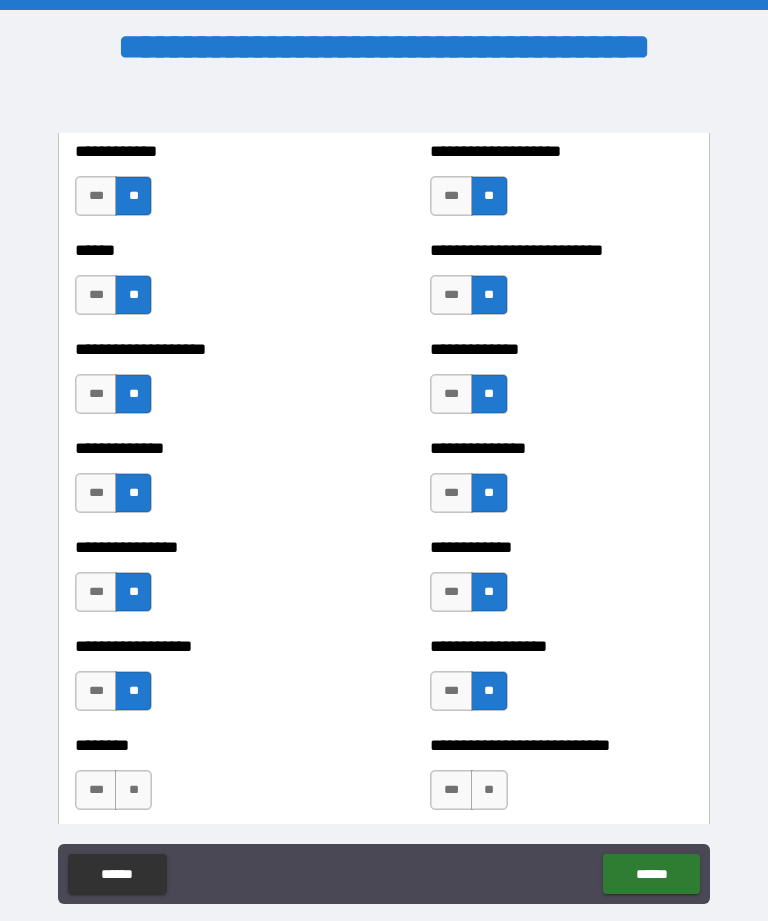 click on "**" at bounding box center (133, 790) 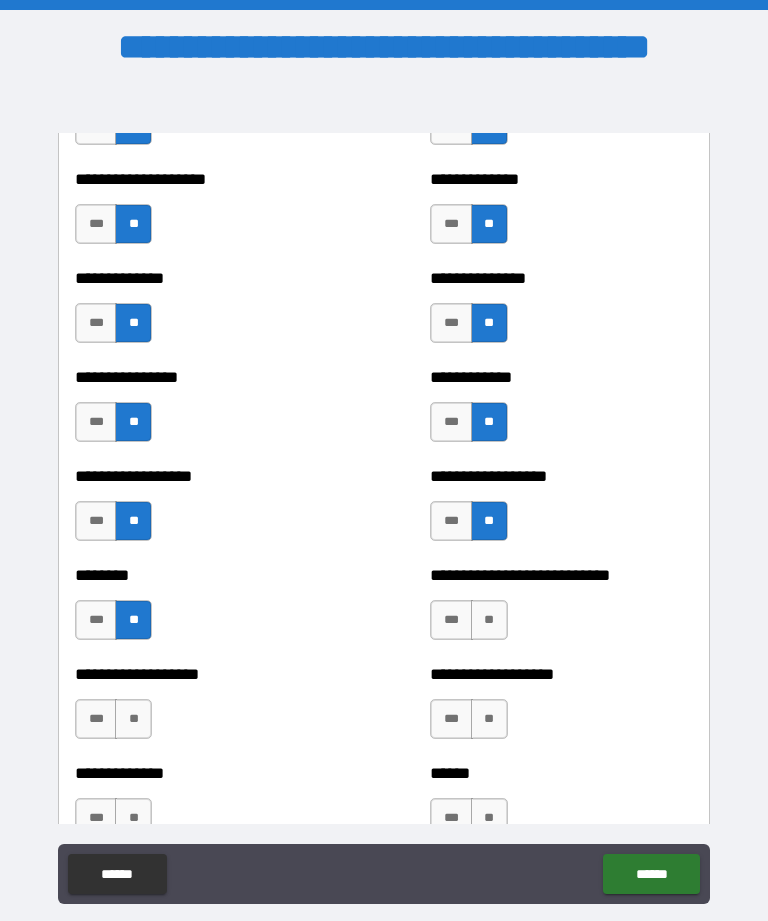 click on "**" at bounding box center (489, 620) 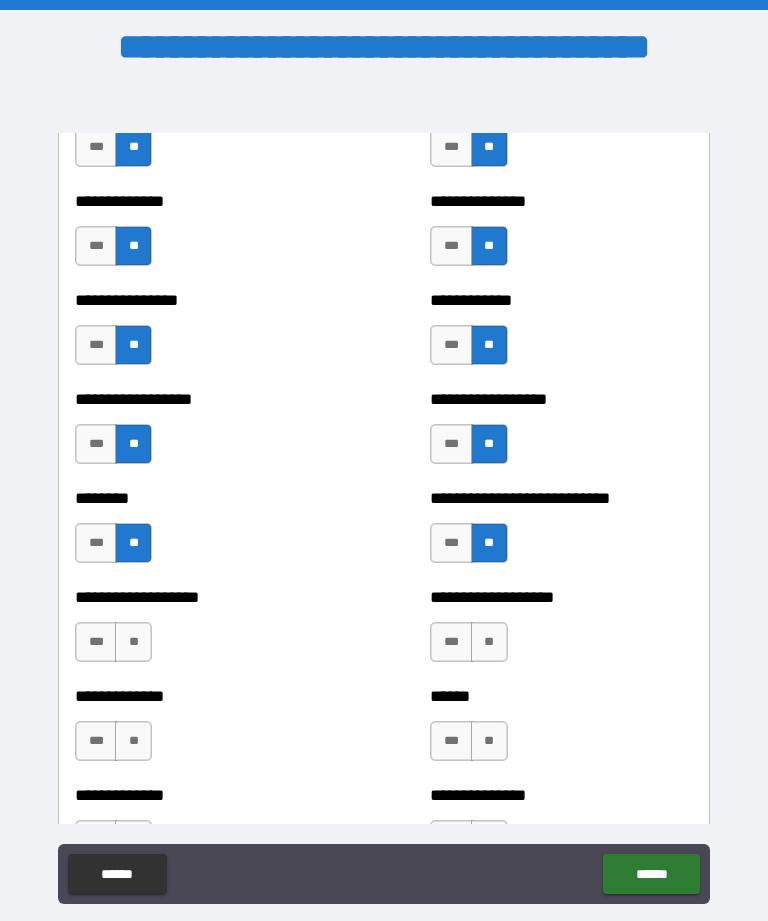 scroll, scrollTop: 4292, scrollLeft: 0, axis: vertical 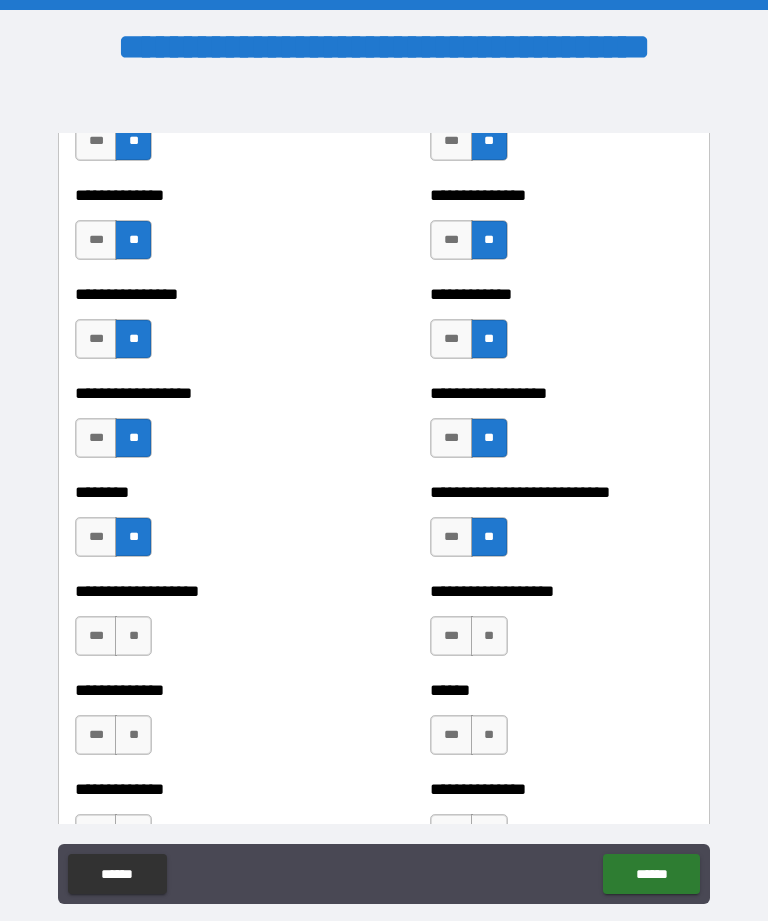 click on "**" at bounding box center (133, 636) 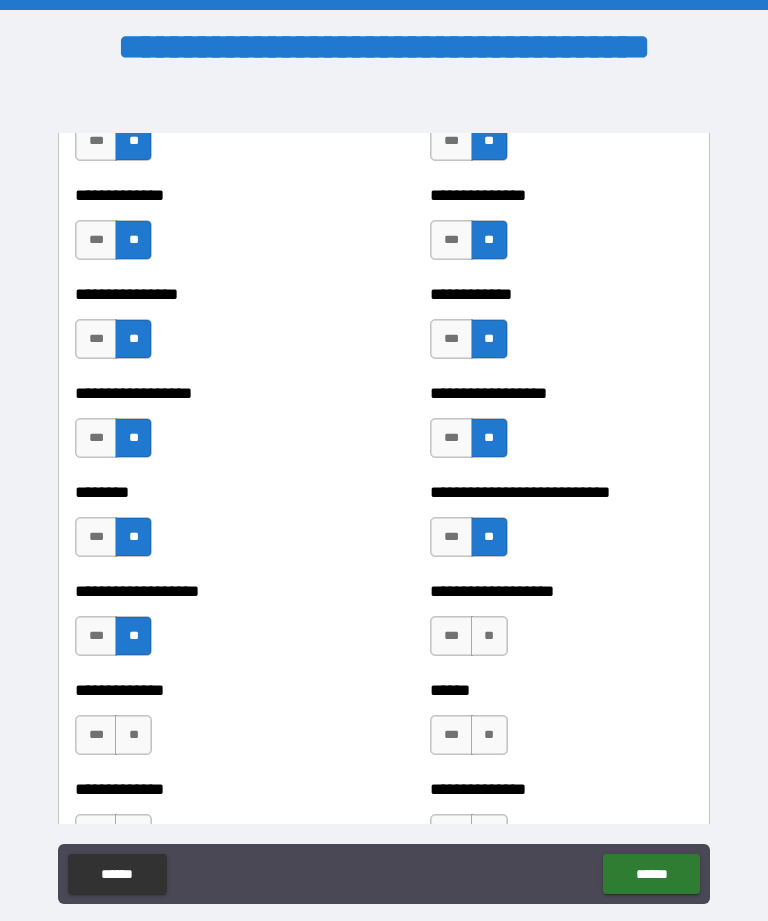 click on "**" at bounding box center (489, 636) 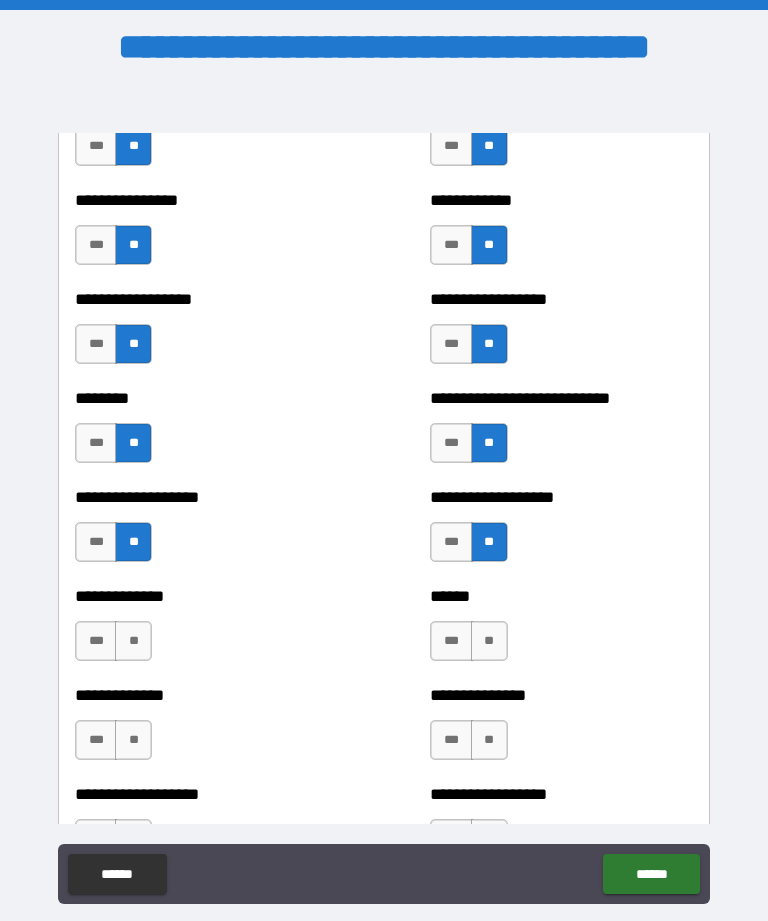 scroll, scrollTop: 4399, scrollLeft: 0, axis: vertical 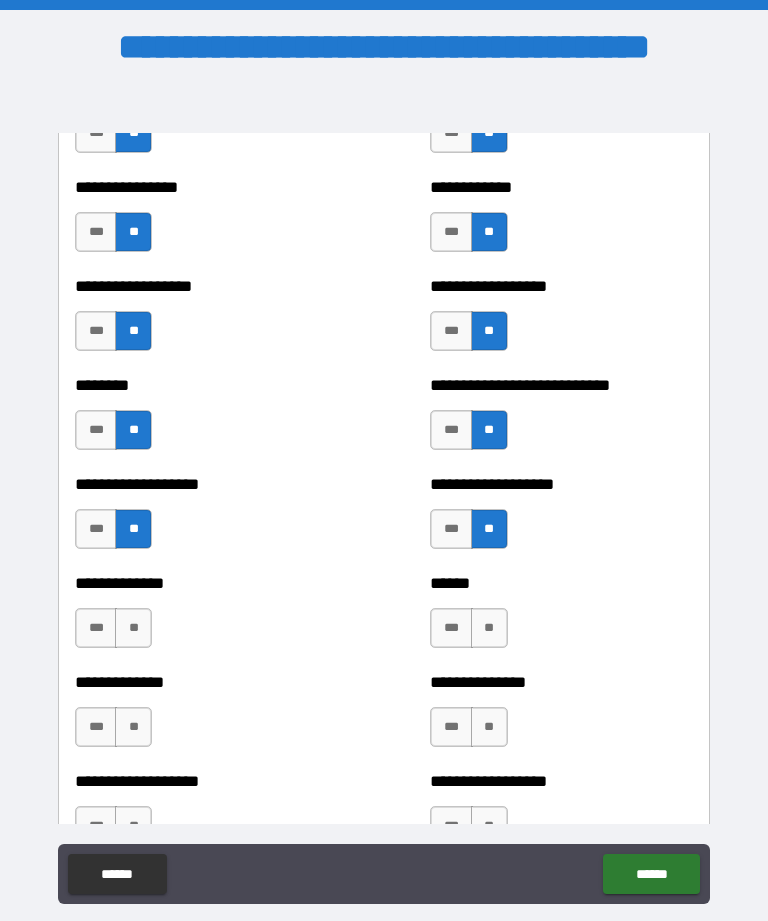 click on "**" at bounding box center (133, 628) 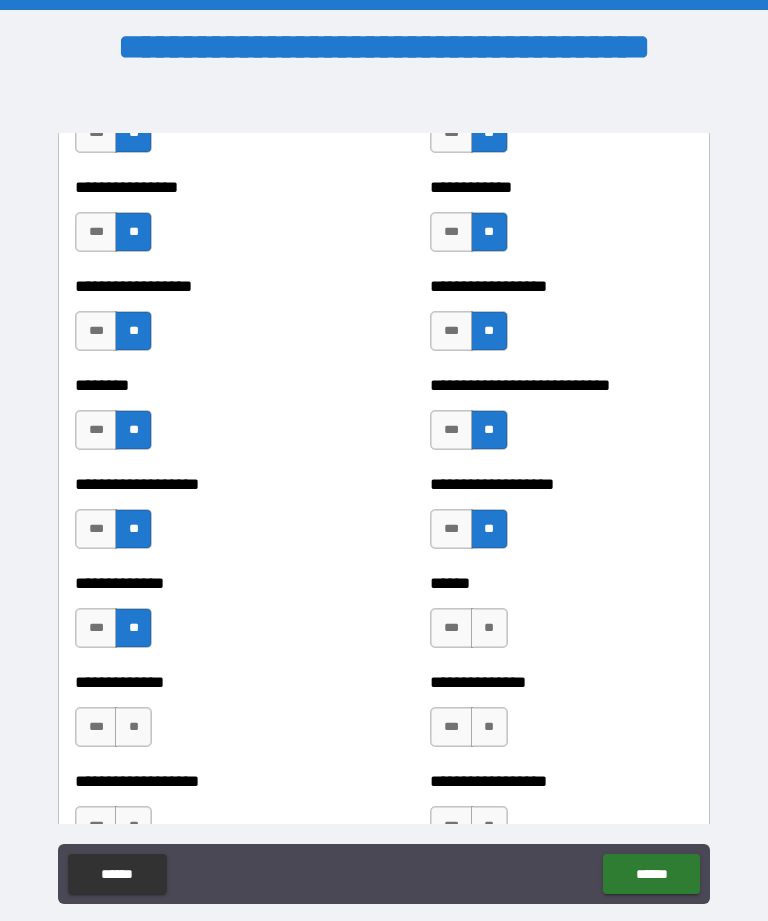 click on "**" at bounding box center [489, 628] 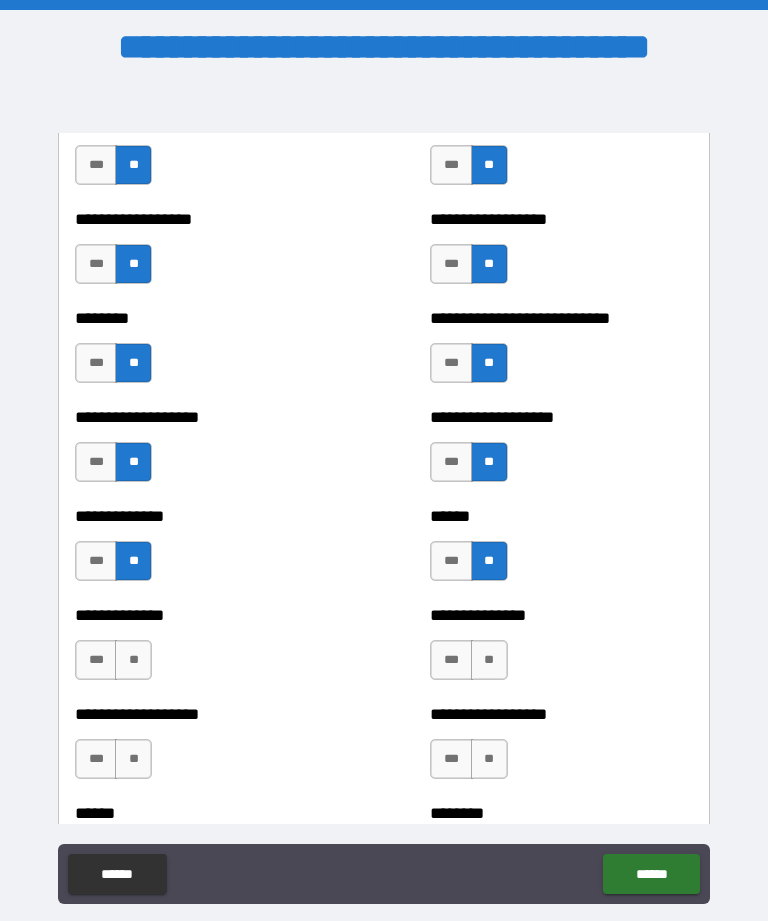 scroll, scrollTop: 4495, scrollLeft: 0, axis: vertical 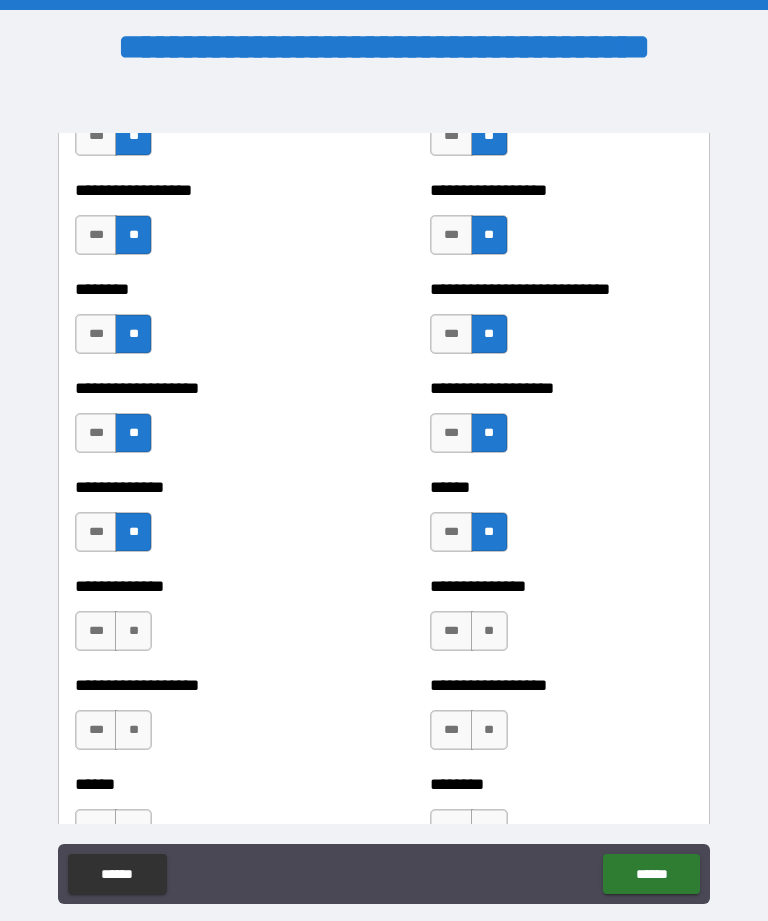 click on "**" at bounding box center (133, 631) 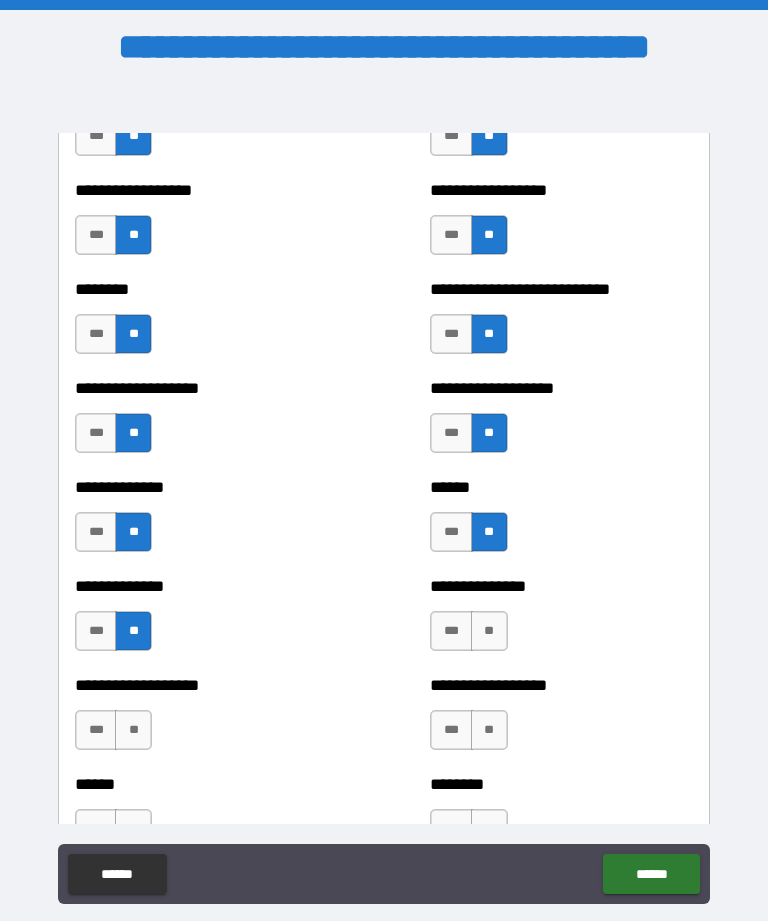 click on "**" at bounding box center (489, 631) 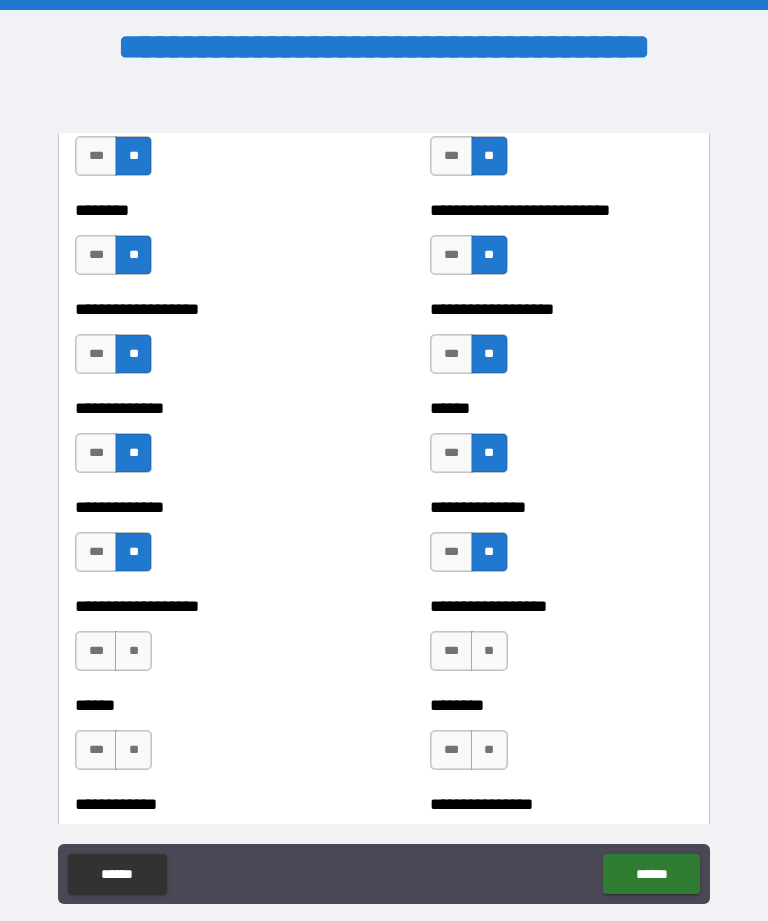scroll, scrollTop: 4575, scrollLeft: 0, axis: vertical 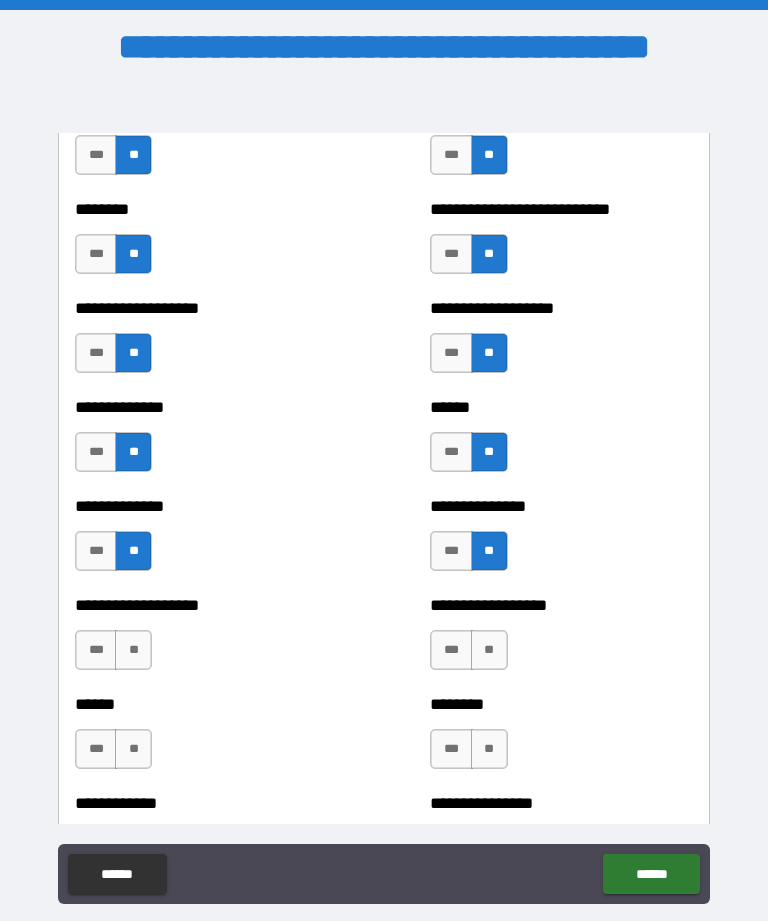 click on "**" at bounding box center (133, 650) 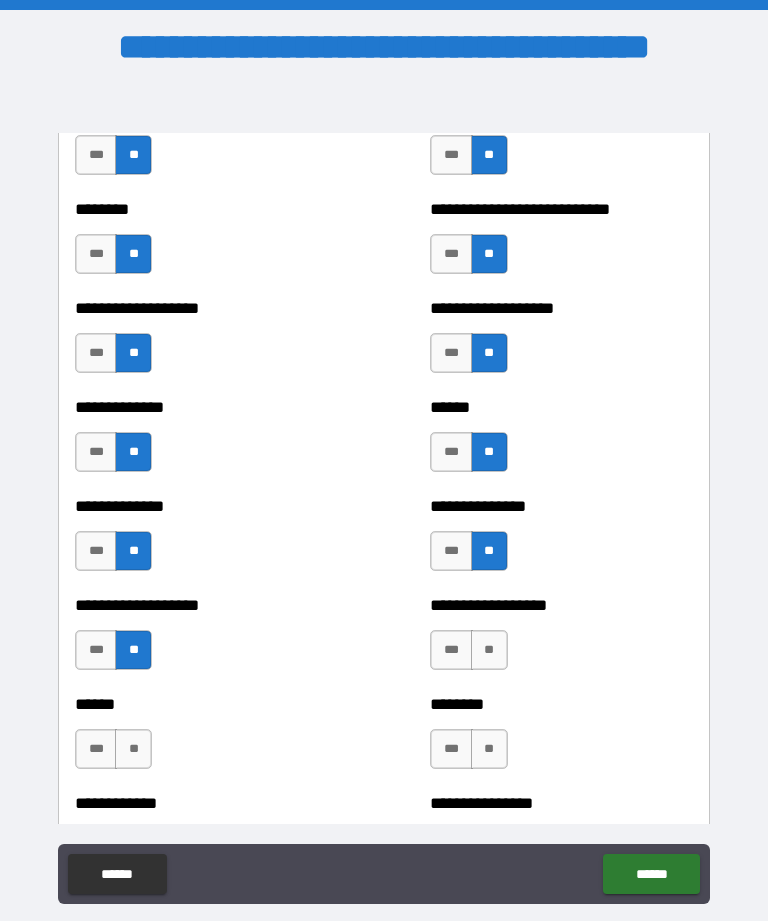 click on "**" at bounding box center [489, 650] 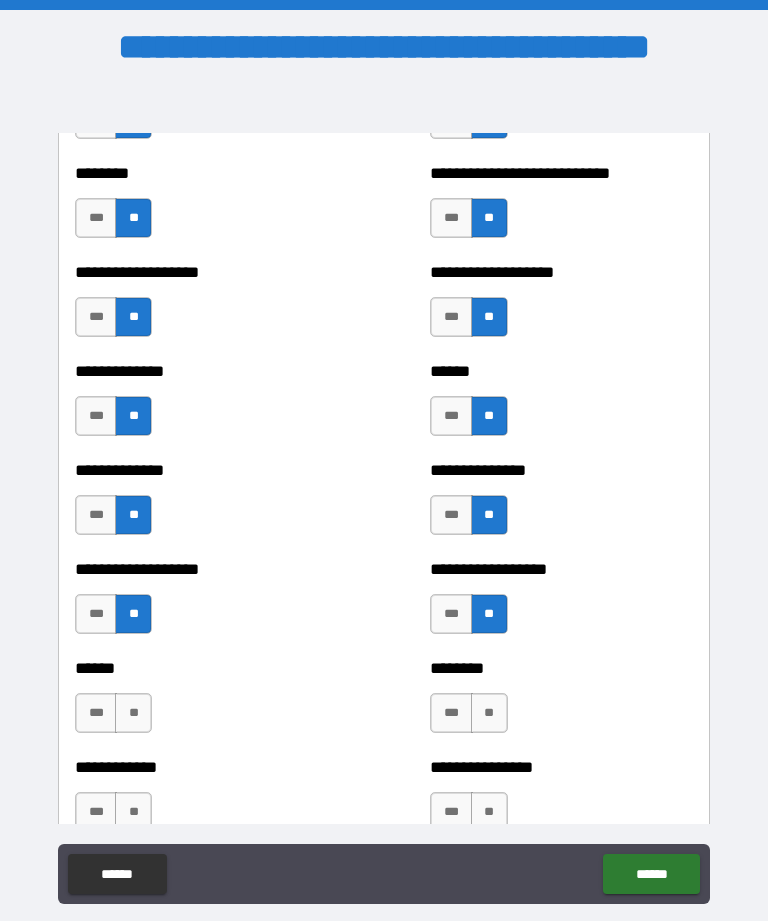 scroll, scrollTop: 4621, scrollLeft: 0, axis: vertical 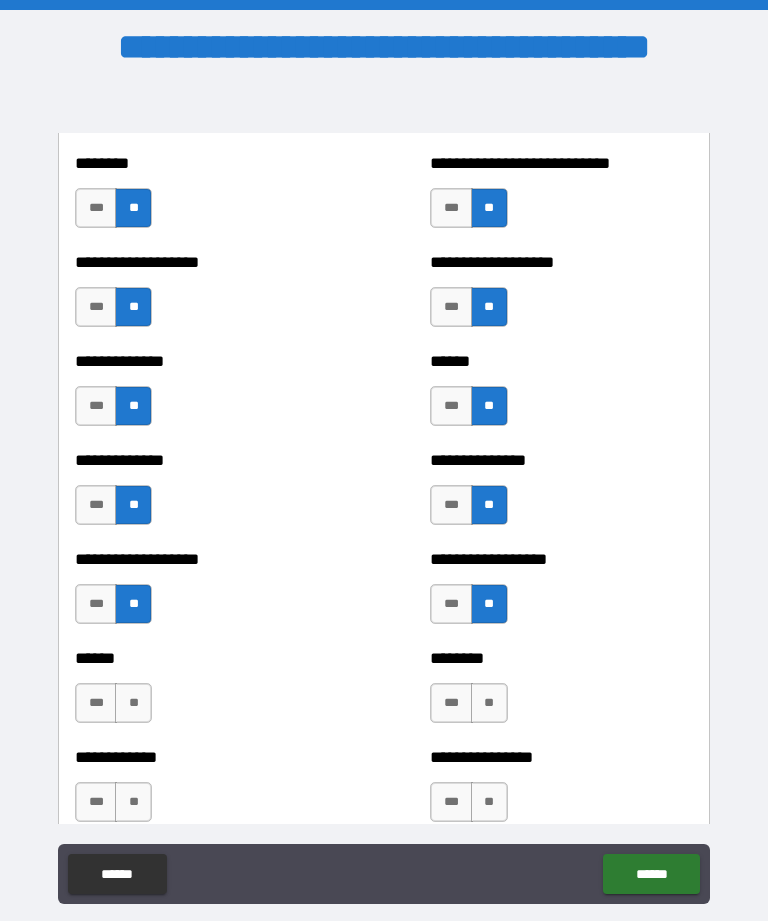 click on "**" at bounding box center [133, 703] 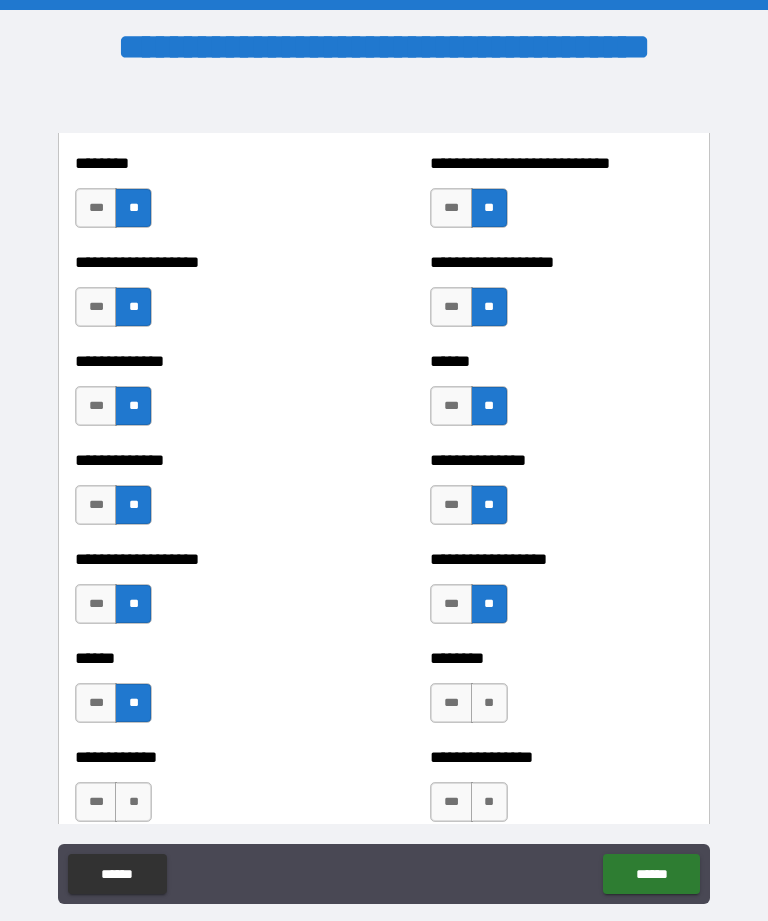 click on "**" at bounding box center (489, 703) 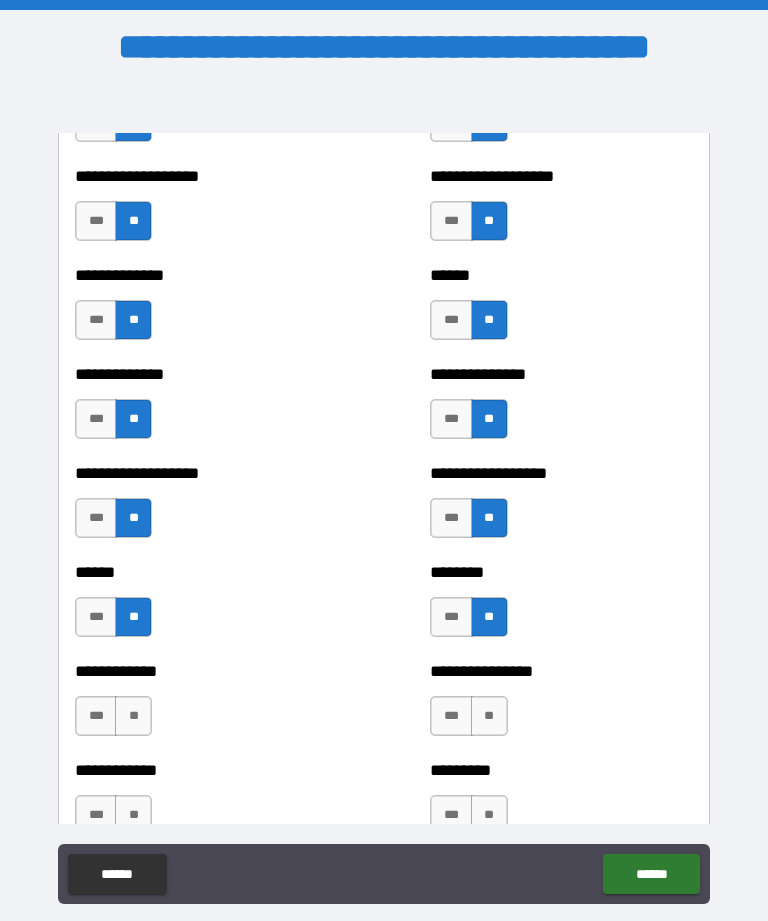 scroll, scrollTop: 4718, scrollLeft: 0, axis: vertical 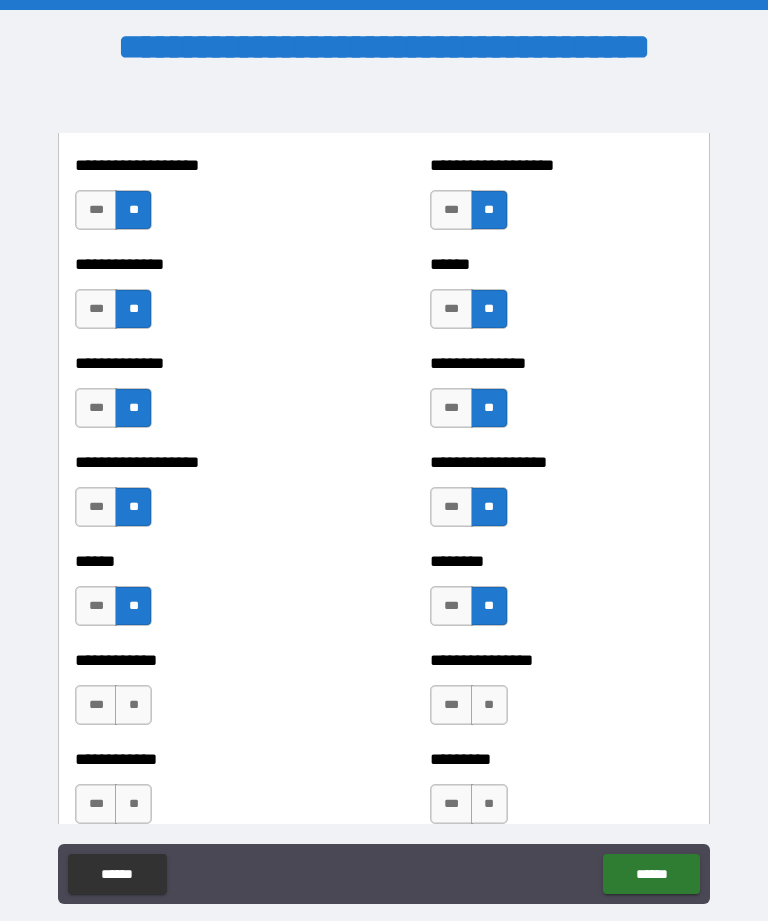 click on "**" at bounding box center [133, 705] 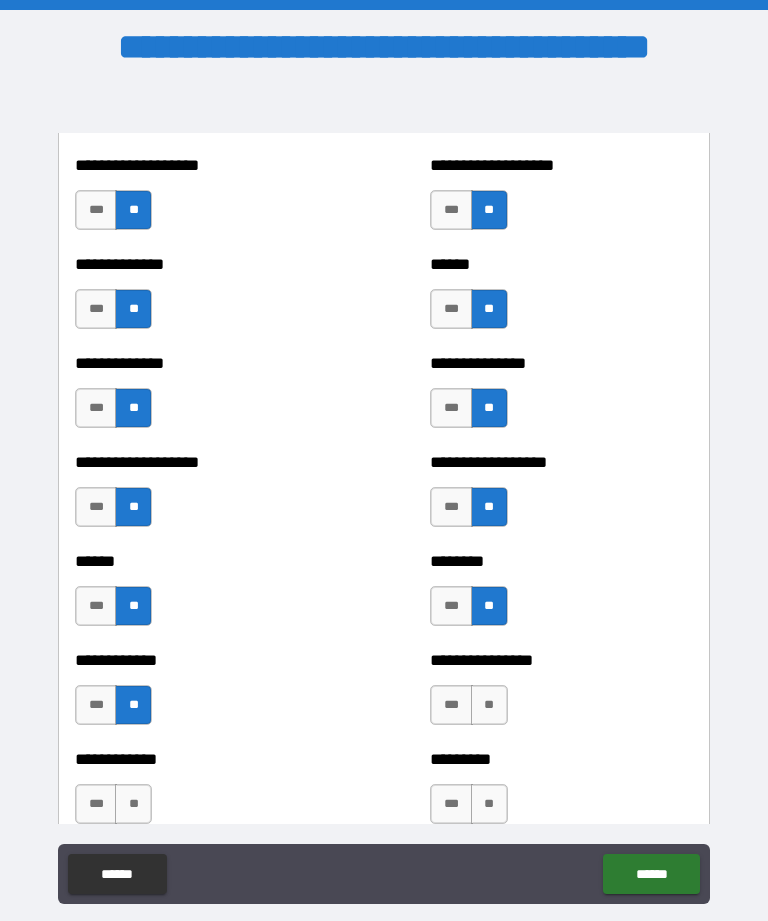 click on "**" at bounding box center [489, 705] 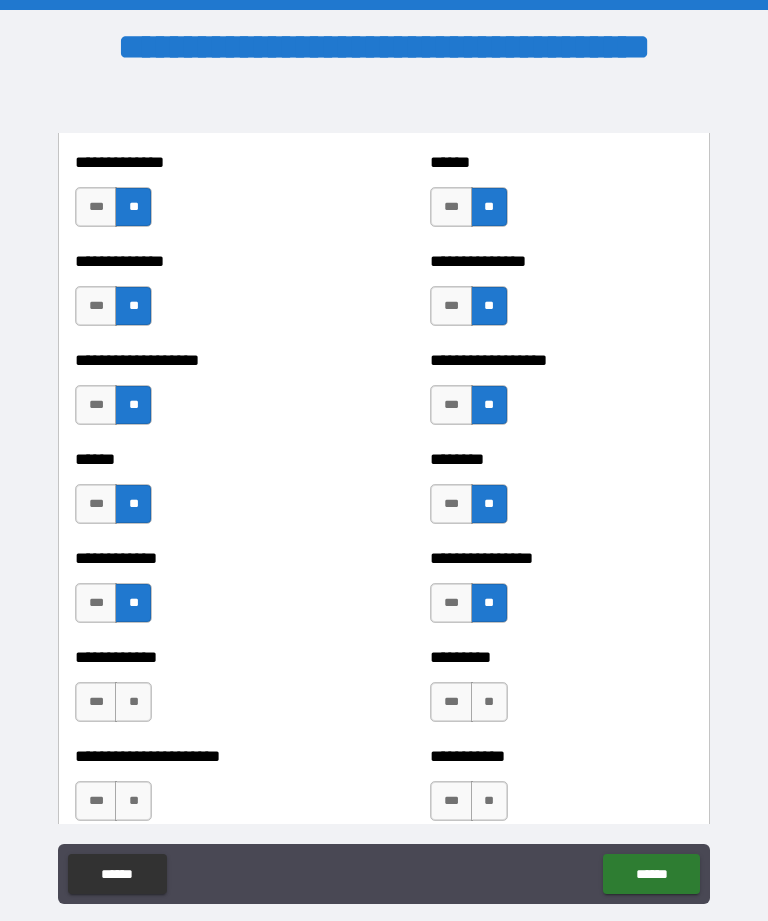 scroll, scrollTop: 4835, scrollLeft: 0, axis: vertical 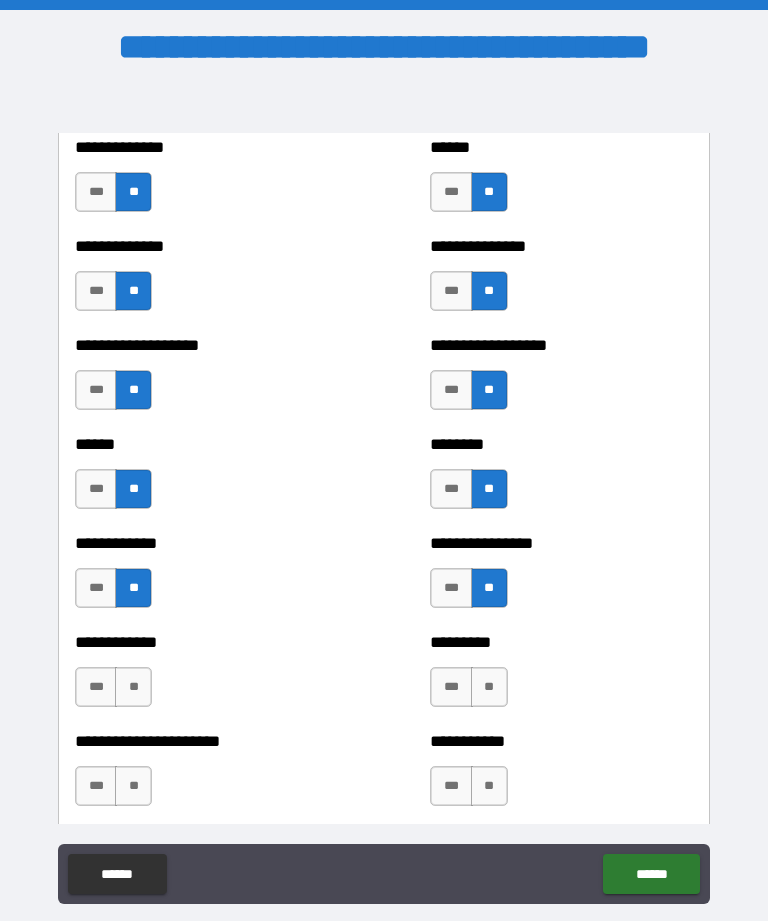 click on "**" at bounding box center (133, 687) 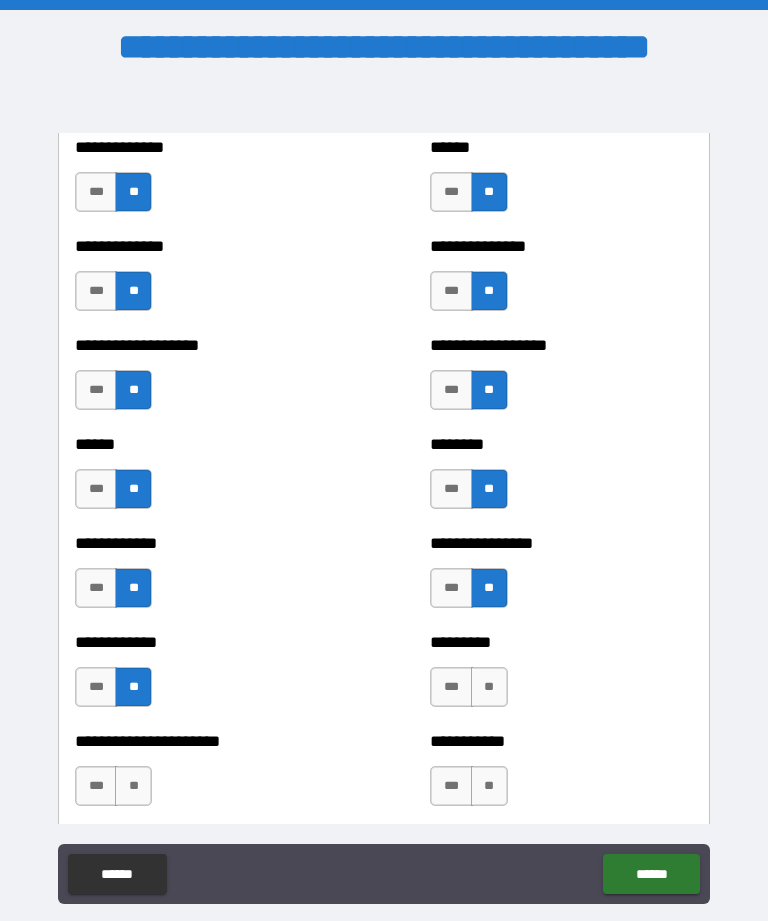 click on "**" at bounding box center (489, 687) 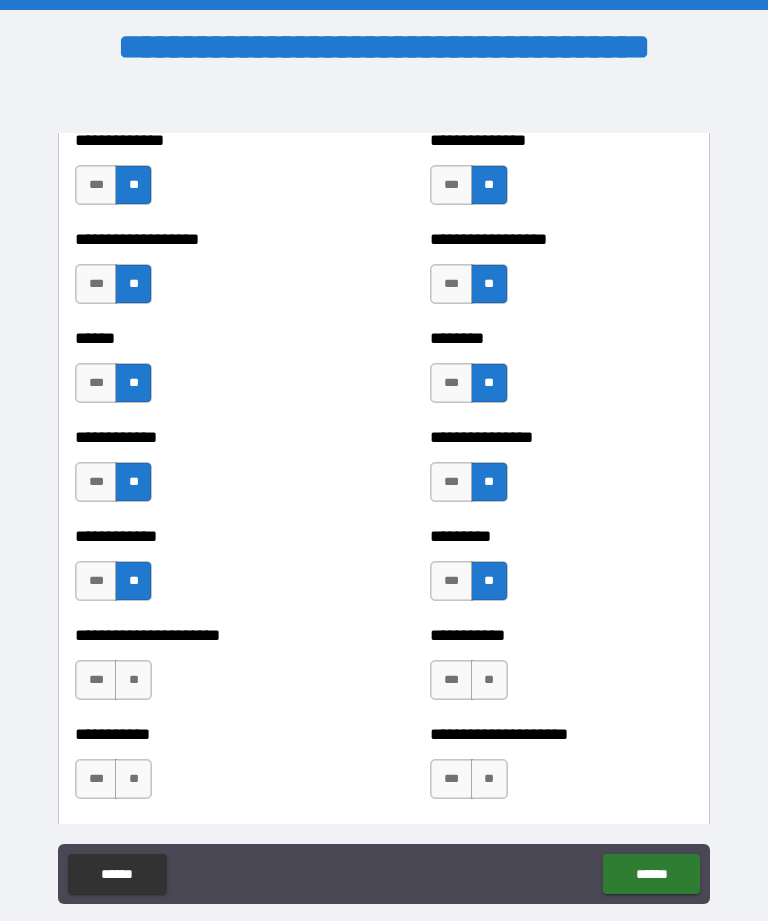 scroll, scrollTop: 4944, scrollLeft: 0, axis: vertical 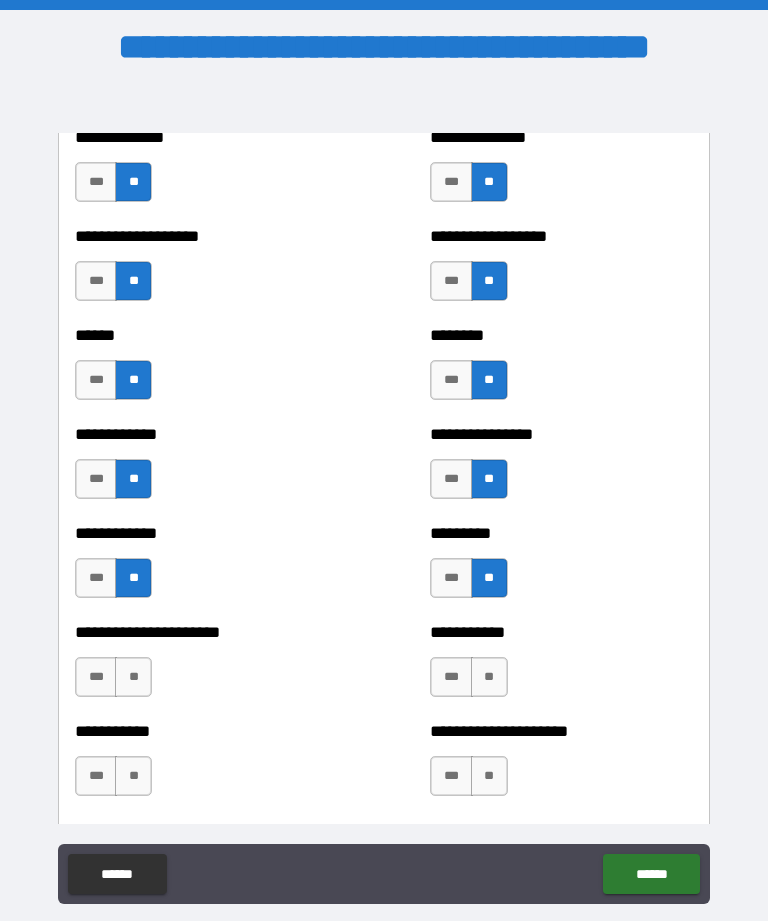 click on "**" at bounding box center [133, 677] 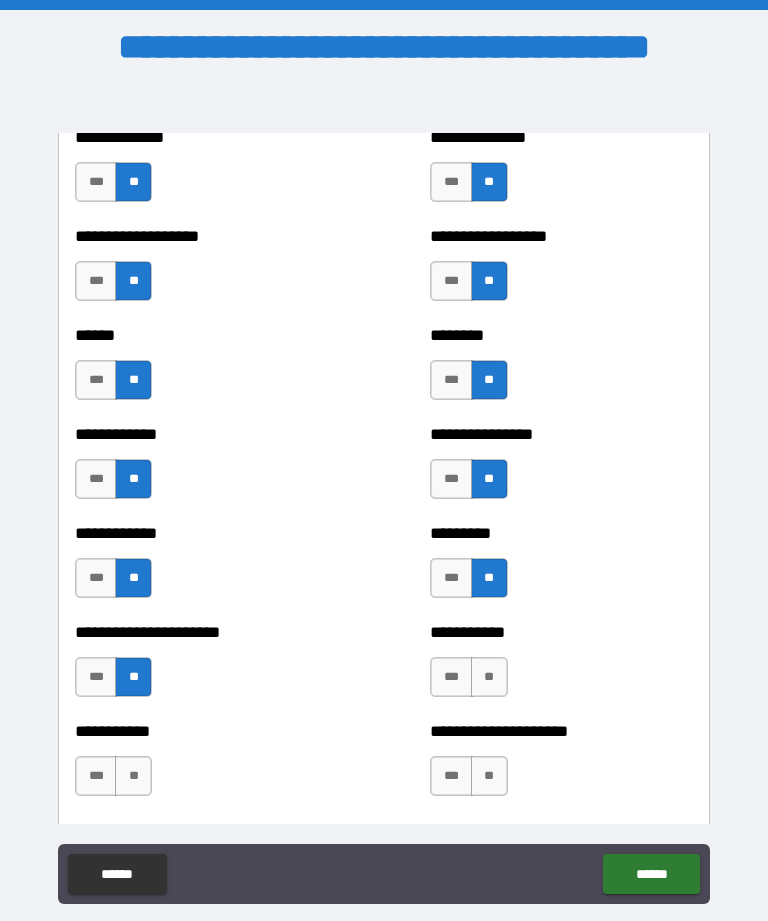 click on "**" at bounding box center (489, 677) 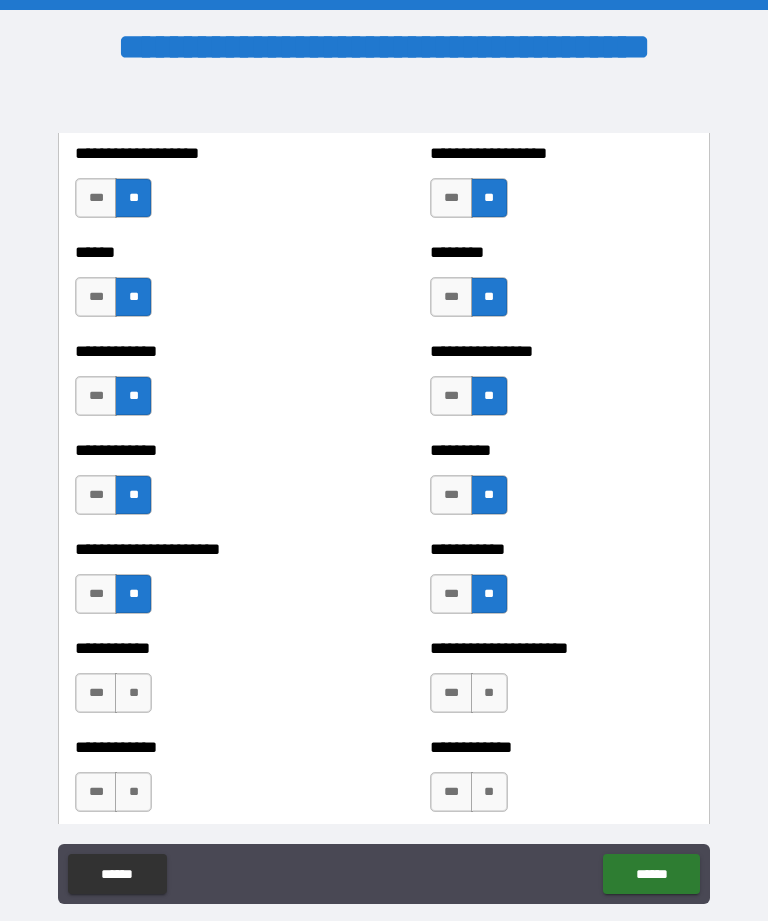 scroll, scrollTop: 5028, scrollLeft: 0, axis: vertical 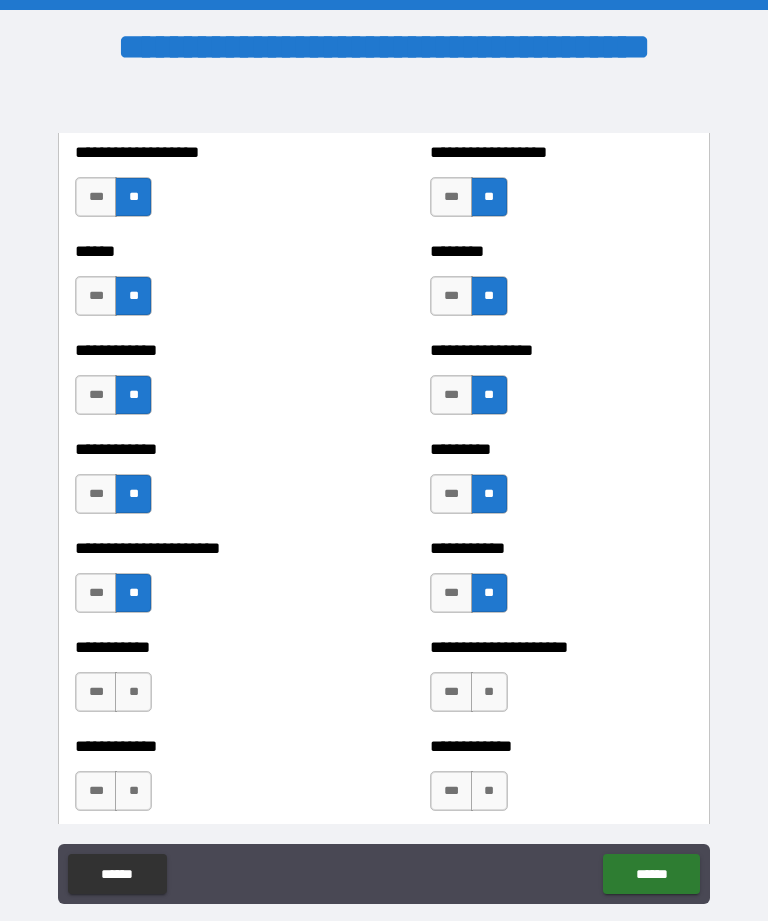 click on "**" at bounding box center [133, 692] 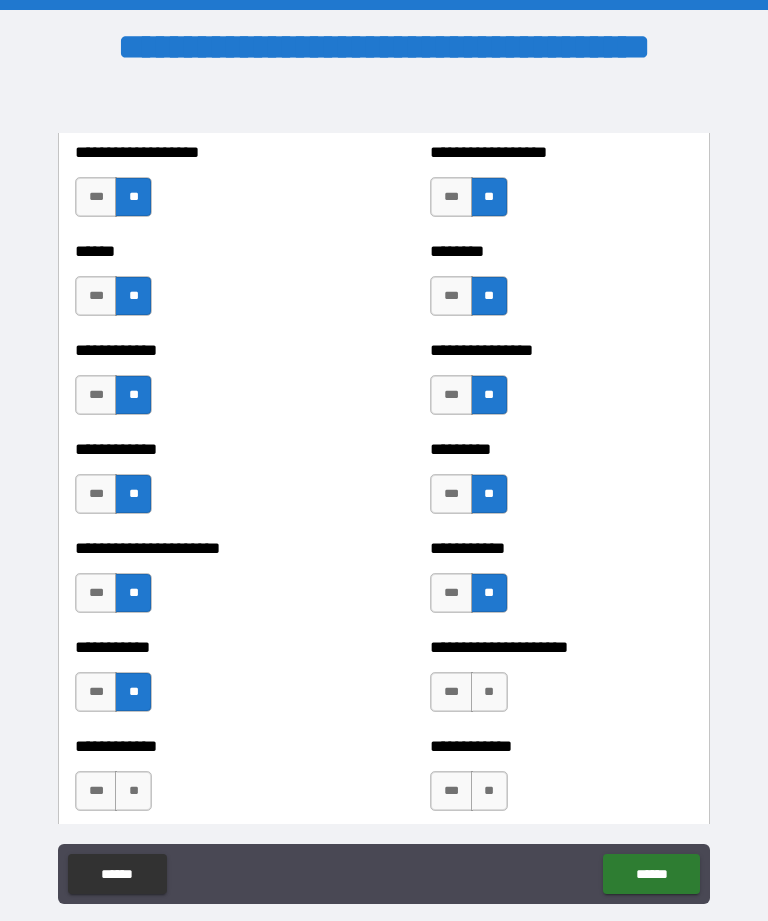 click on "**" at bounding box center (489, 692) 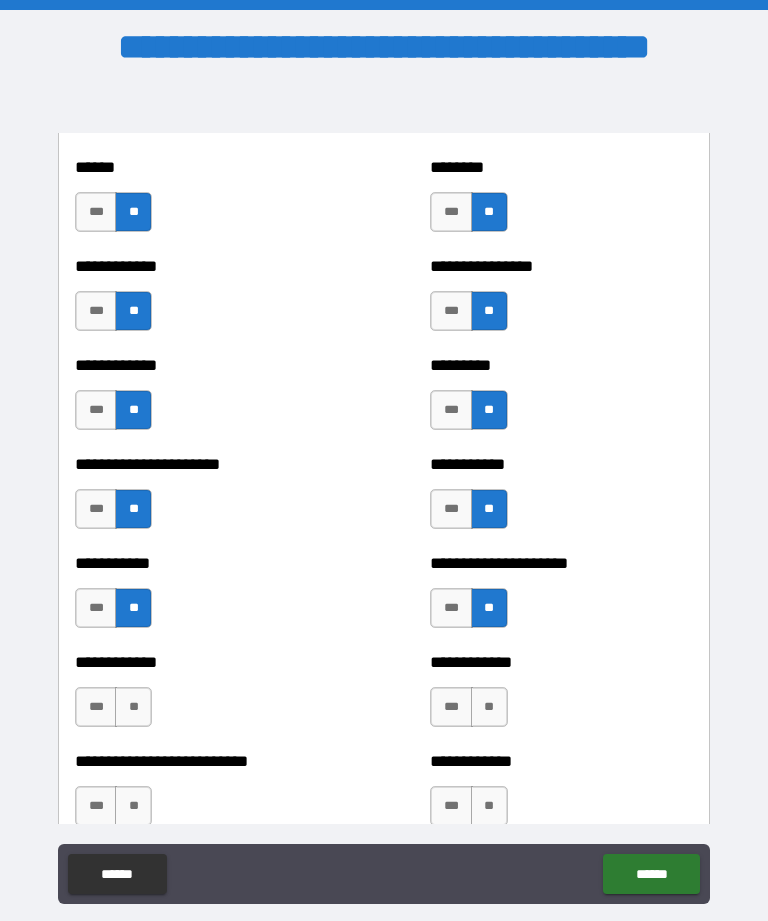 scroll, scrollTop: 5114, scrollLeft: 0, axis: vertical 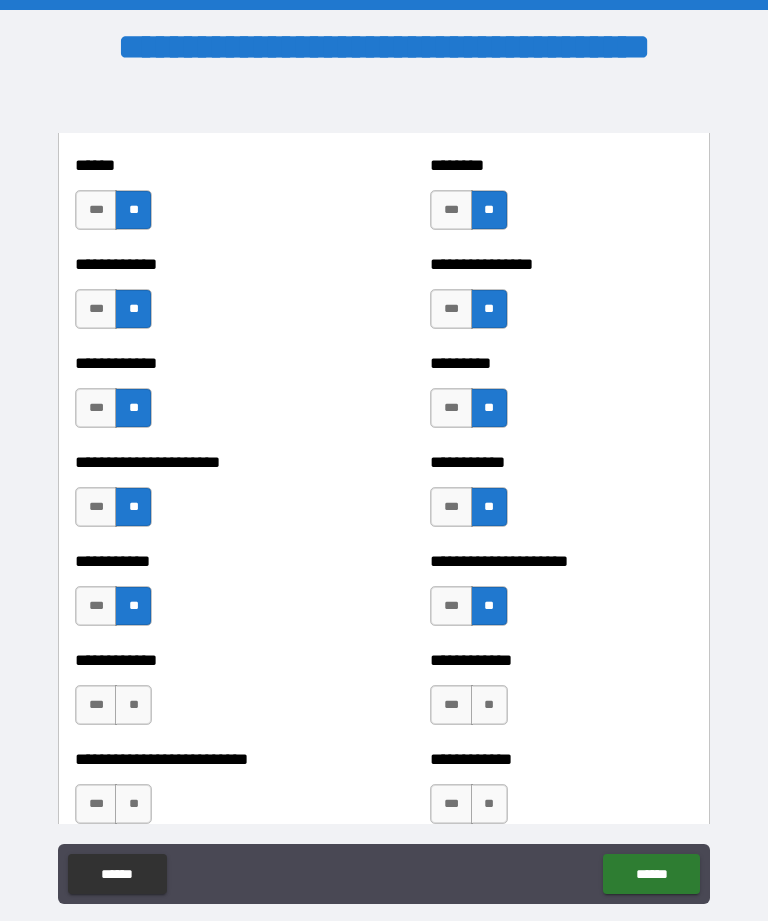 click on "**" at bounding box center [133, 705] 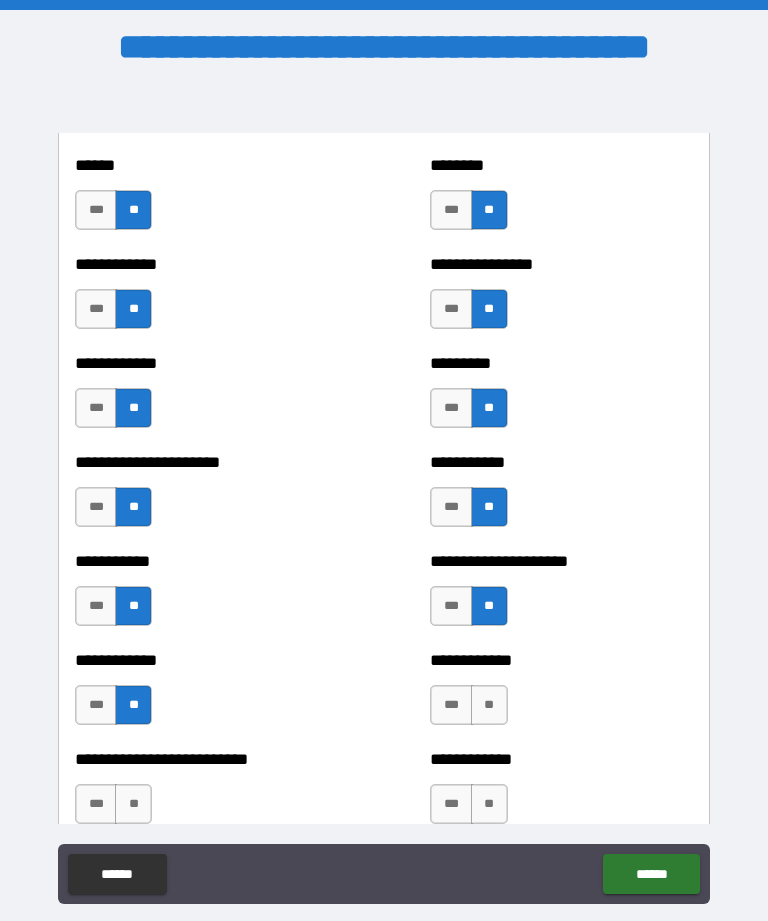 click on "**" at bounding box center (489, 705) 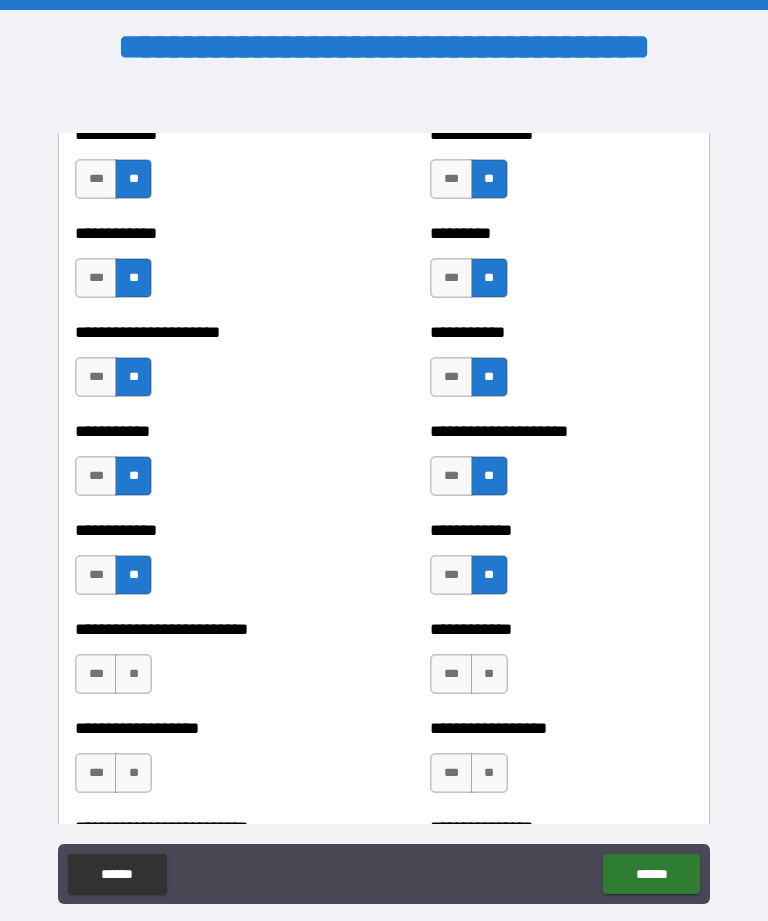 scroll, scrollTop: 5244, scrollLeft: 0, axis: vertical 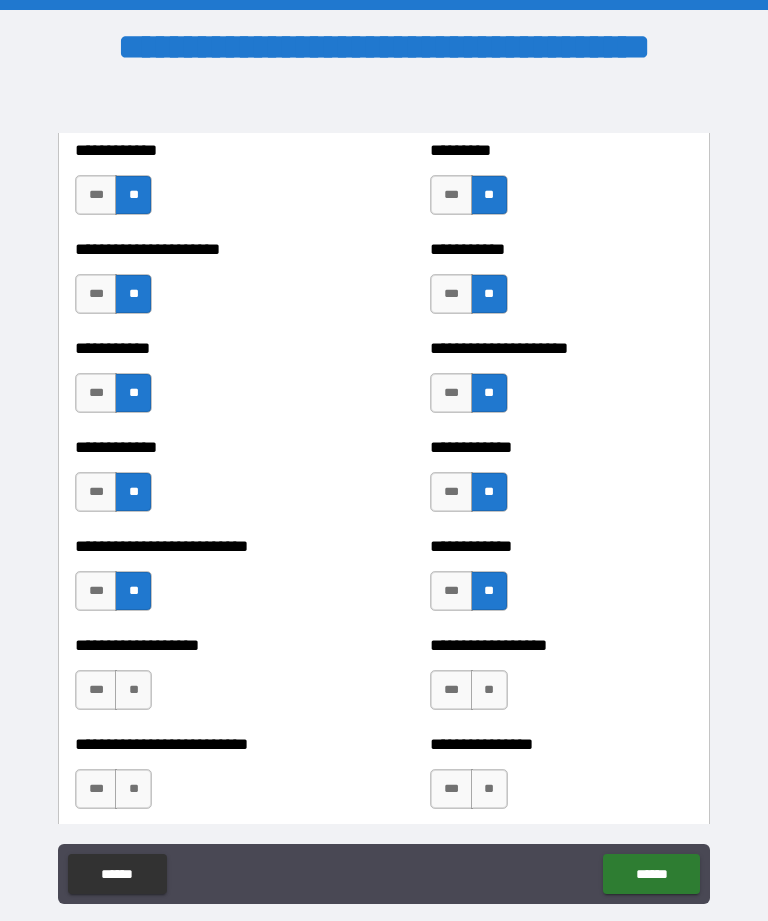click on "**" at bounding box center (133, 690) 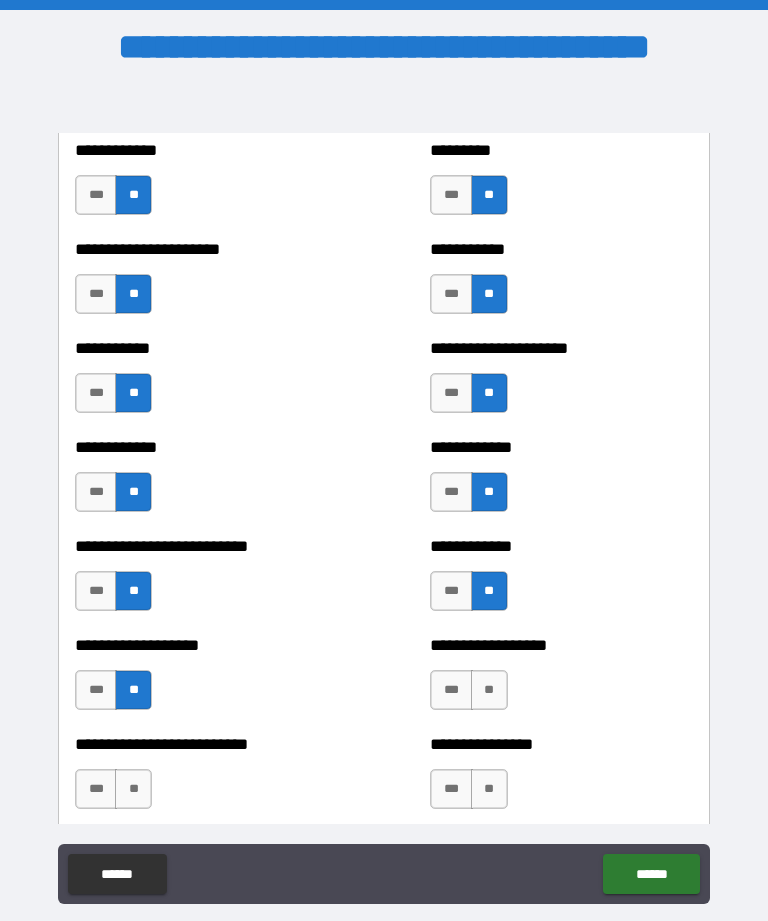 click on "**" at bounding box center [489, 690] 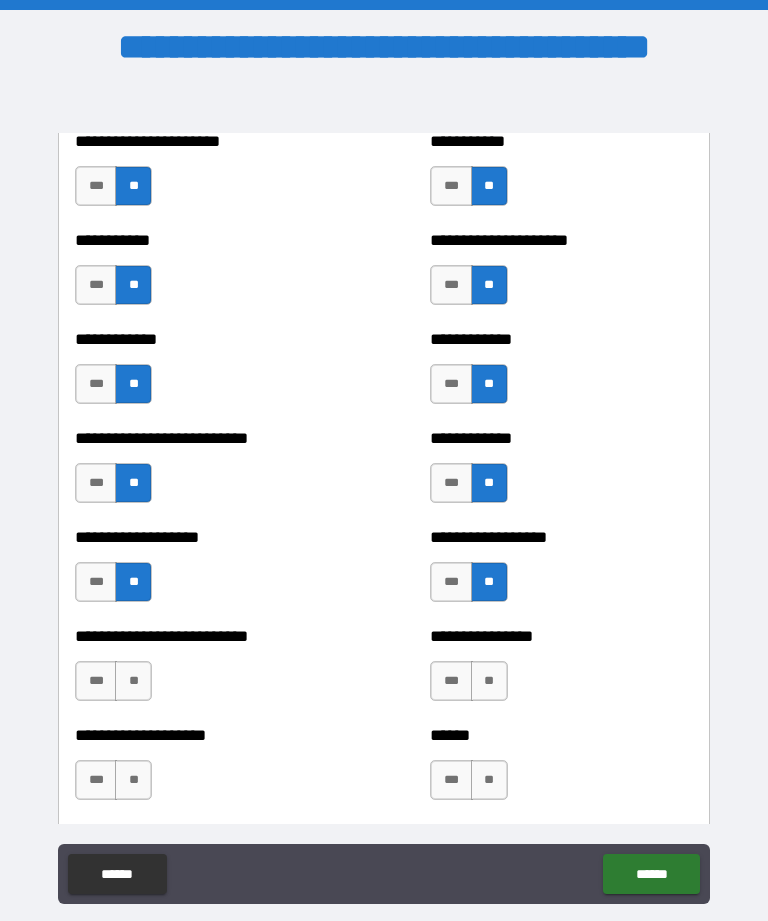 click on "**" at bounding box center [133, 681] 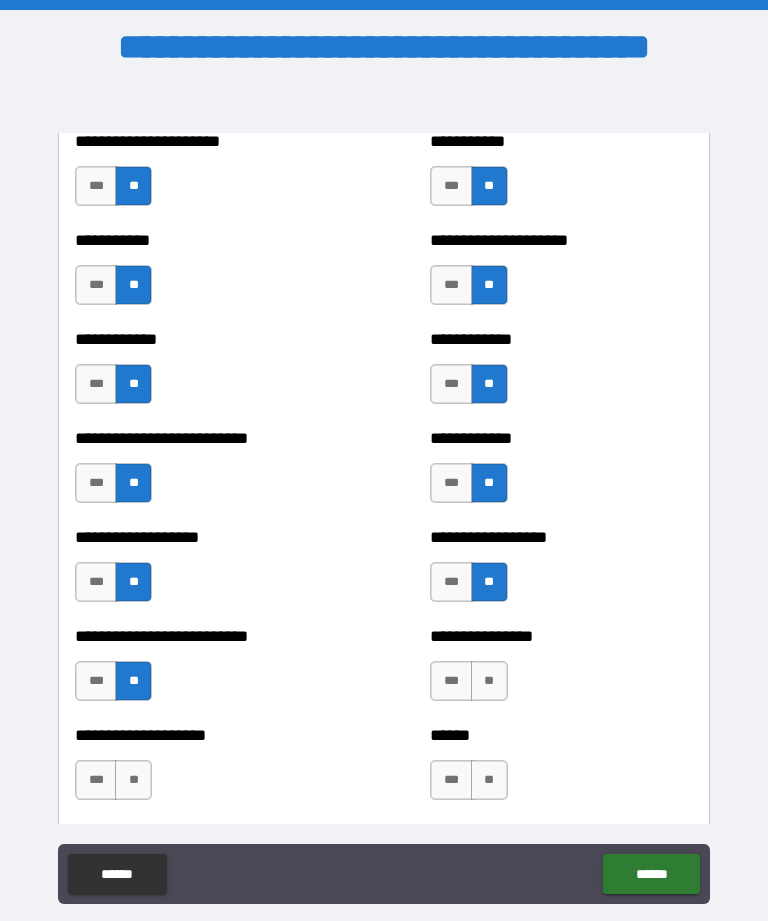 click on "**" at bounding box center (489, 681) 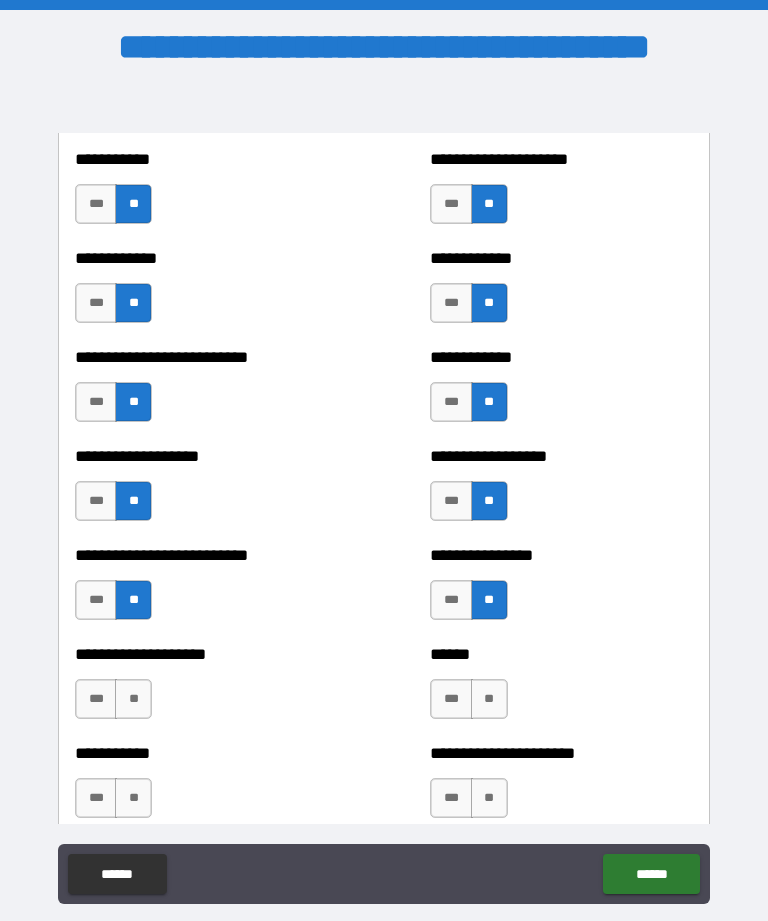 scroll, scrollTop: 5537, scrollLeft: 0, axis: vertical 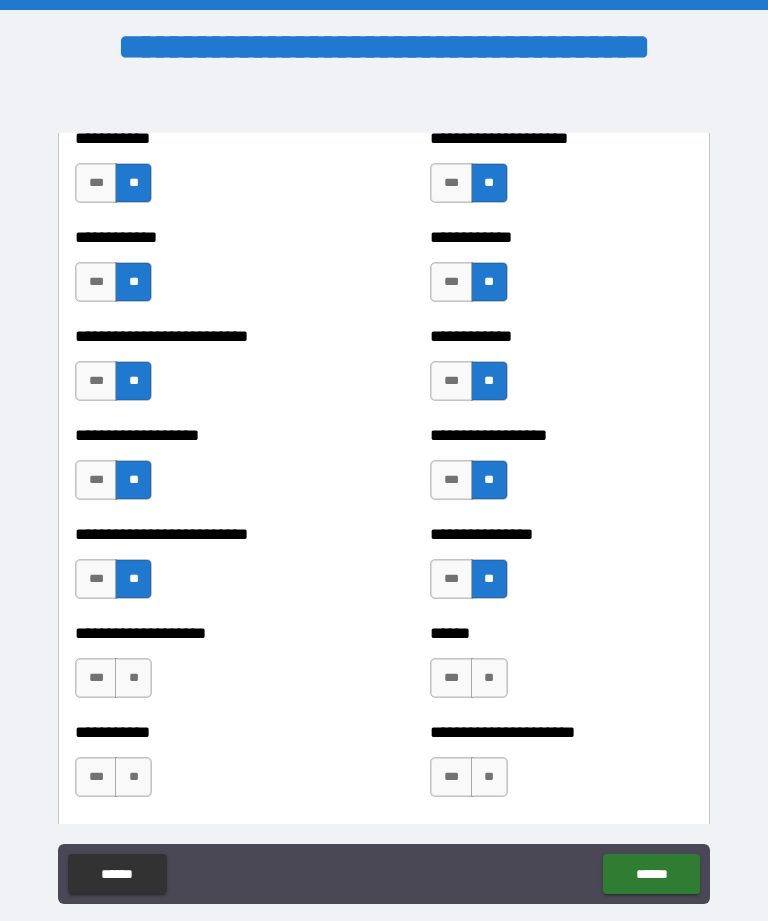 click on "**" at bounding box center (133, 678) 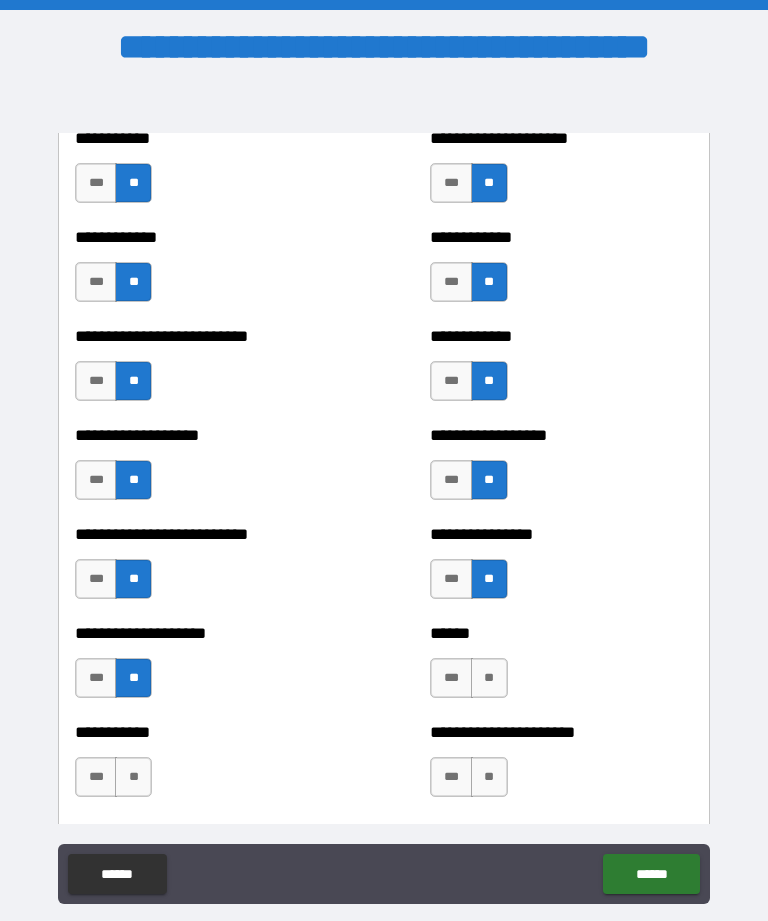 click on "**" at bounding box center (489, 678) 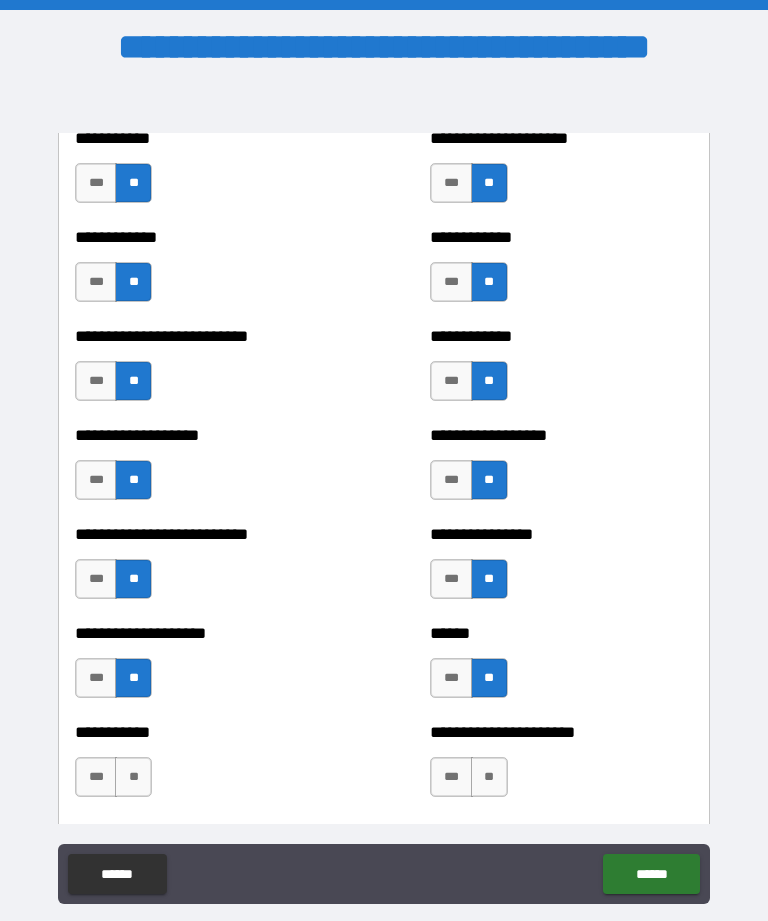 scroll, scrollTop: 5644, scrollLeft: 0, axis: vertical 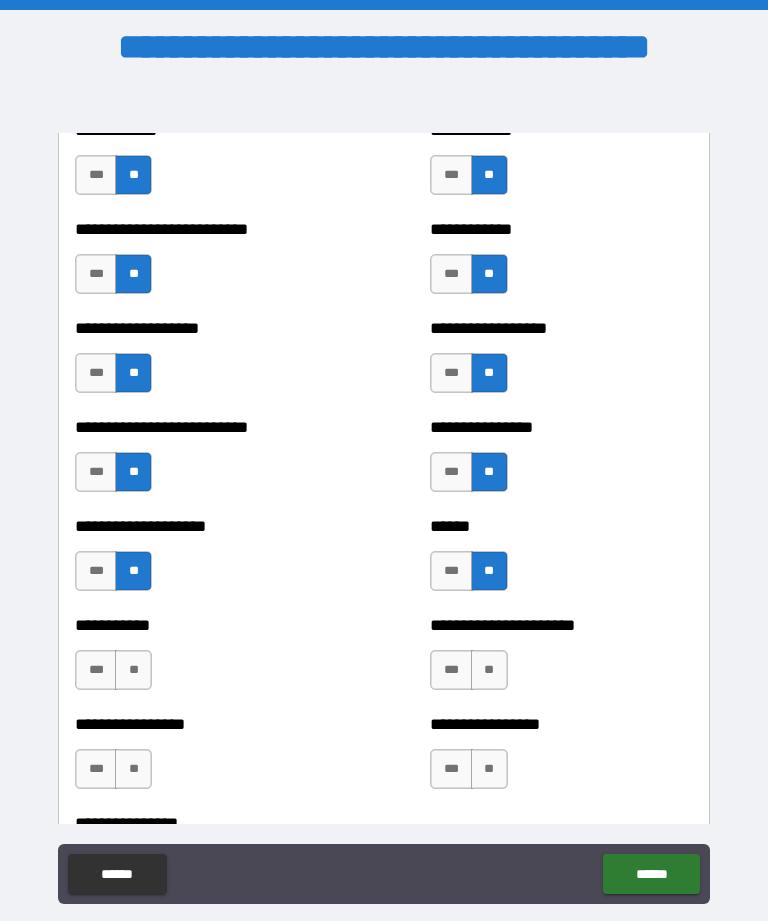 click on "**" at bounding box center [133, 670] 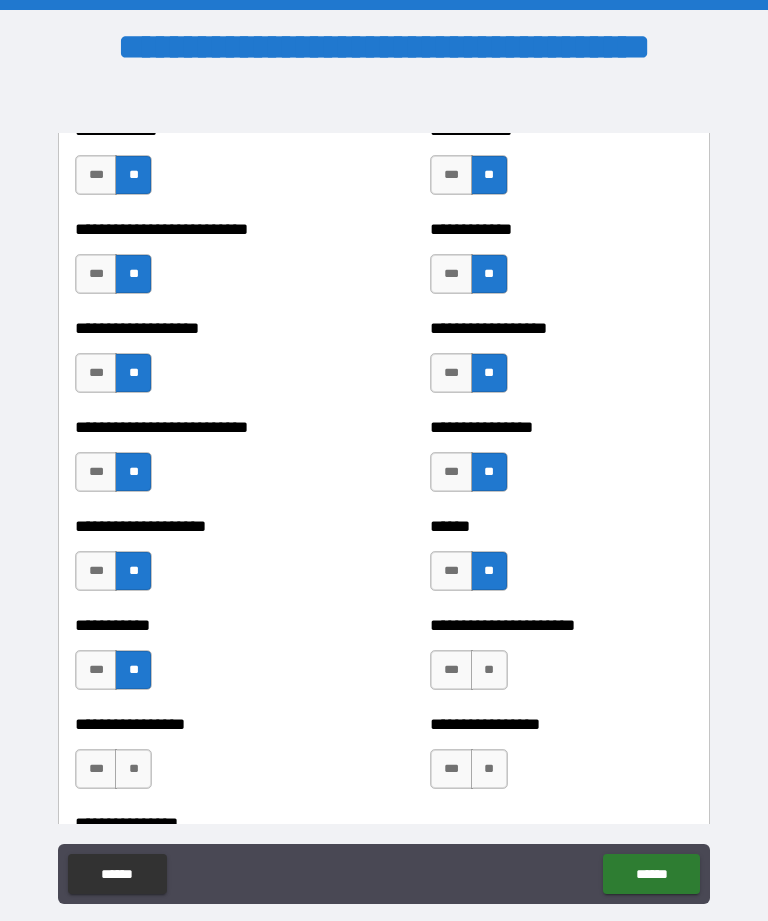 click on "**" at bounding box center [489, 670] 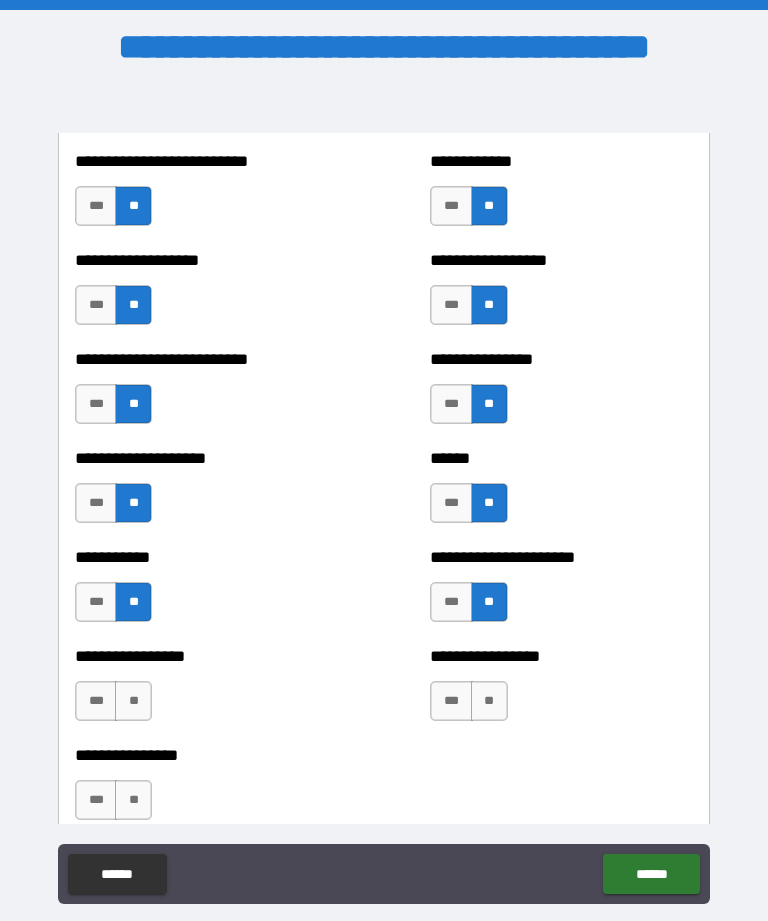 scroll 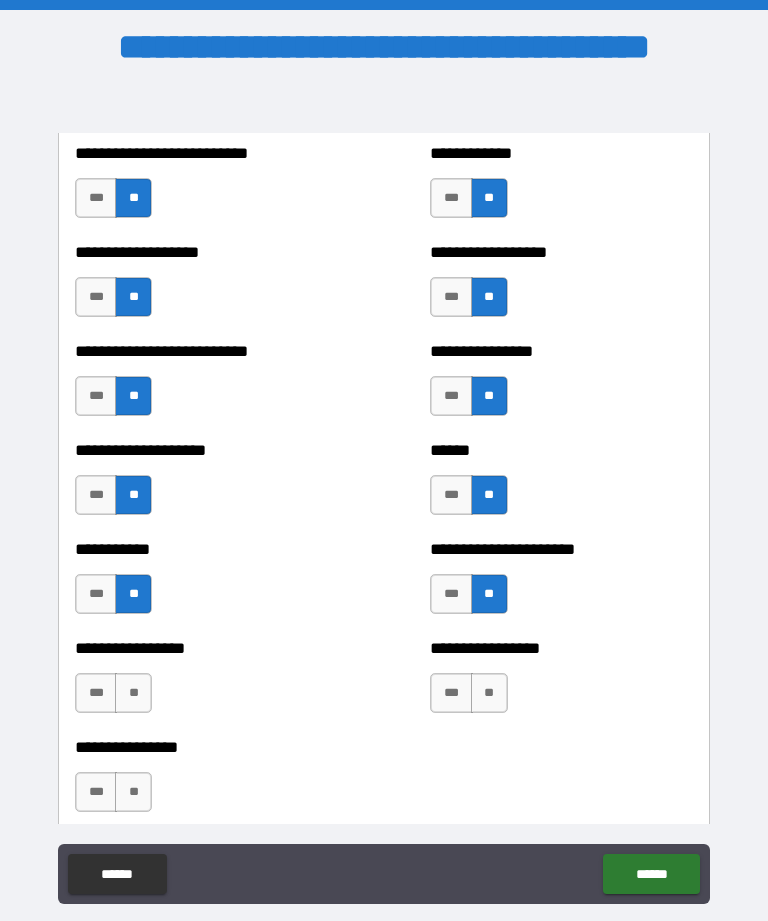 click on "**" at bounding box center [133, 693] 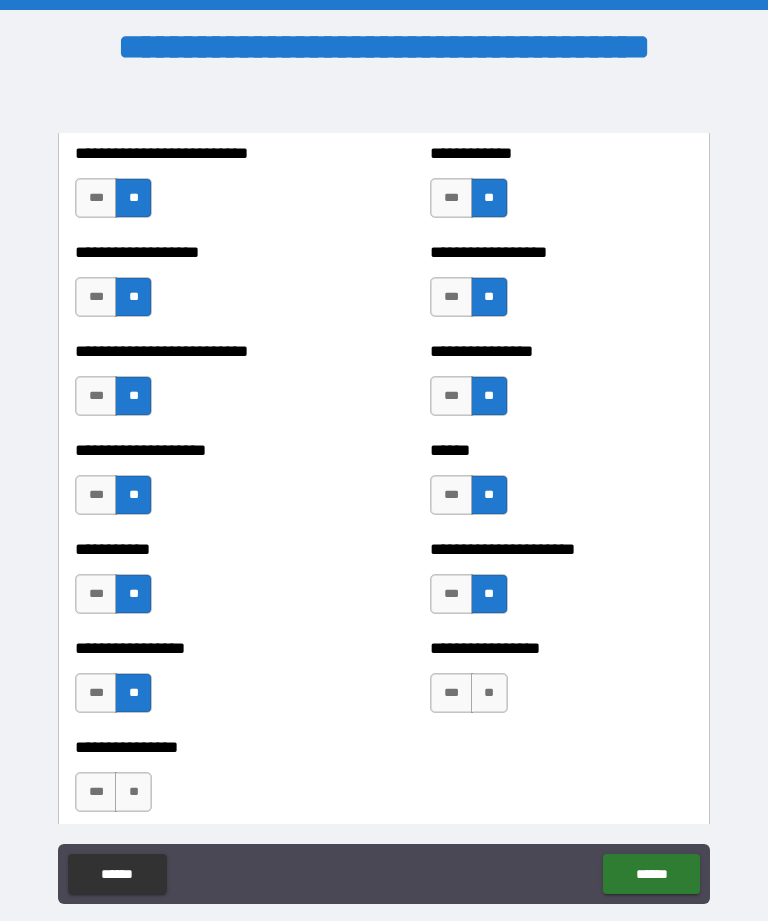 click on "**" at bounding box center (489, 693) 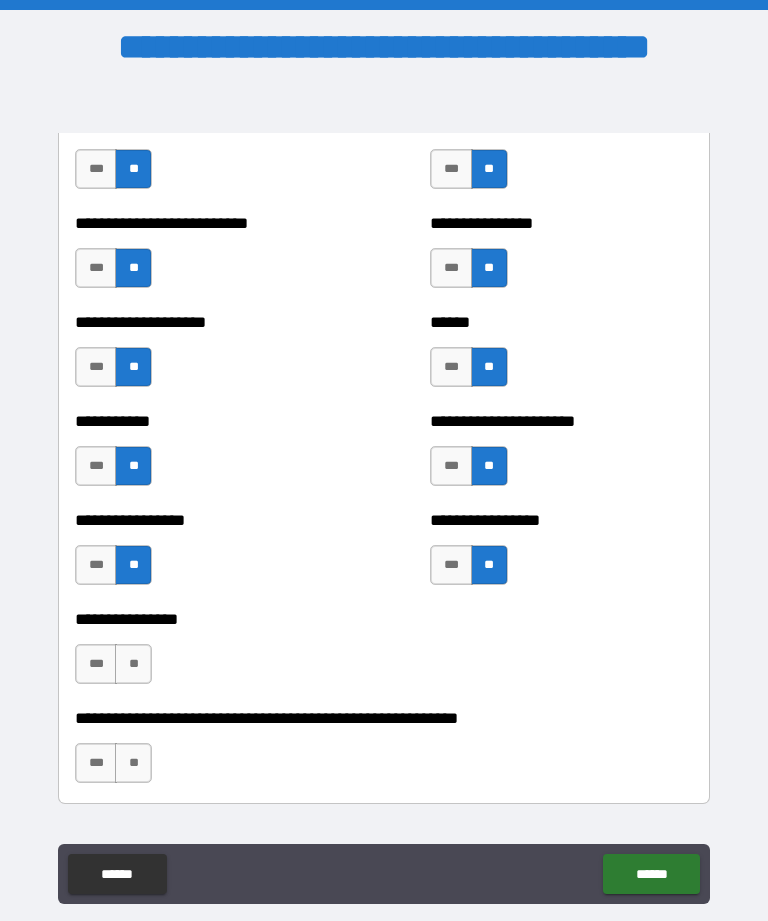 click on "**" at bounding box center (133, 664) 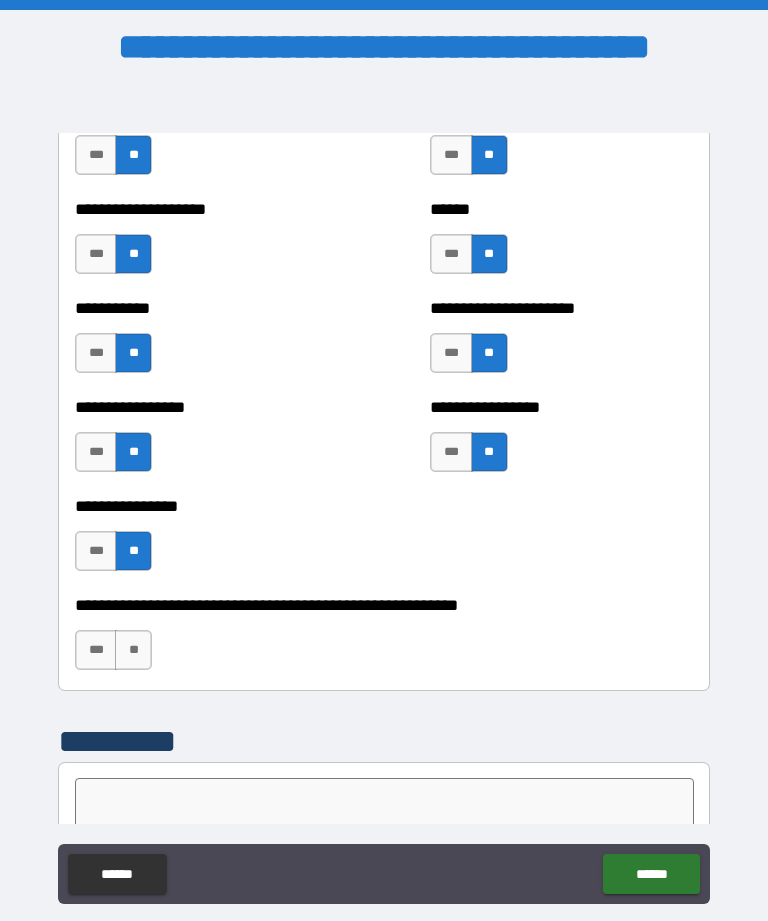 click on "**" at bounding box center [133, 650] 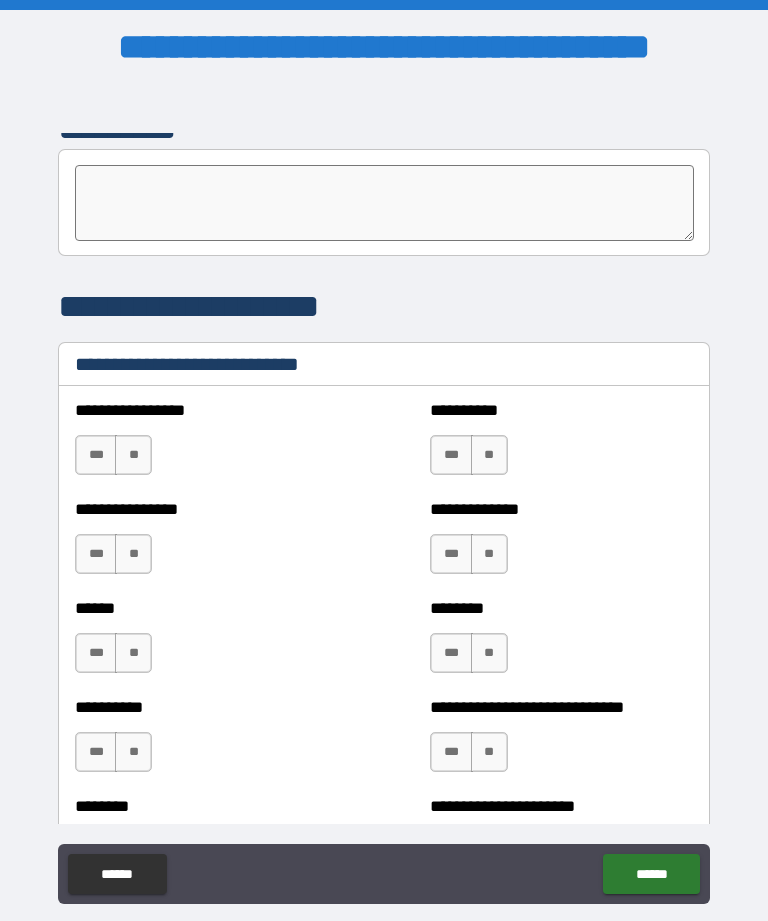 scroll, scrollTop: 6573, scrollLeft: 0, axis: vertical 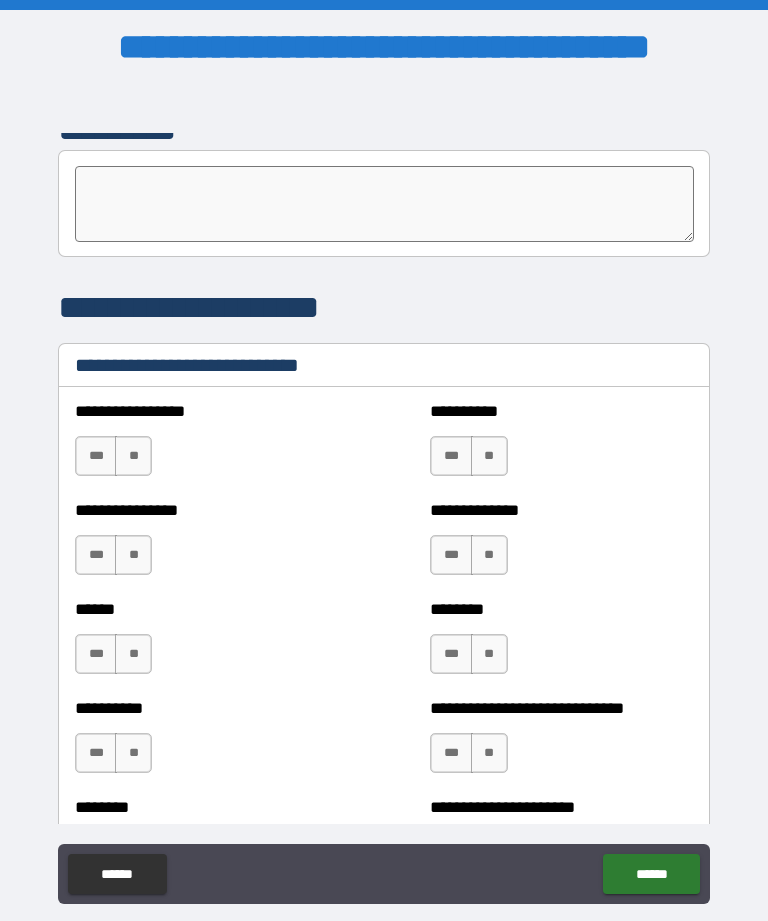 click on "**" at bounding box center (133, 456) 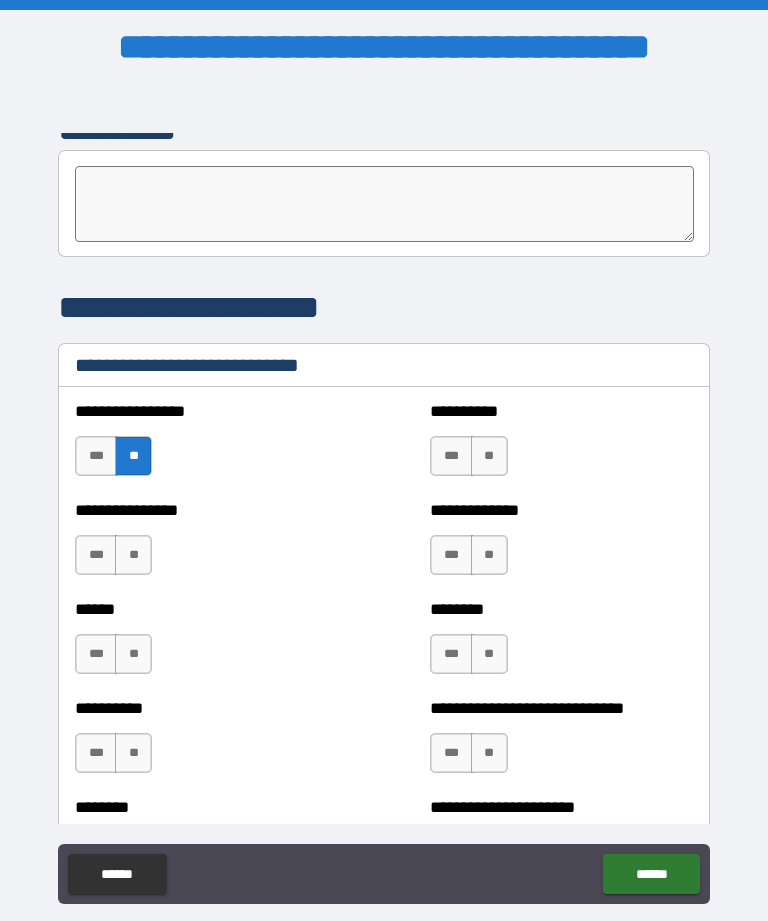 click on "**" at bounding box center (489, 456) 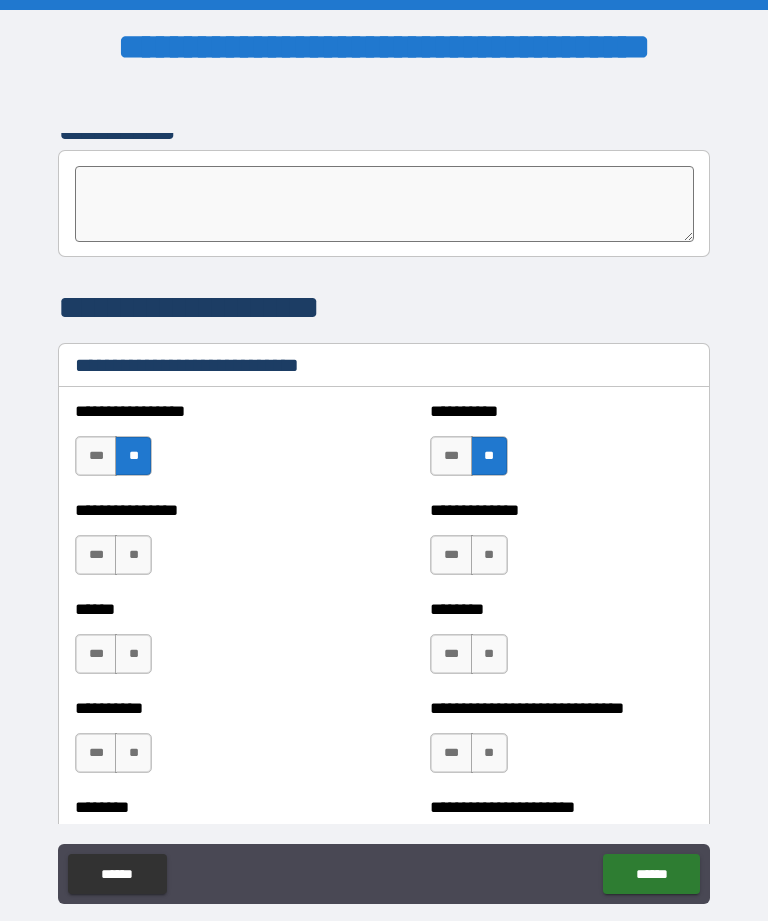 click on "**" at bounding box center [133, 555] 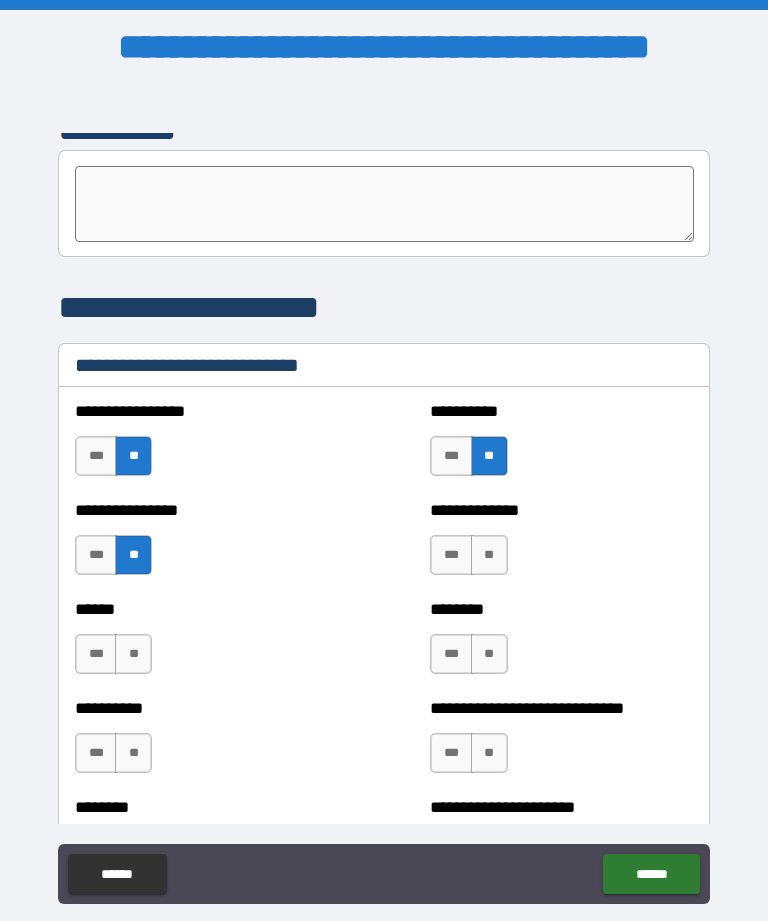 click on "***" at bounding box center (96, 456) 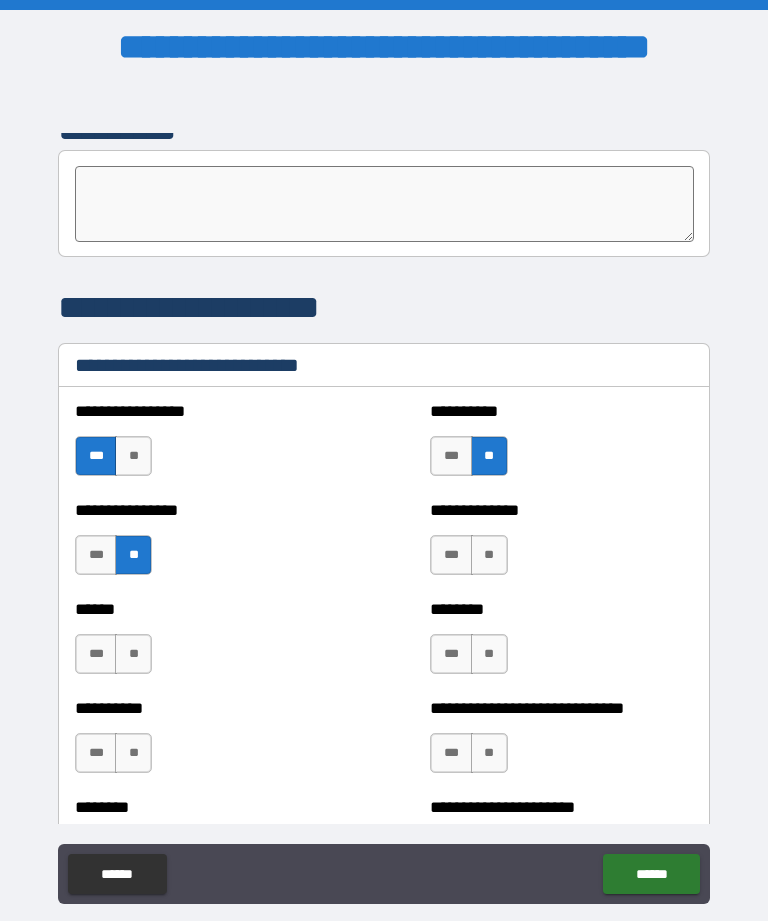 click on "**" at bounding box center [133, 456] 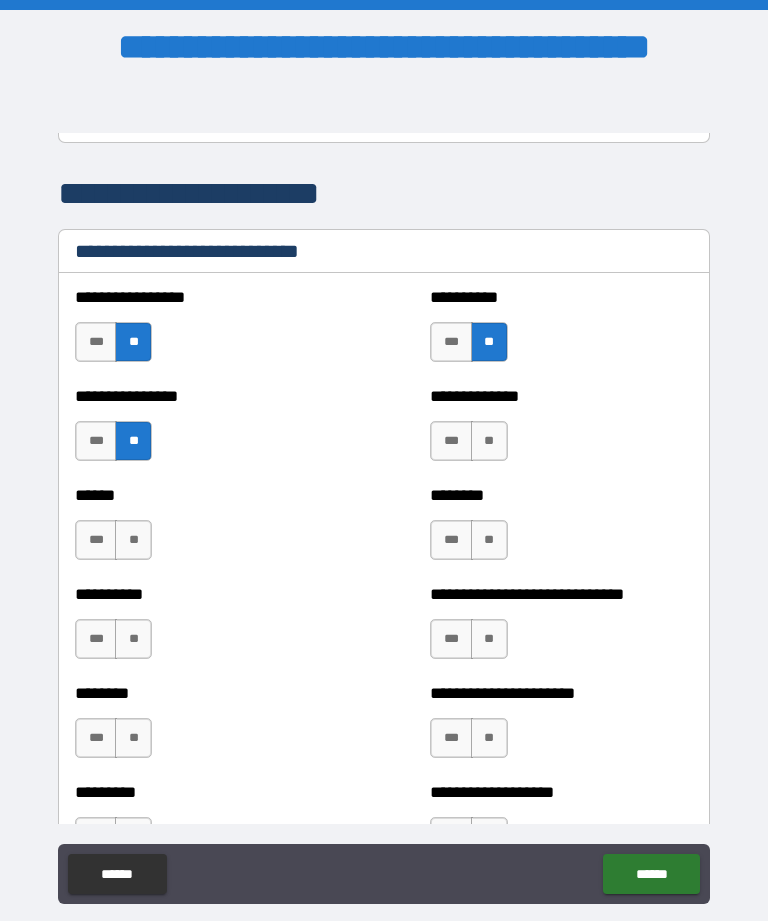 scroll, scrollTop: 6691, scrollLeft: 0, axis: vertical 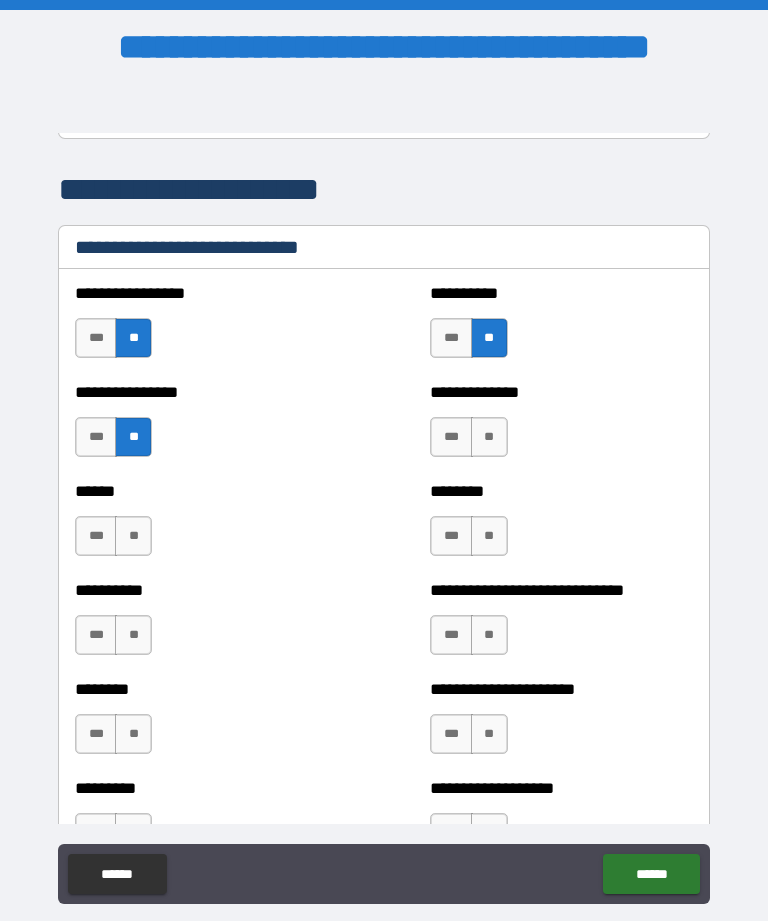 click on "**" at bounding box center (489, 536) 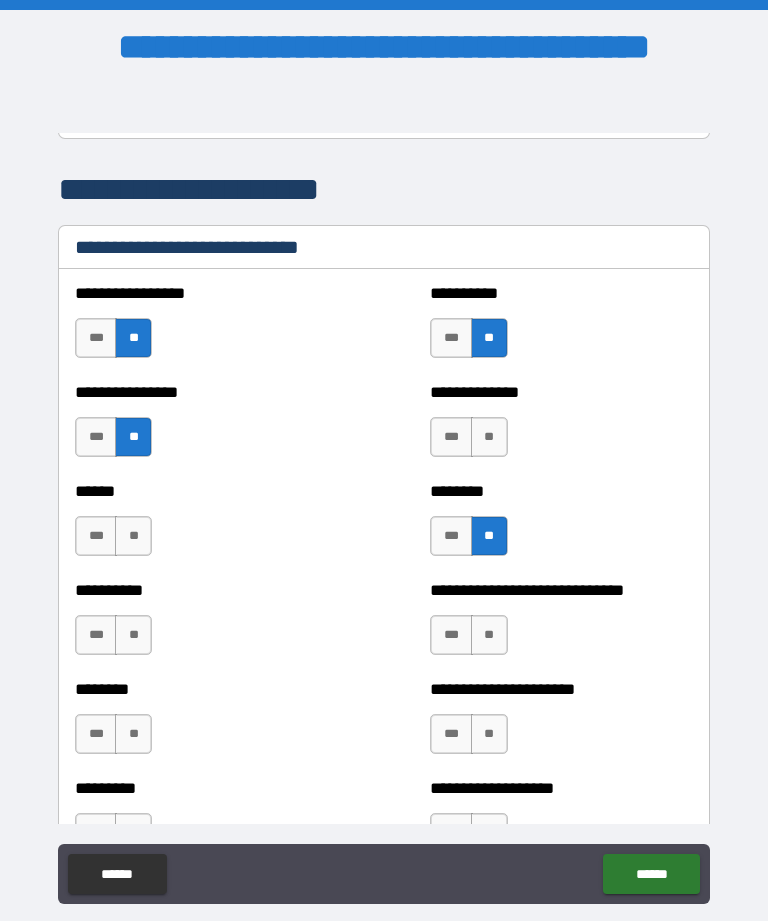 click on "***" at bounding box center (451, 536) 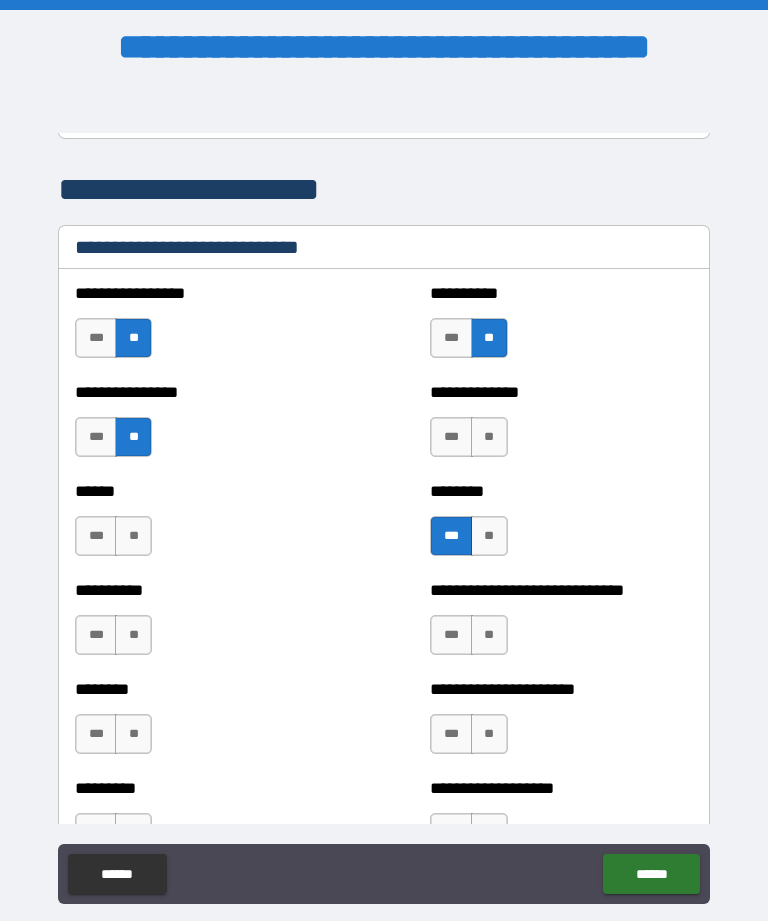 click on "**" at bounding box center (489, 437) 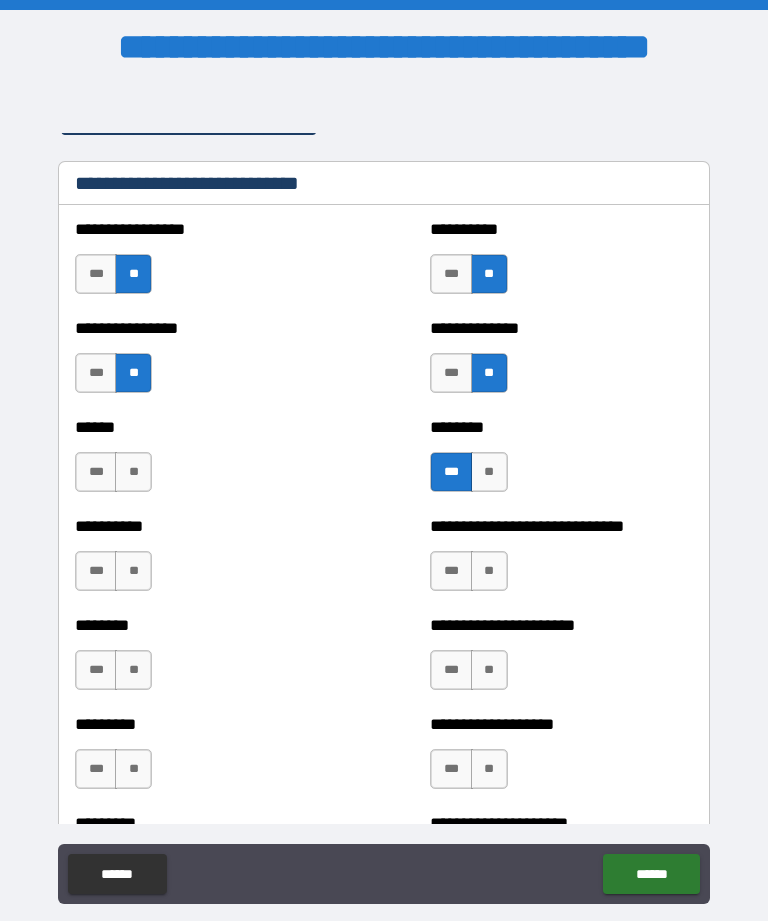 scroll, scrollTop: 6768, scrollLeft: 0, axis: vertical 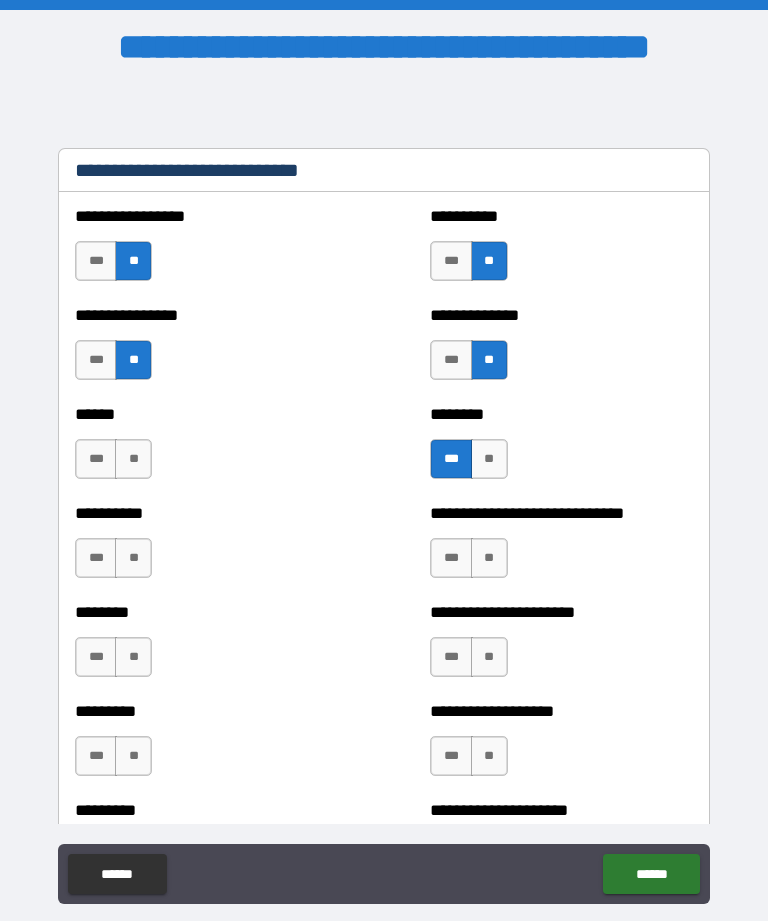 click on "***" at bounding box center (96, 459) 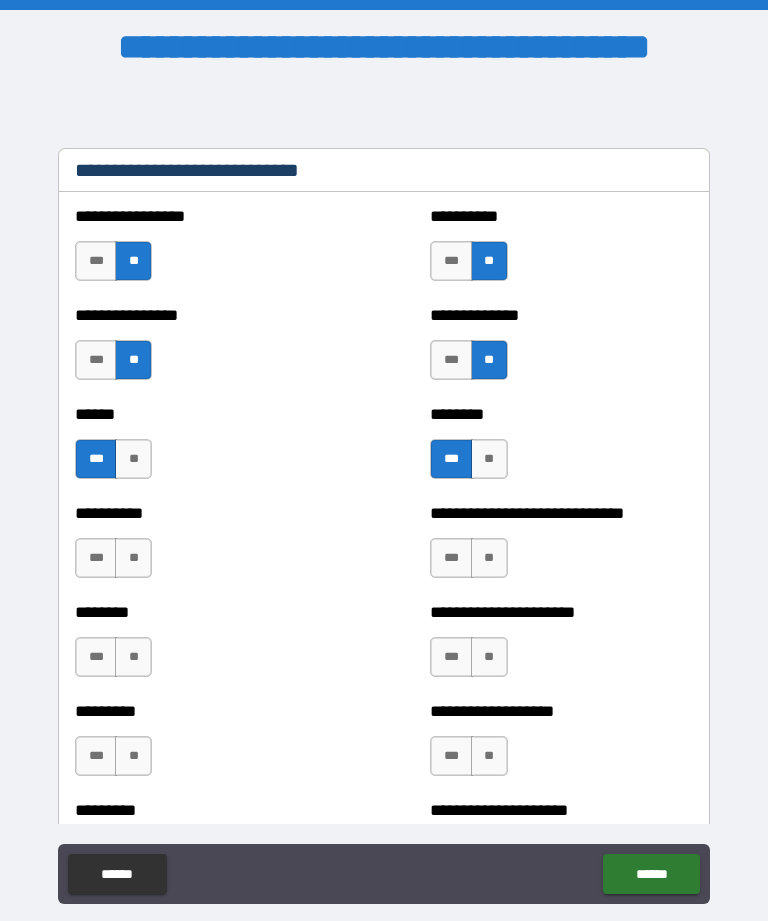 click on "**" at bounding box center [133, 558] 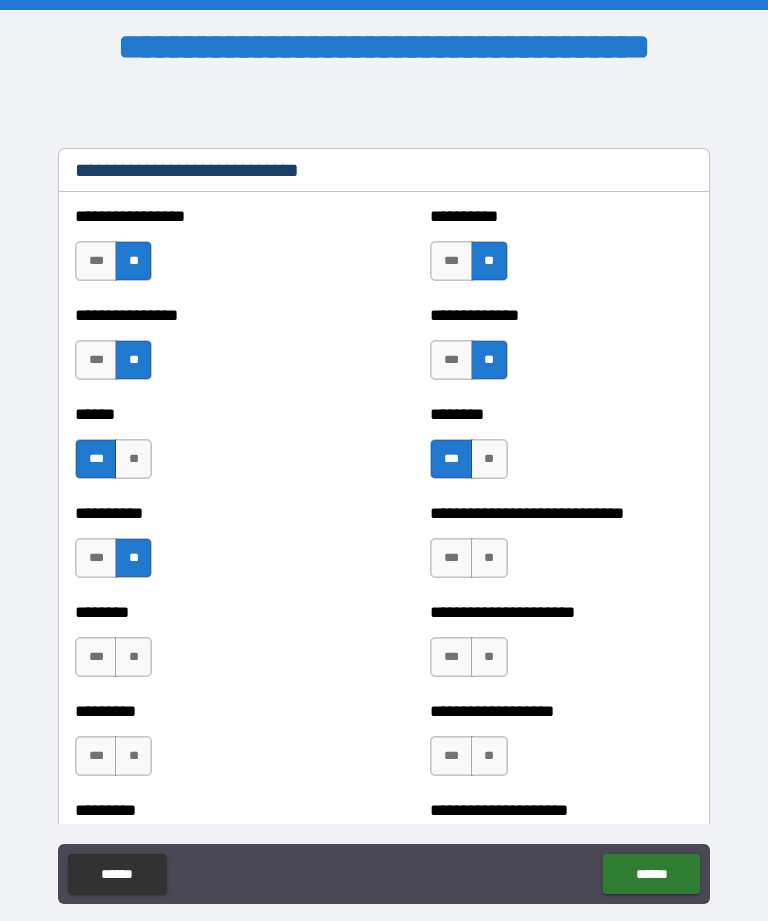 click on "**" at bounding box center (489, 558) 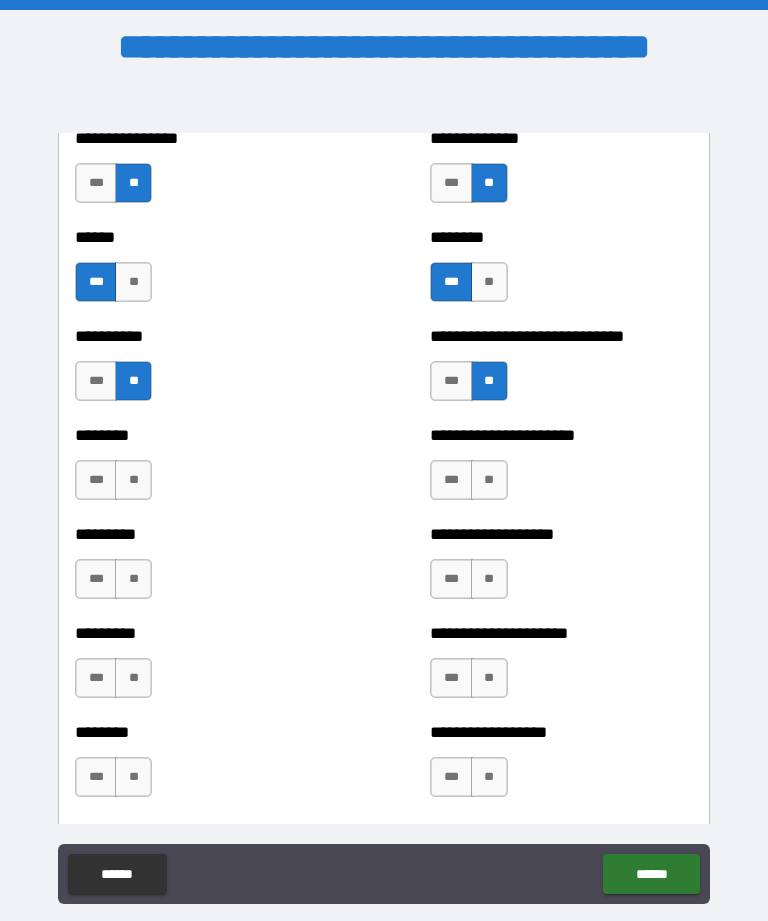 scroll, scrollTop: 6947, scrollLeft: 0, axis: vertical 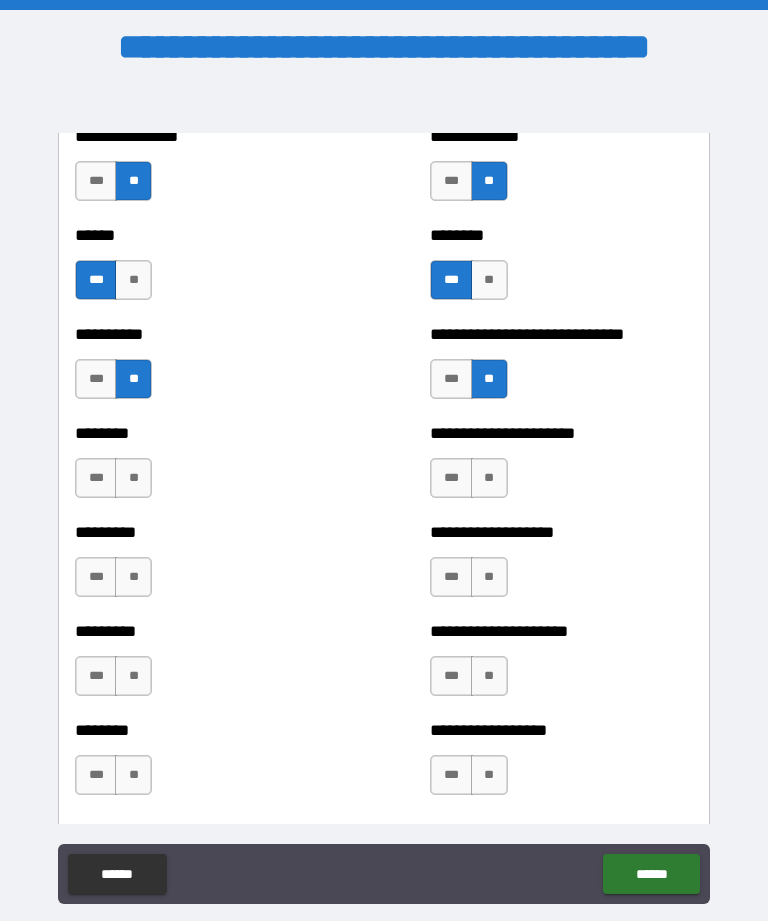 click on "**" at bounding box center (133, 478) 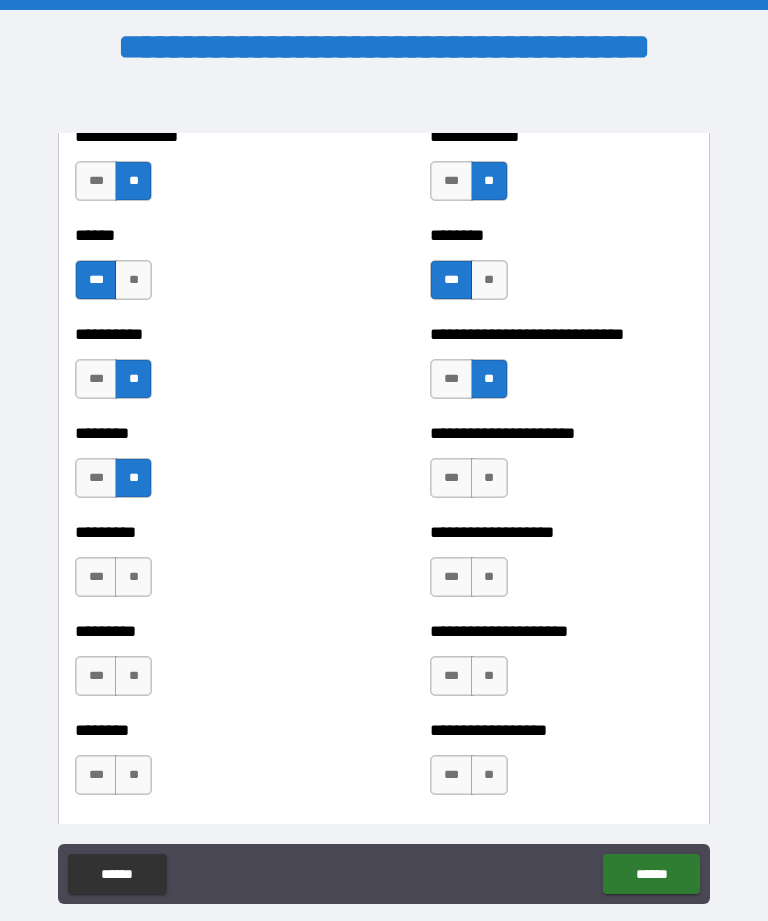 click on "***" at bounding box center (451, 478) 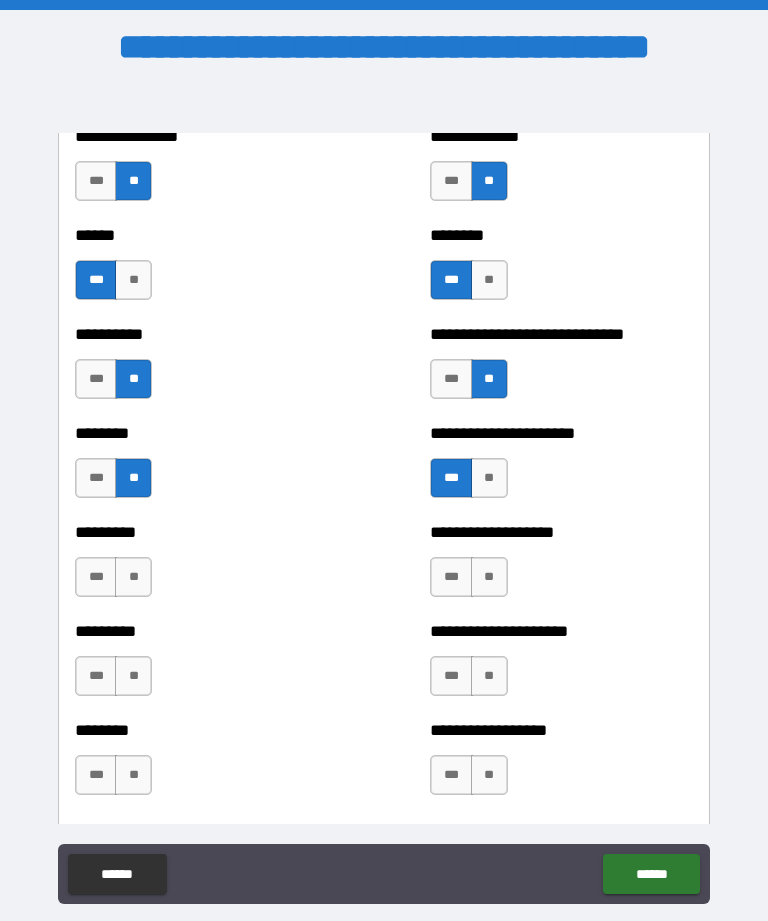 click on "**" at bounding box center [133, 577] 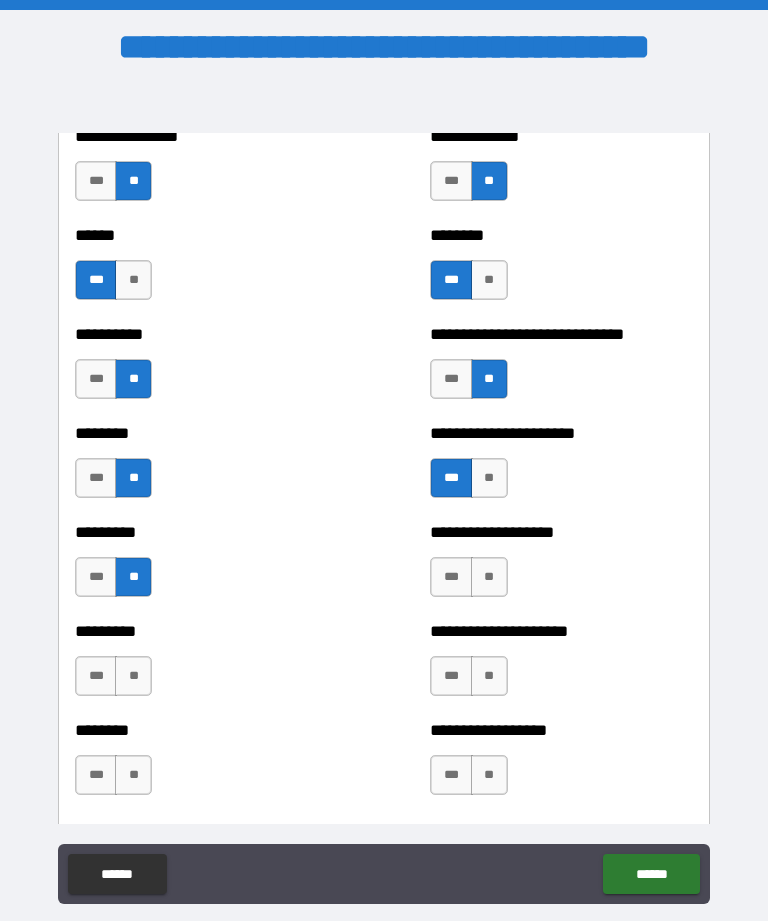 click on "**" at bounding box center (489, 577) 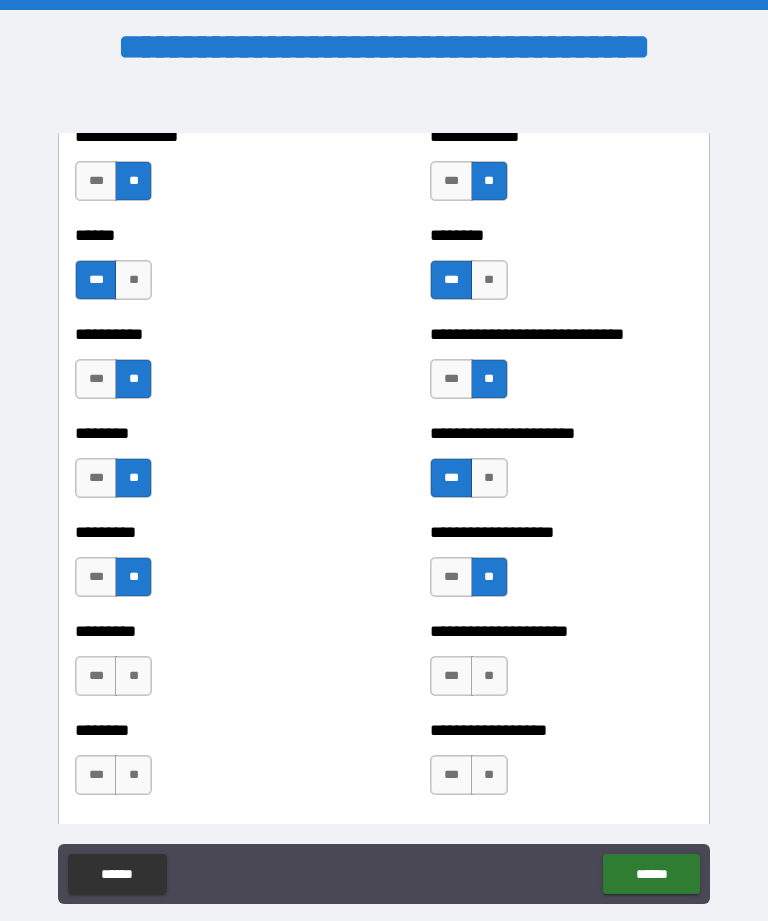 click on "**" at bounding box center (133, 676) 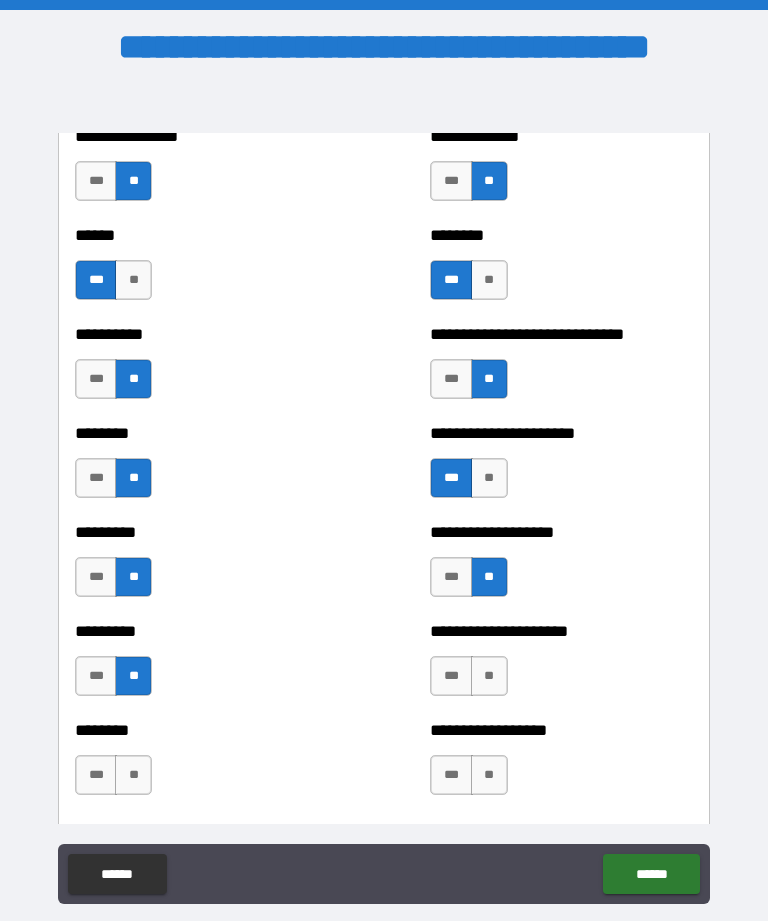 click on "**" at bounding box center [489, 676] 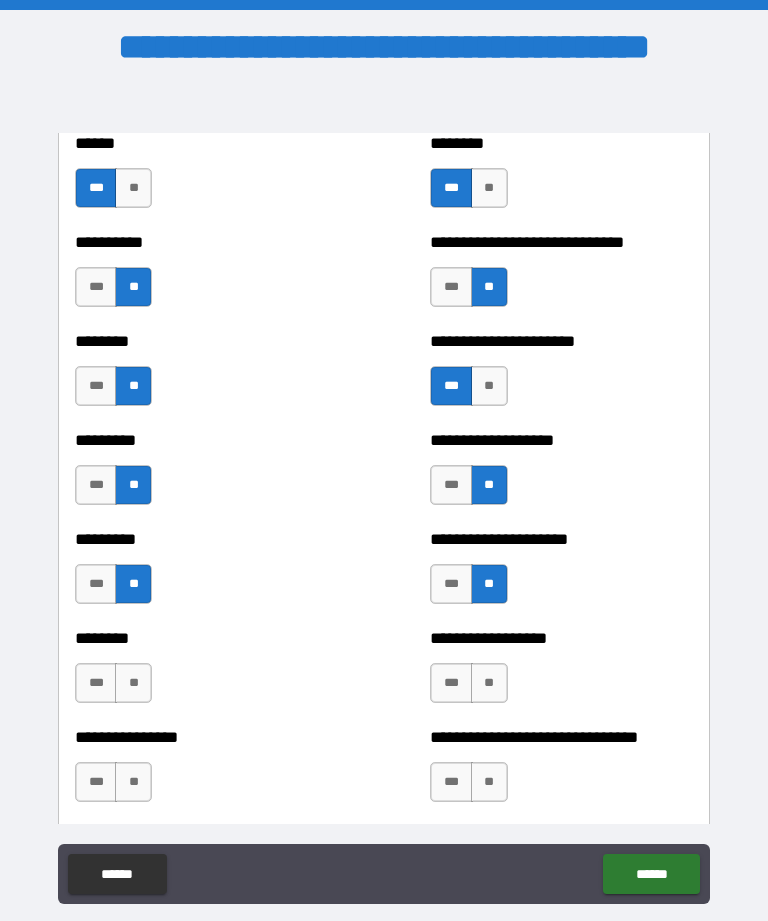 scroll, scrollTop: 7066, scrollLeft: 0, axis: vertical 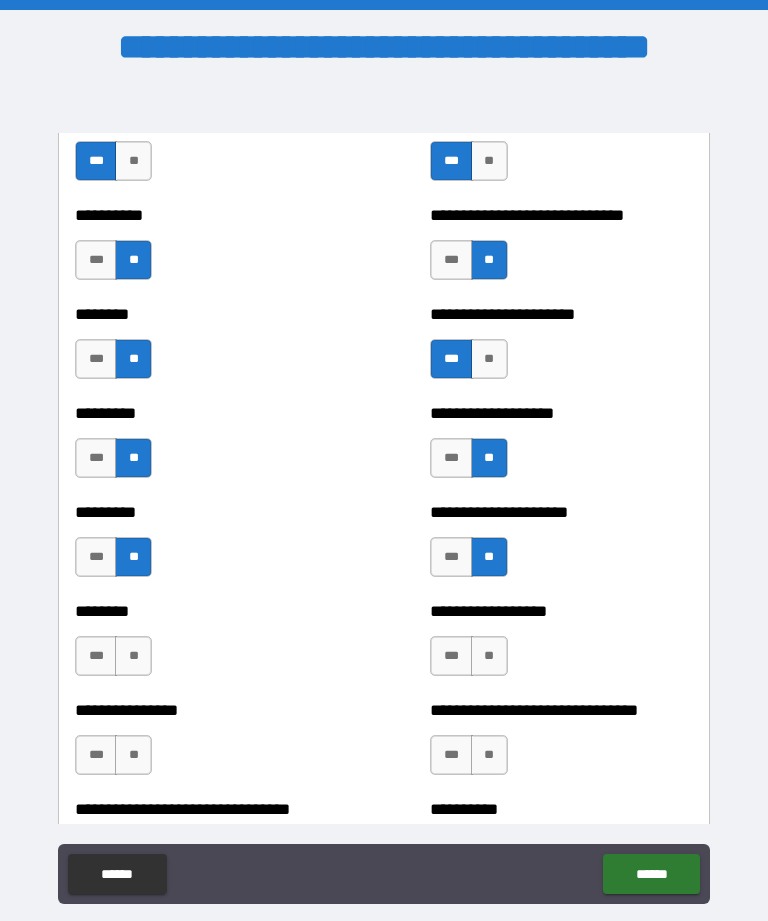 click on "**" at bounding box center (133, 656) 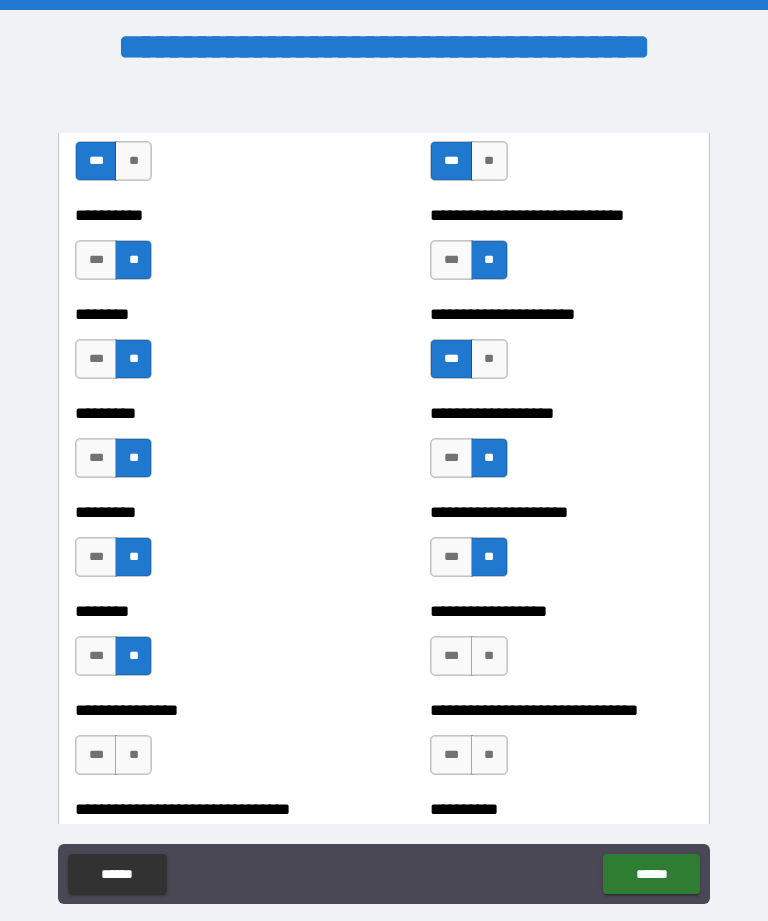 click on "**" at bounding box center [489, 656] 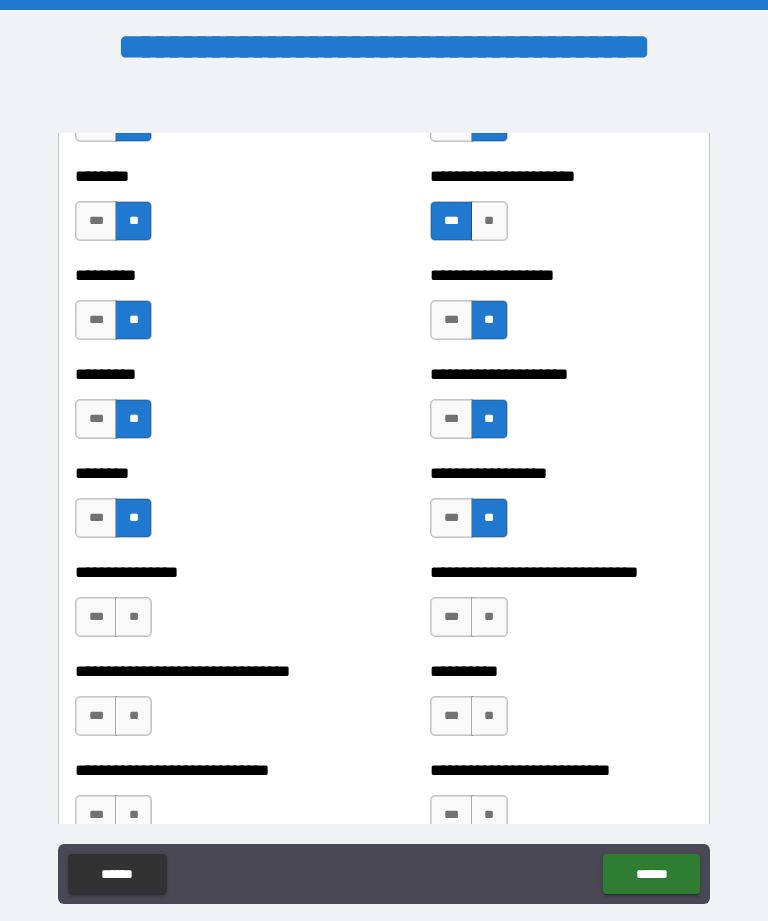scroll, scrollTop: 7215, scrollLeft: 0, axis: vertical 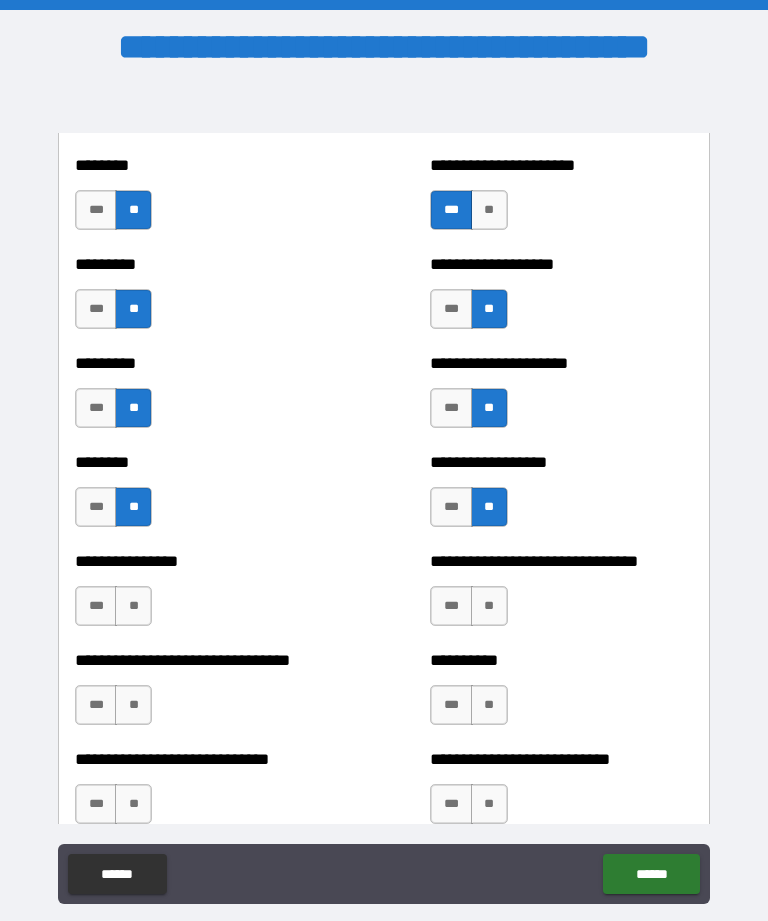 click on "**" at bounding box center [133, 606] 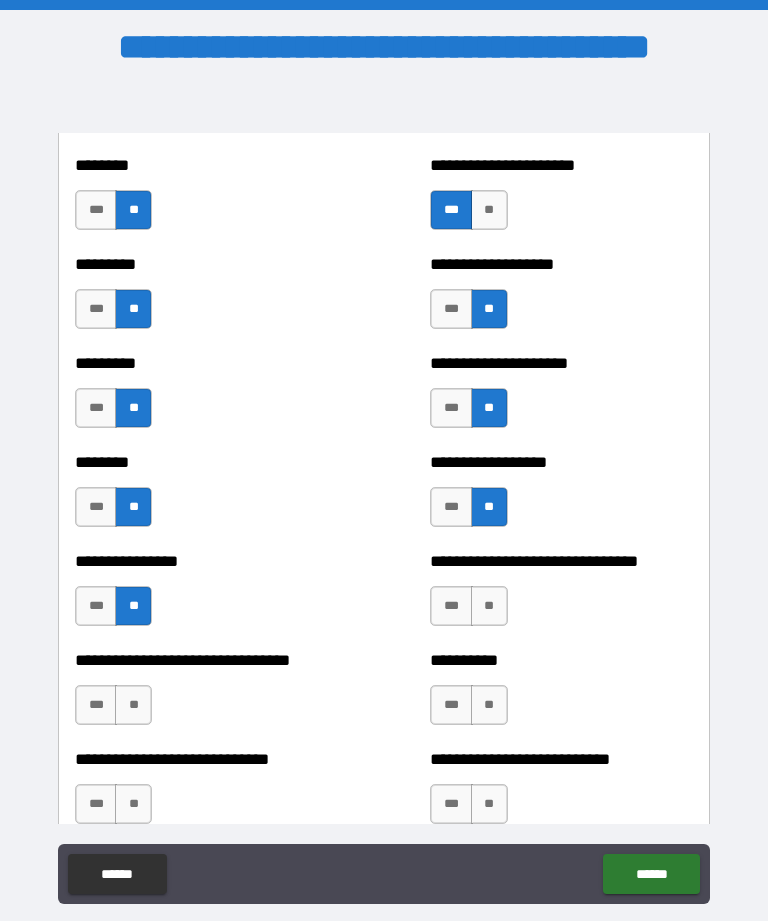 click on "**" at bounding box center [489, 606] 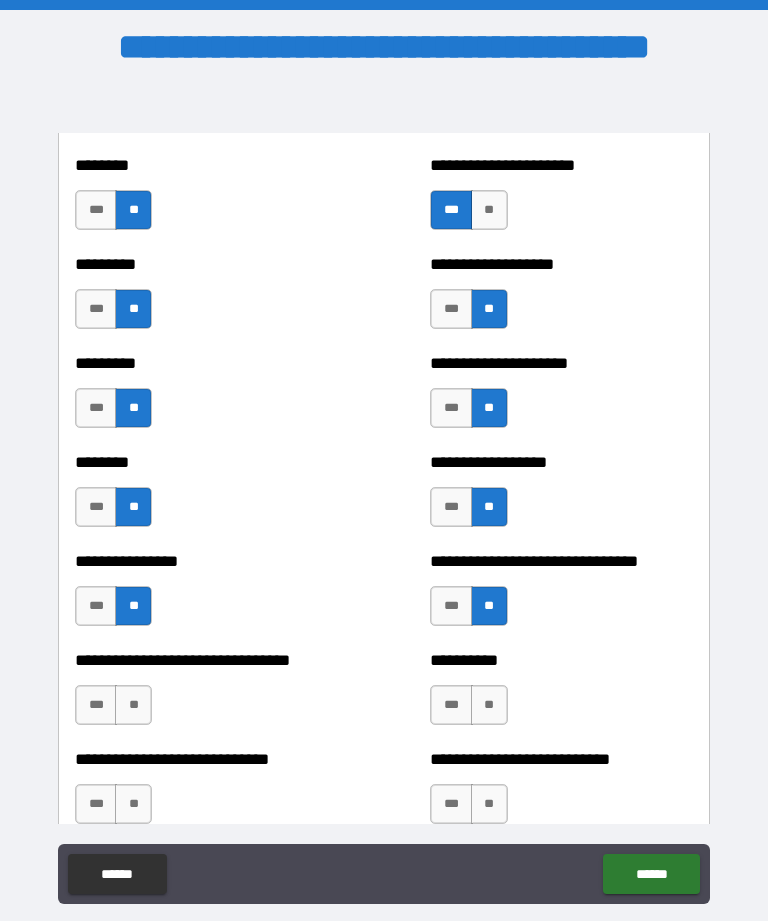 click on "**" at bounding box center (133, 705) 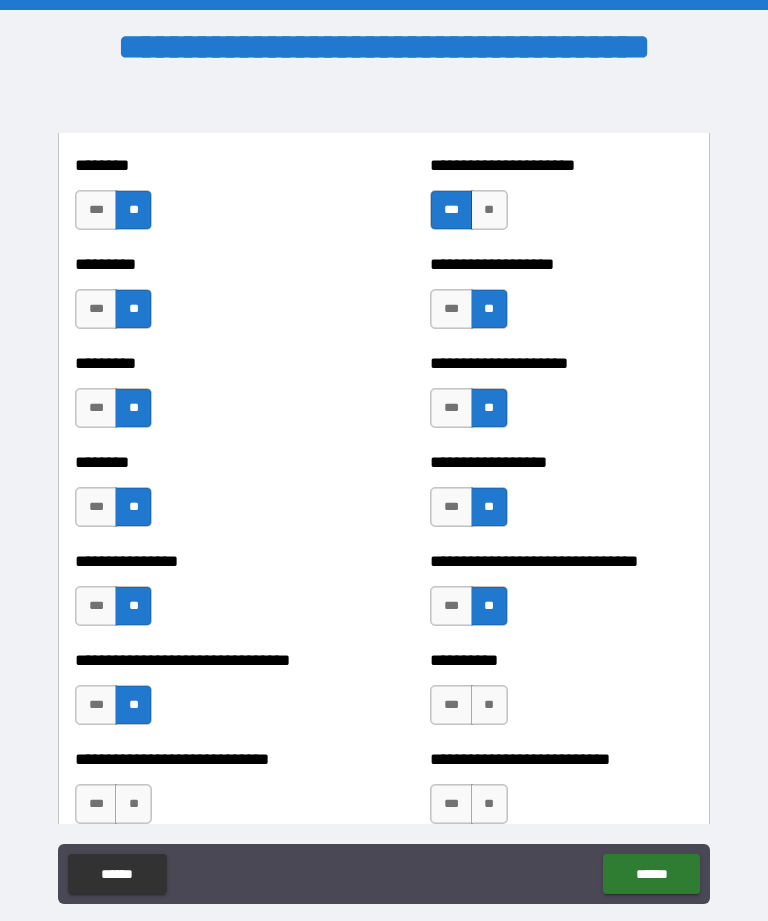 click on "**" at bounding box center [489, 705] 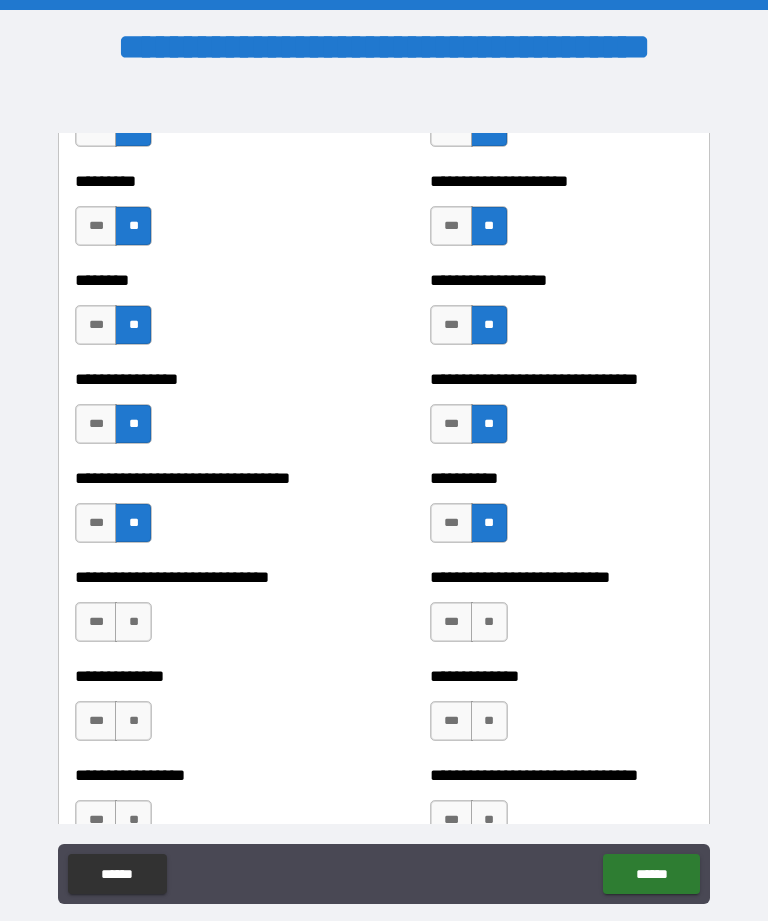 scroll, scrollTop: 7398, scrollLeft: 0, axis: vertical 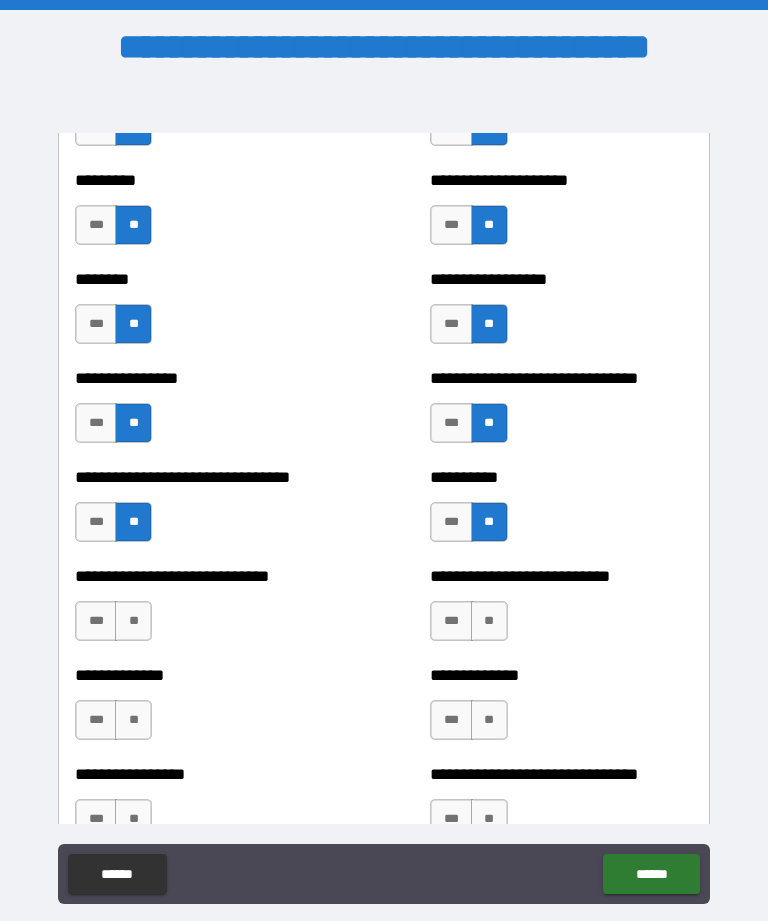 click on "**********" at bounding box center [206, 611] 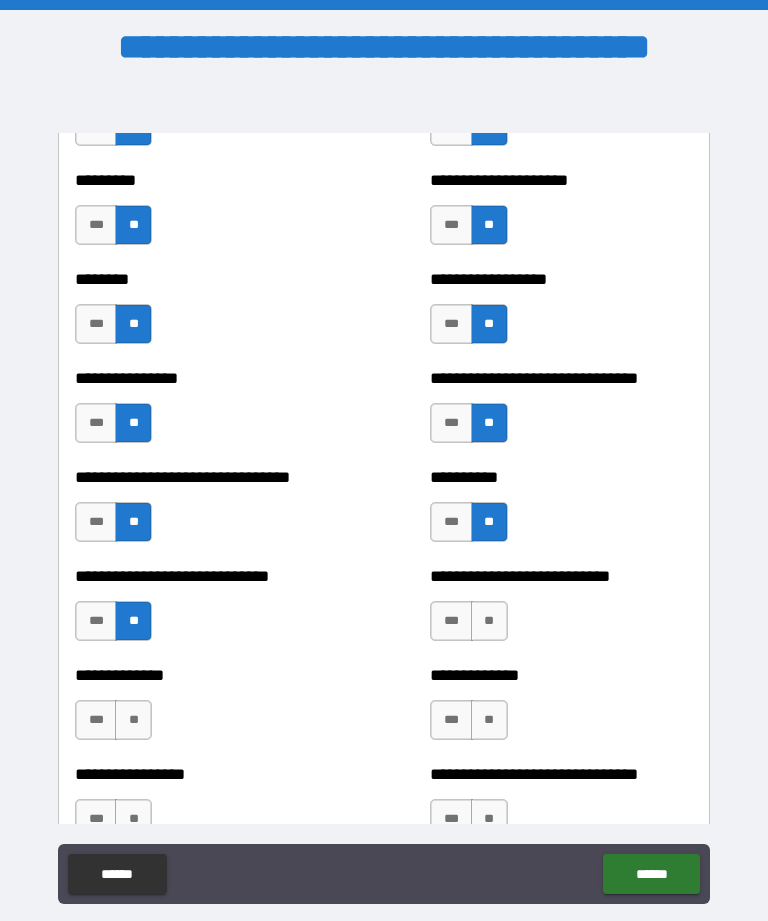 click on "**" at bounding box center [489, 621] 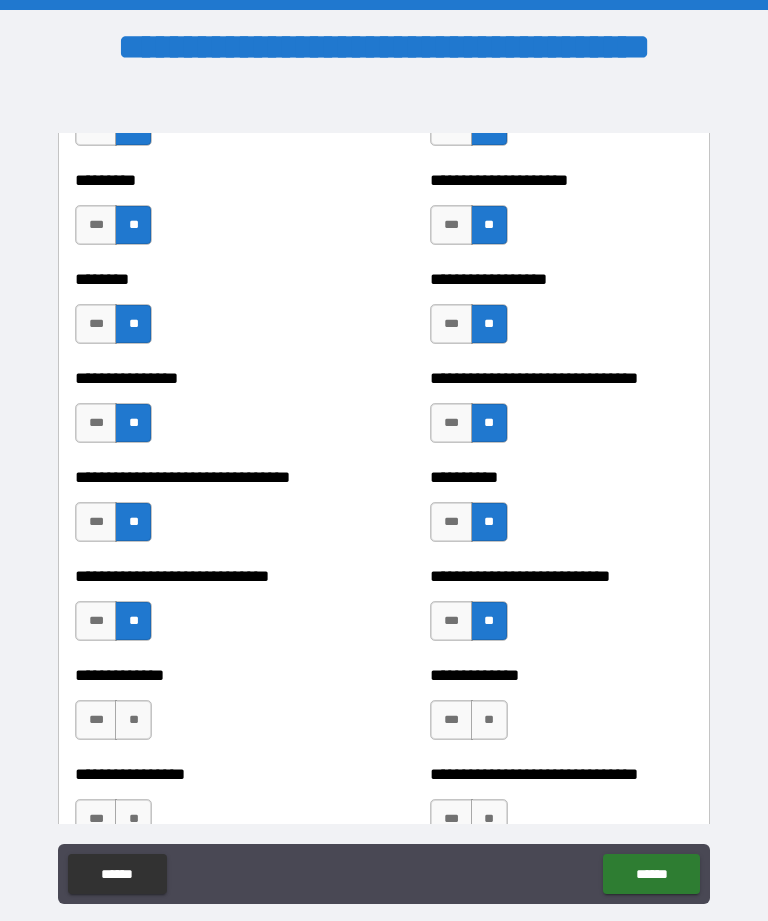 click on "**" at bounding box center [133, 720] 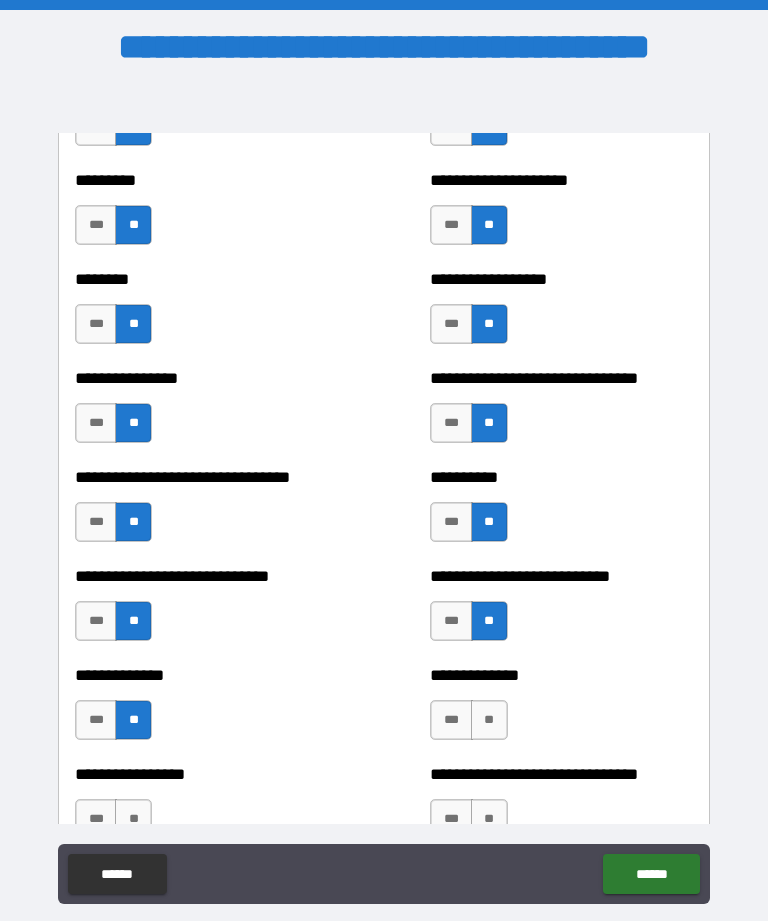 click on "**" at bounding box center (489, 720) 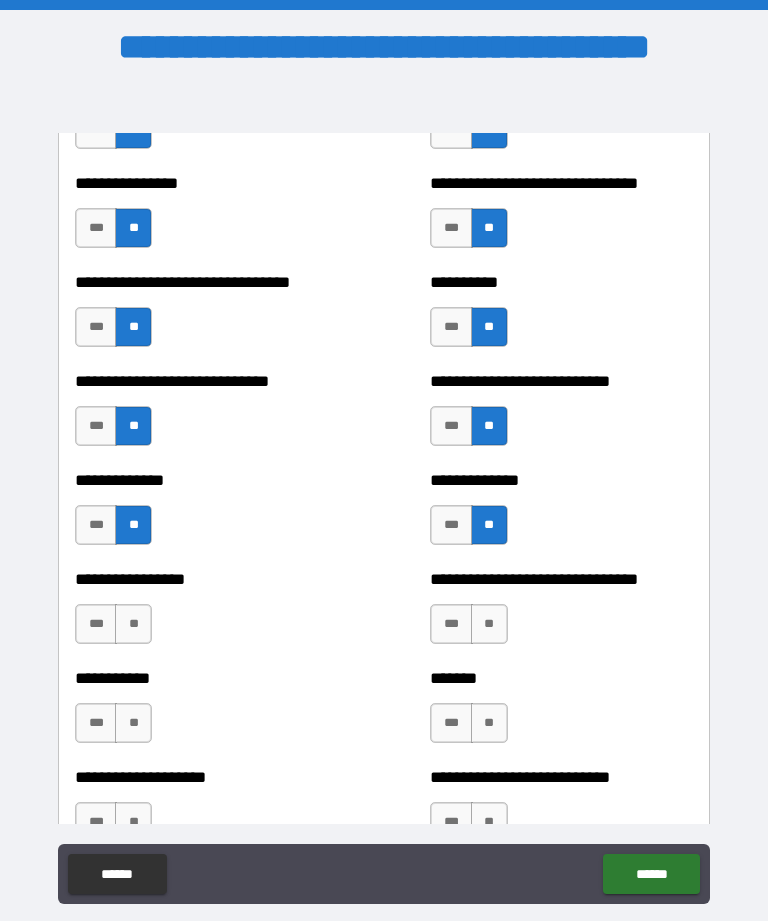 scroll, scrollTop: 7594, scrollLeft: 0, axis: vertical 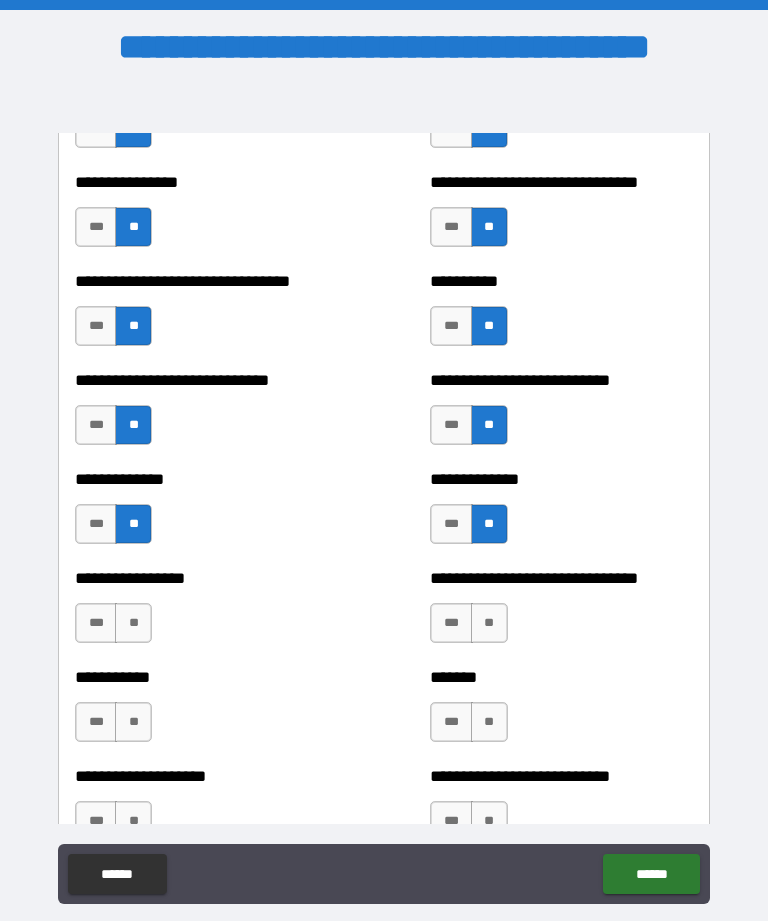 click on "**" at bounding box center [133, 623] 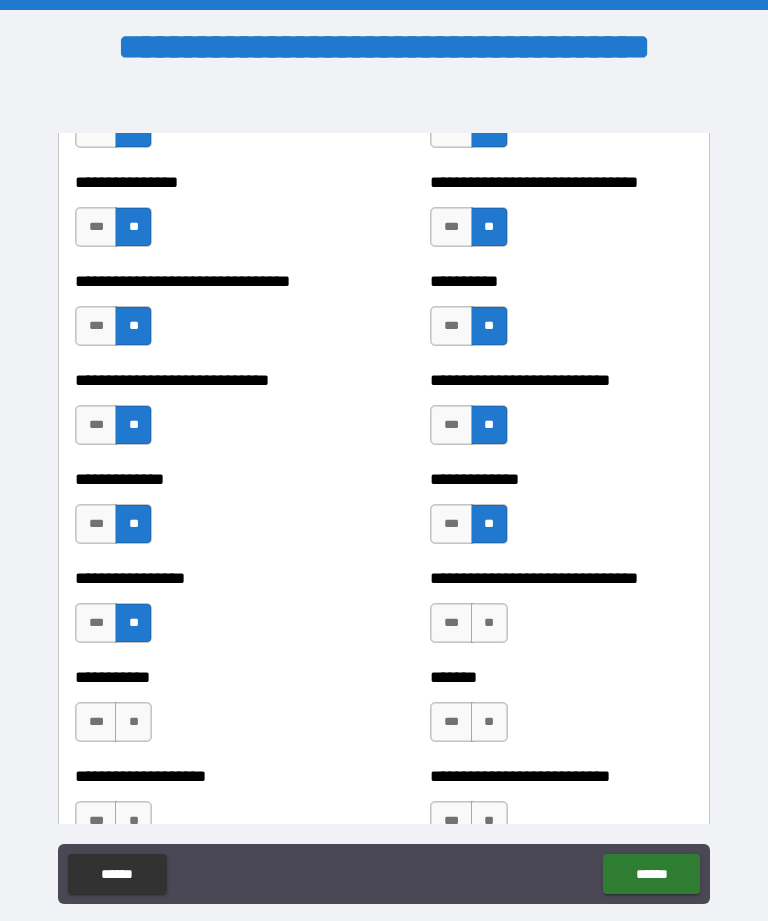 click on "***" at bounding box center (451, 524) 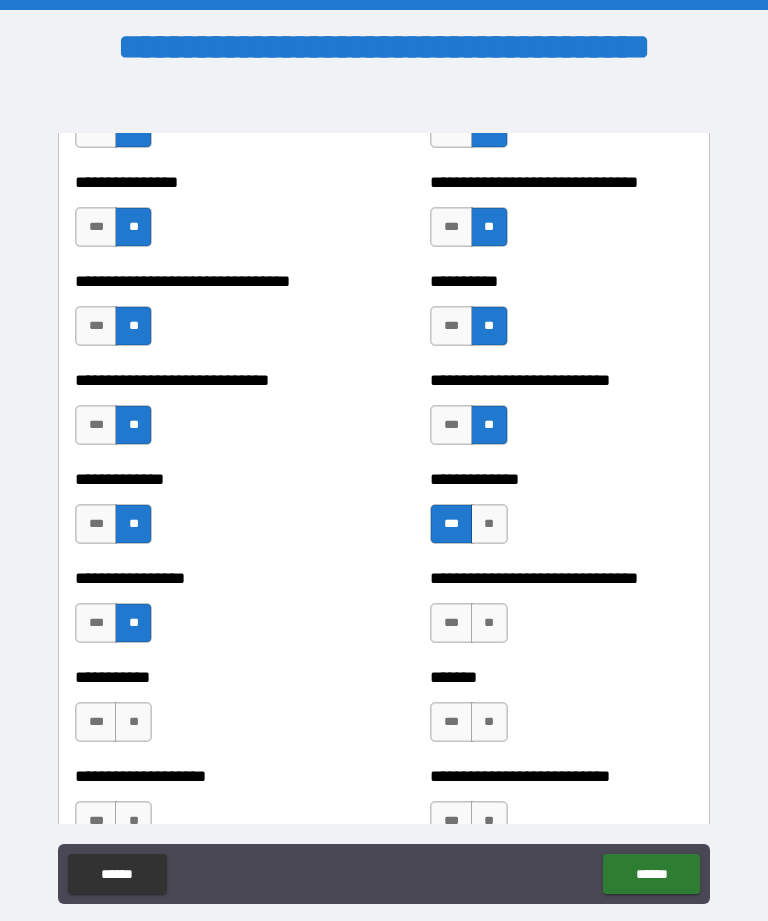 click on "**" at bounding box center (489, 623) 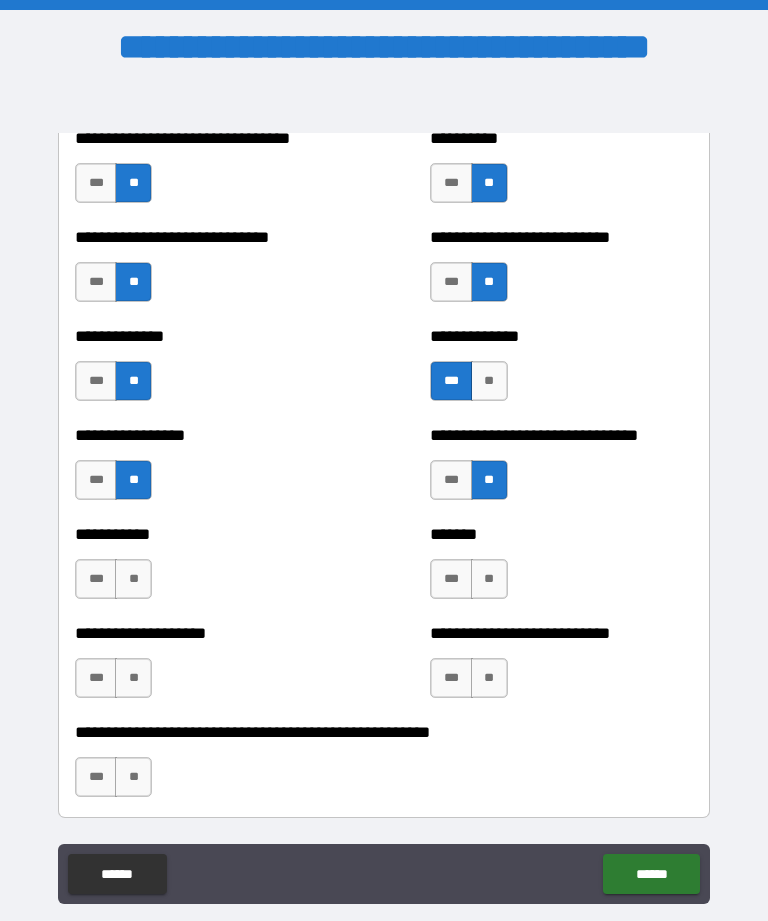 scroll, scrollTop: 7739, scrollLeft: 0, axis: vertical 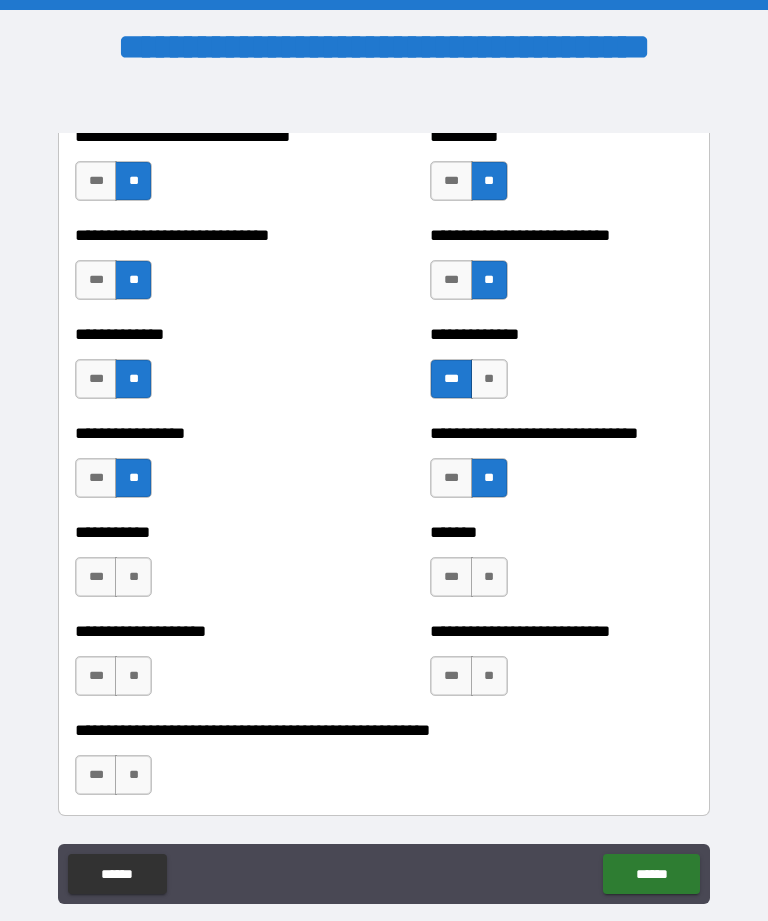 click on "**" at bounding box center [133, 577] 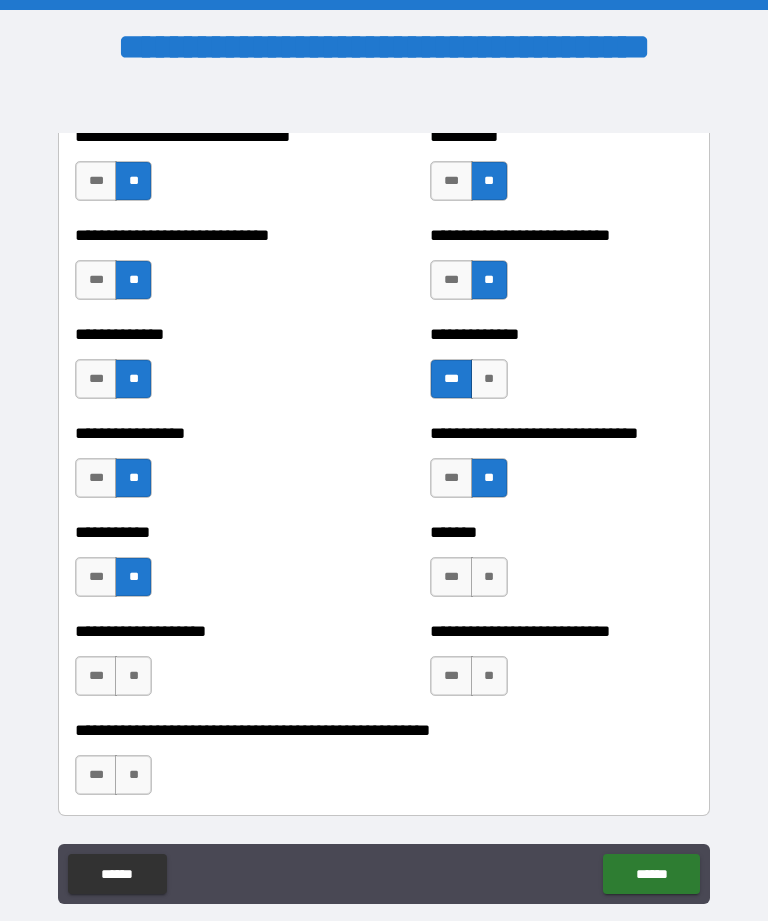 click on "**" at bounding box center [489, 577] 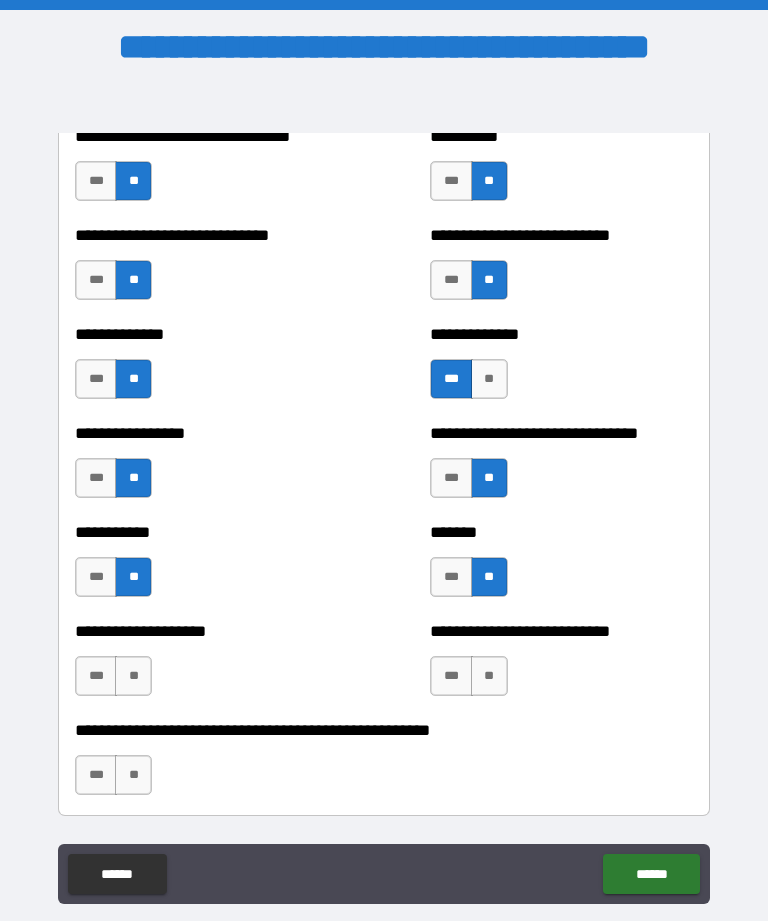 click on "**********" at bounding box center (206, 666) 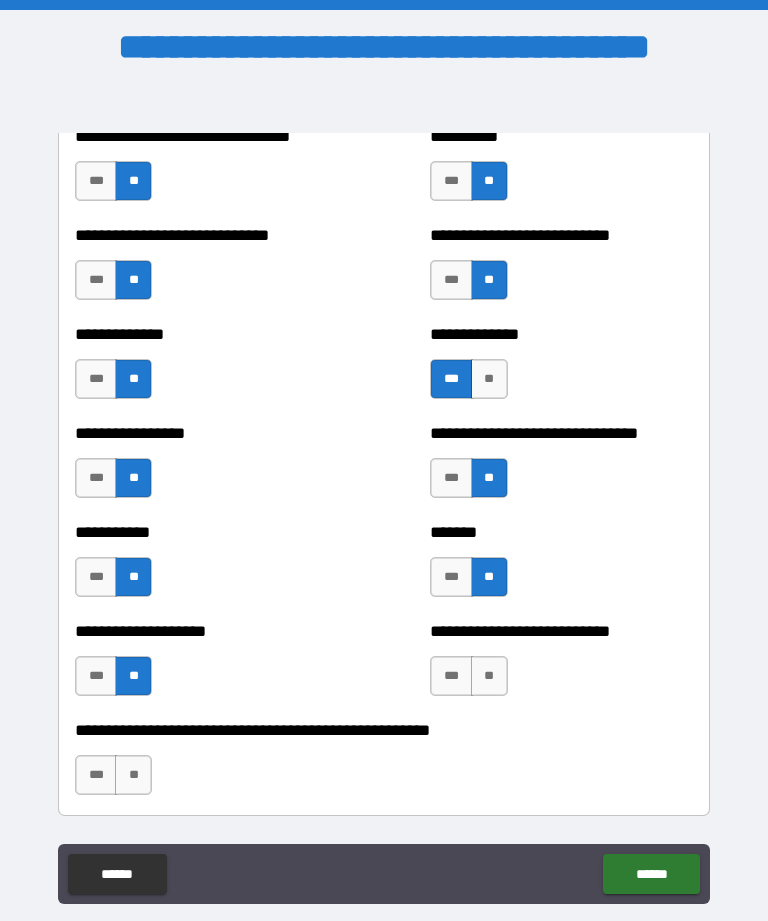 click on "**" at bounding box center [489, 676] 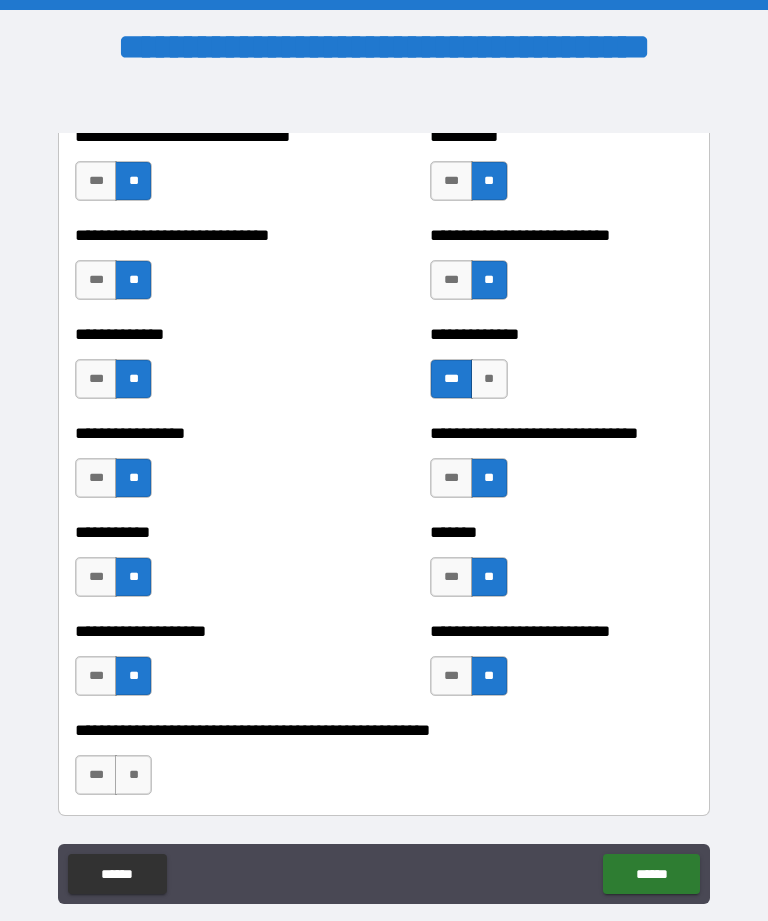 click on "**" at bounding box center (133, 775) 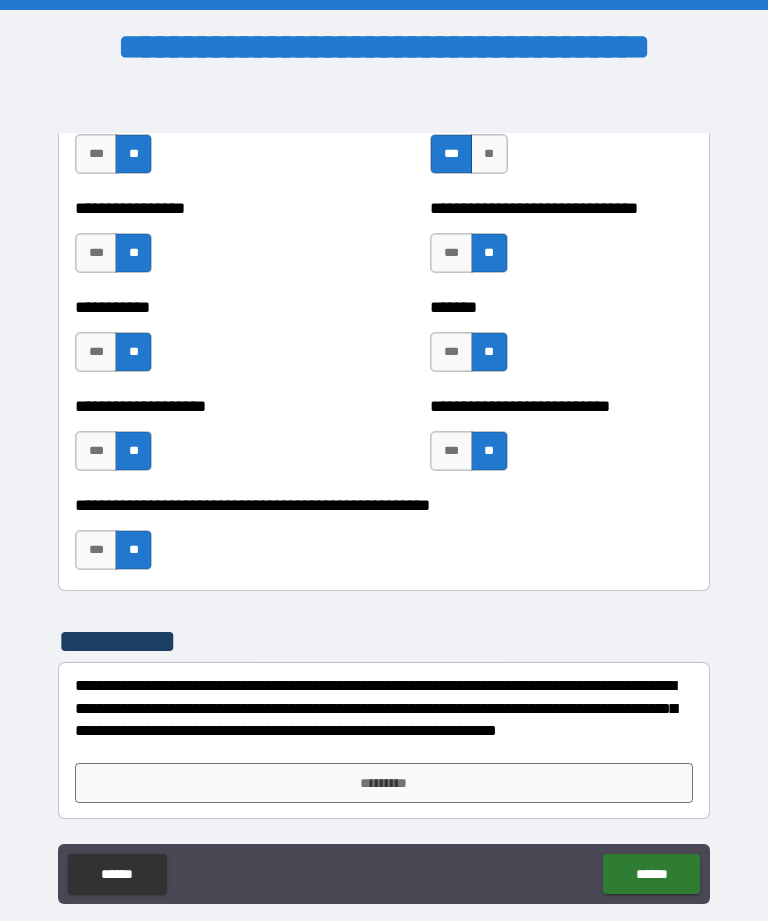scroll, scrollTop: 7964, scrollLeft: 0, axis: vertical 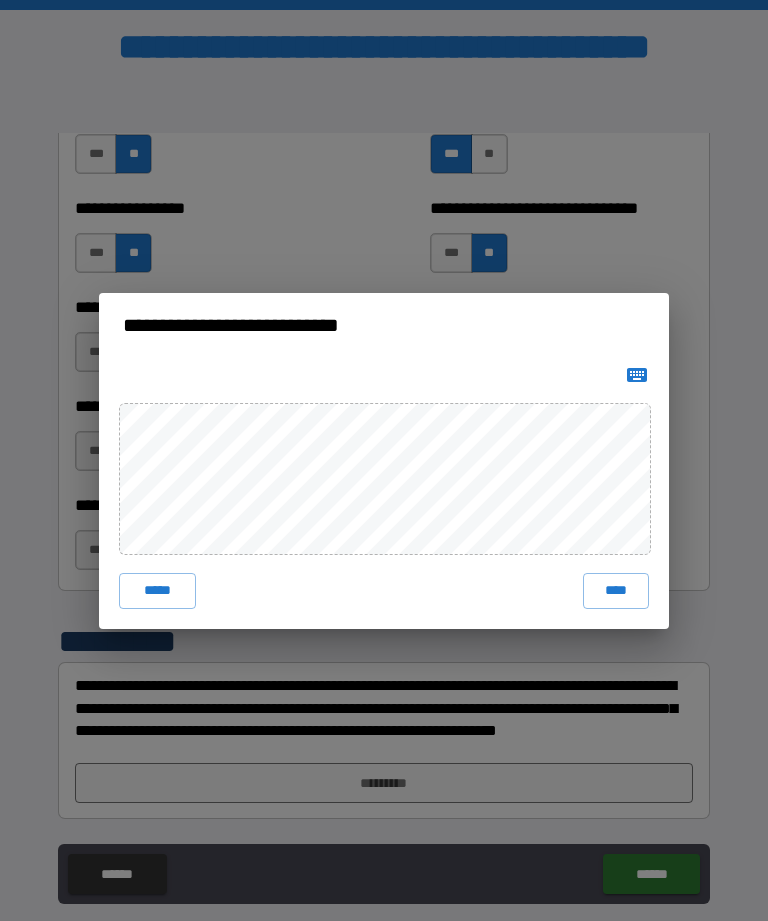 click on "****" at bounding box center (616, 591) 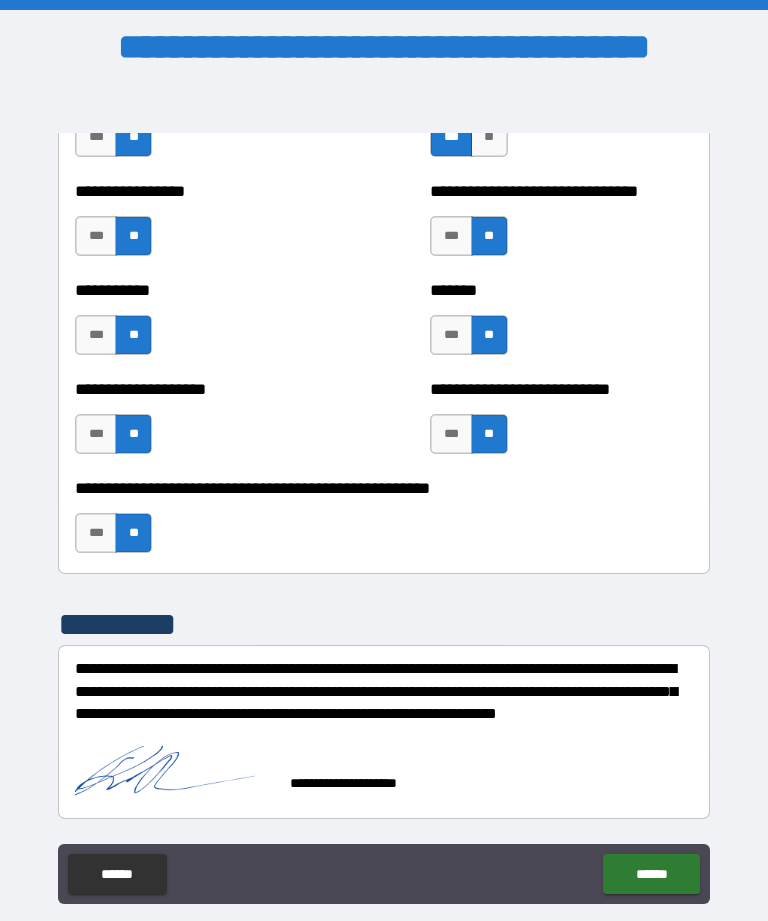 scroll, scrollTop: 7981, scrollLeft: 0, axis: vertical 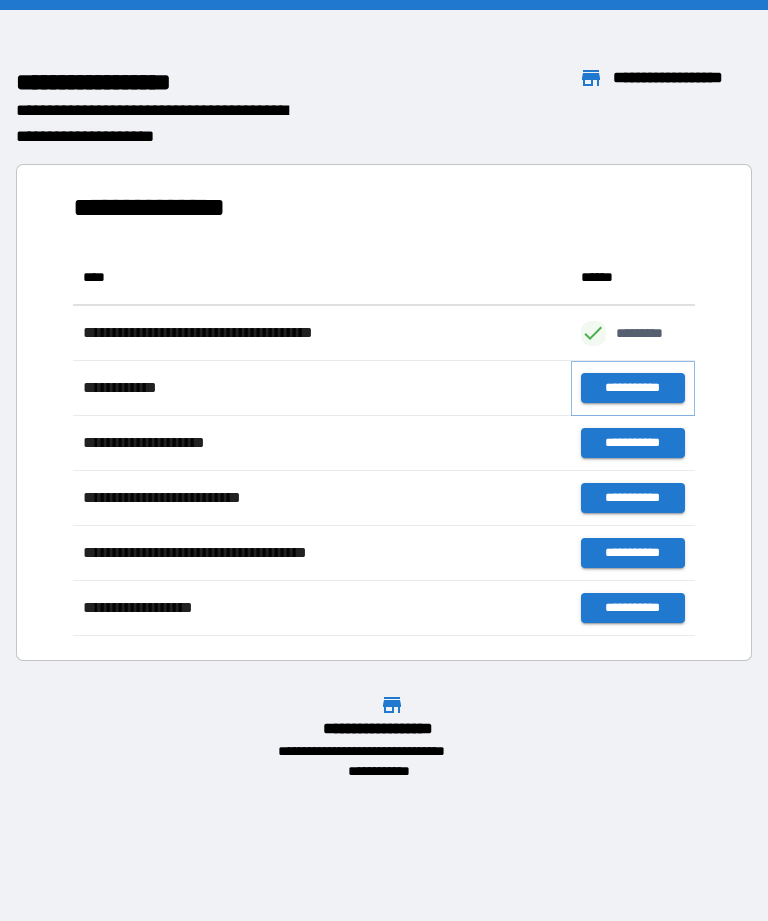 click on "**********" at bounding box center [633, 388] 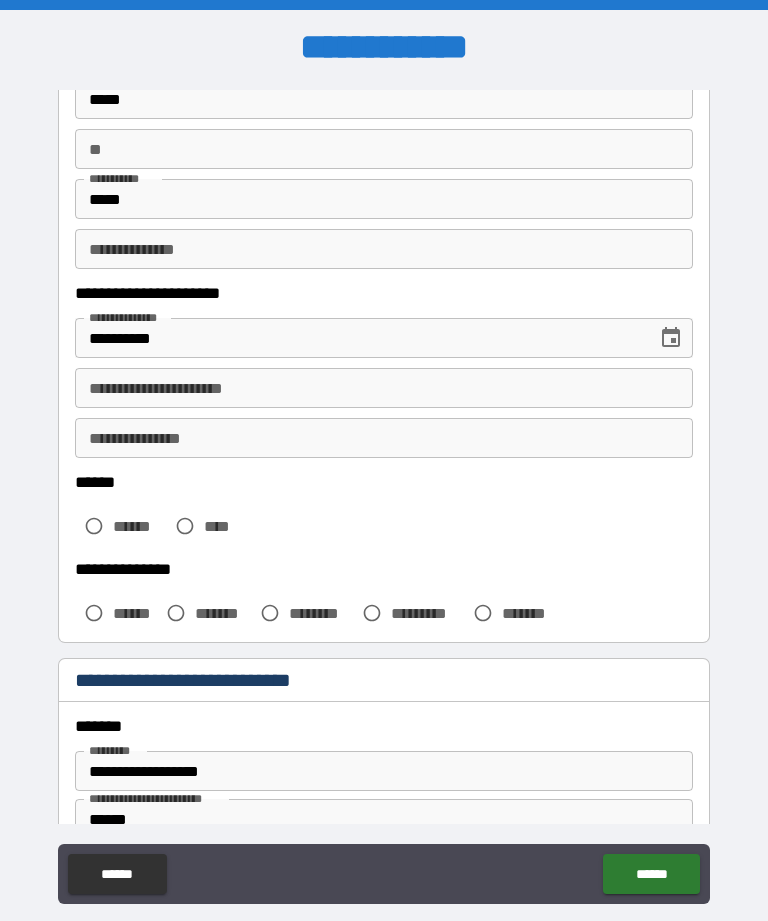 scroll, scrollTop: 163, scrollLeft: 0, axis: vertical 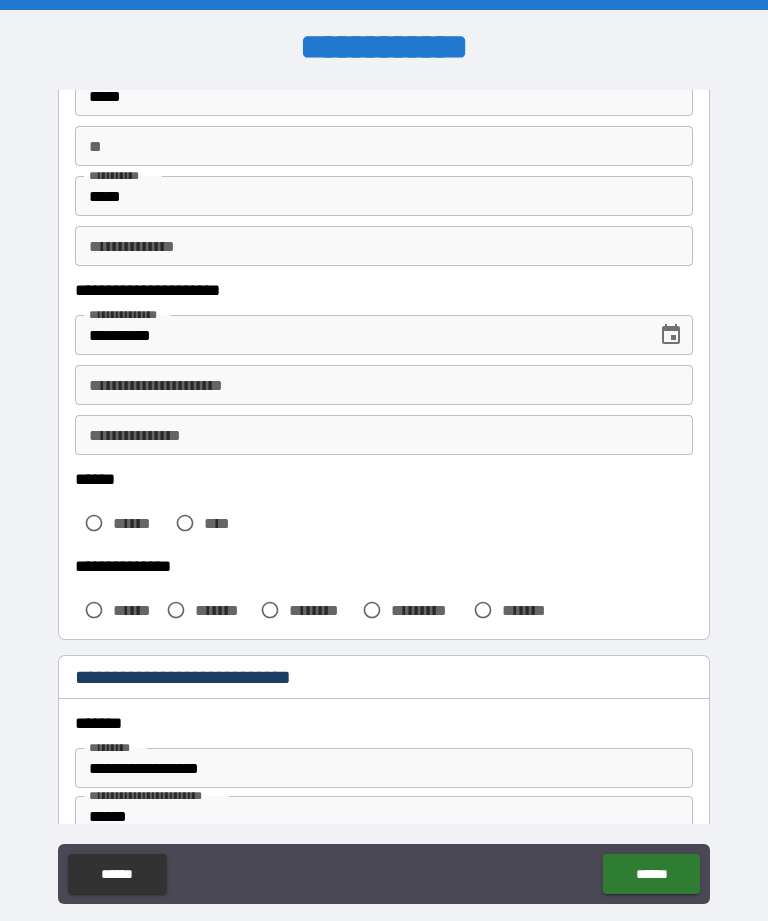 click on "**" at bounding box center [384, 146] 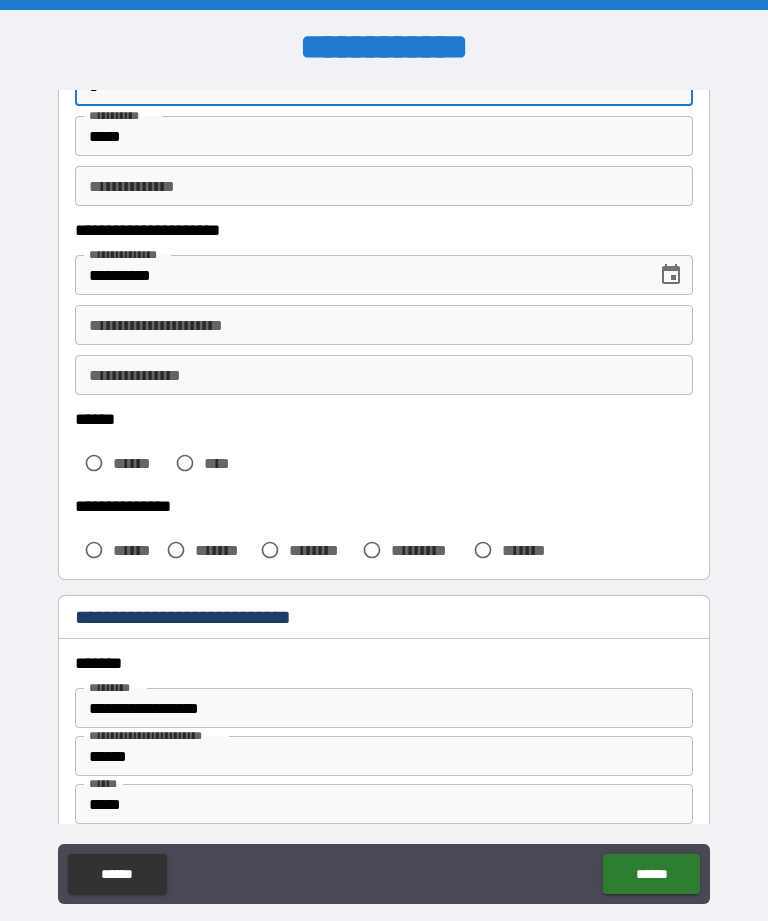 scroll, scrollTop: 226, scrollLeft: 0, axis: vertical 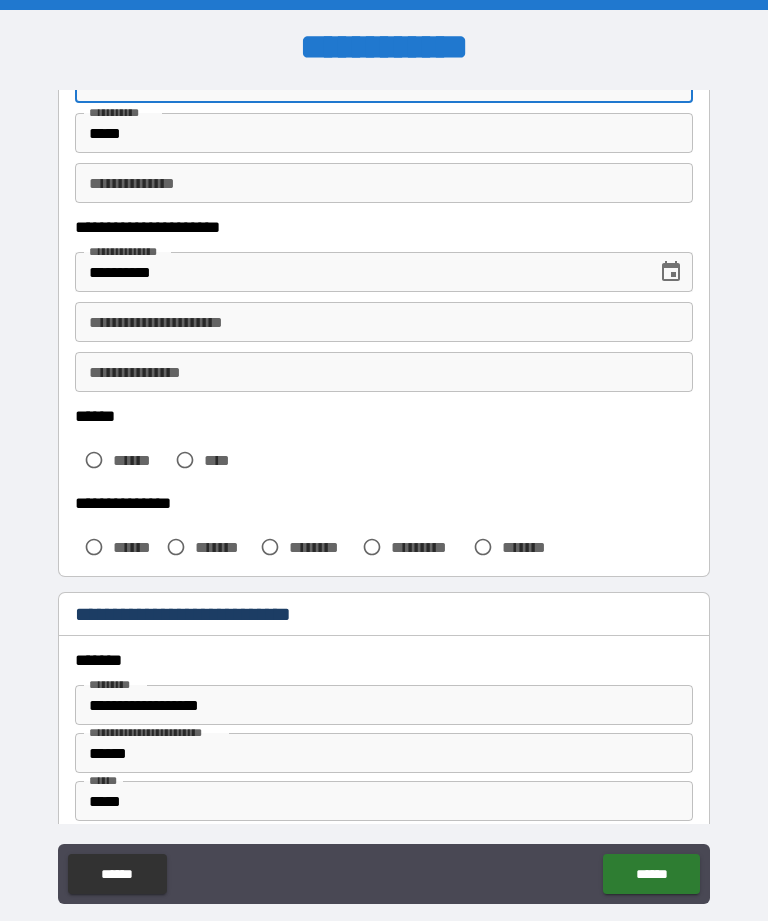 type on "*" 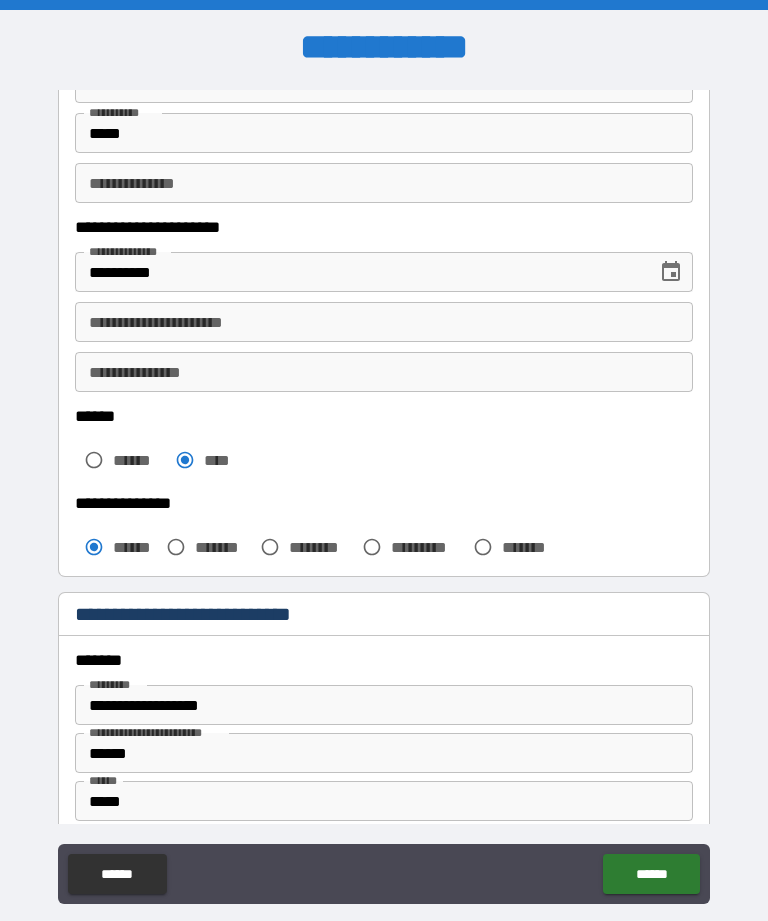 click on "**********" at bounding box center [384, 322] 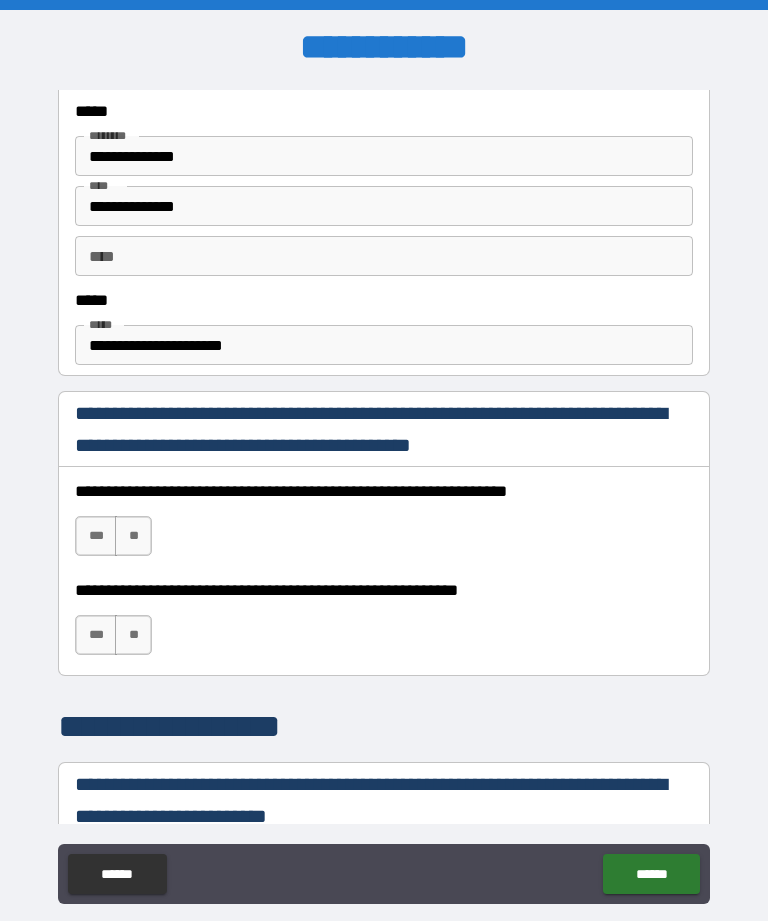 scroll, scrollTop: 1058, scrollLeft: 0, axis: vertical 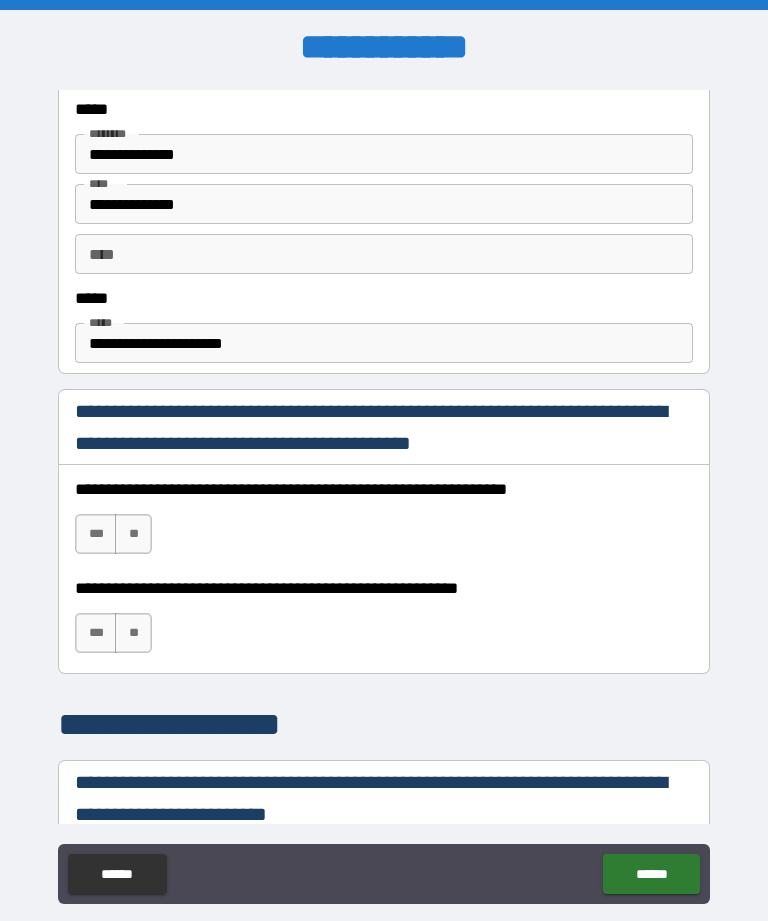 type on "**********" 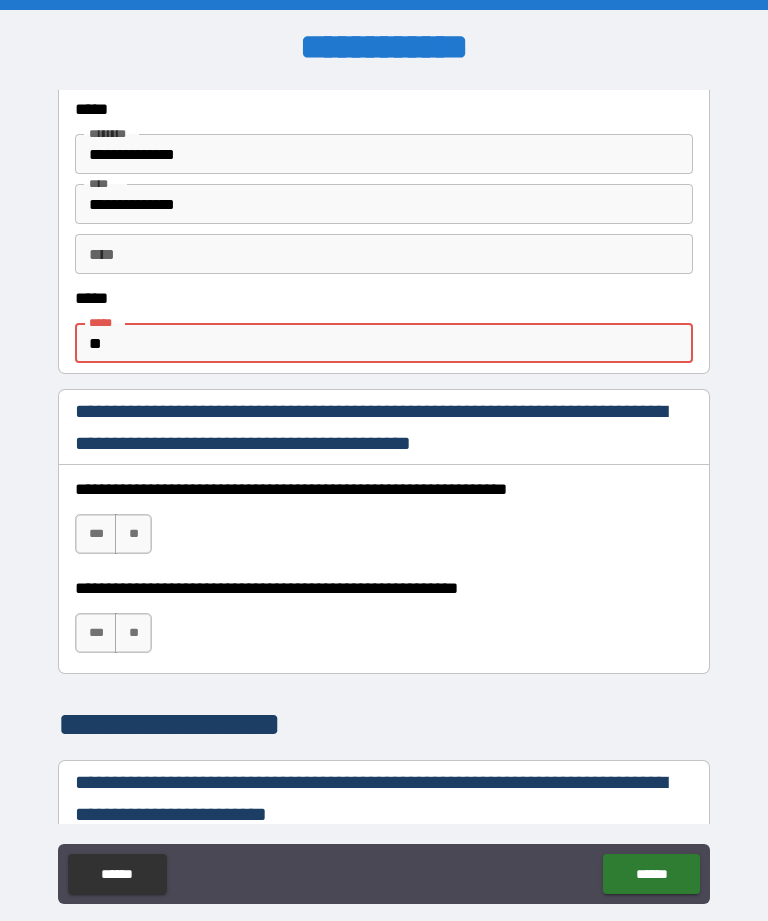 type on "*" 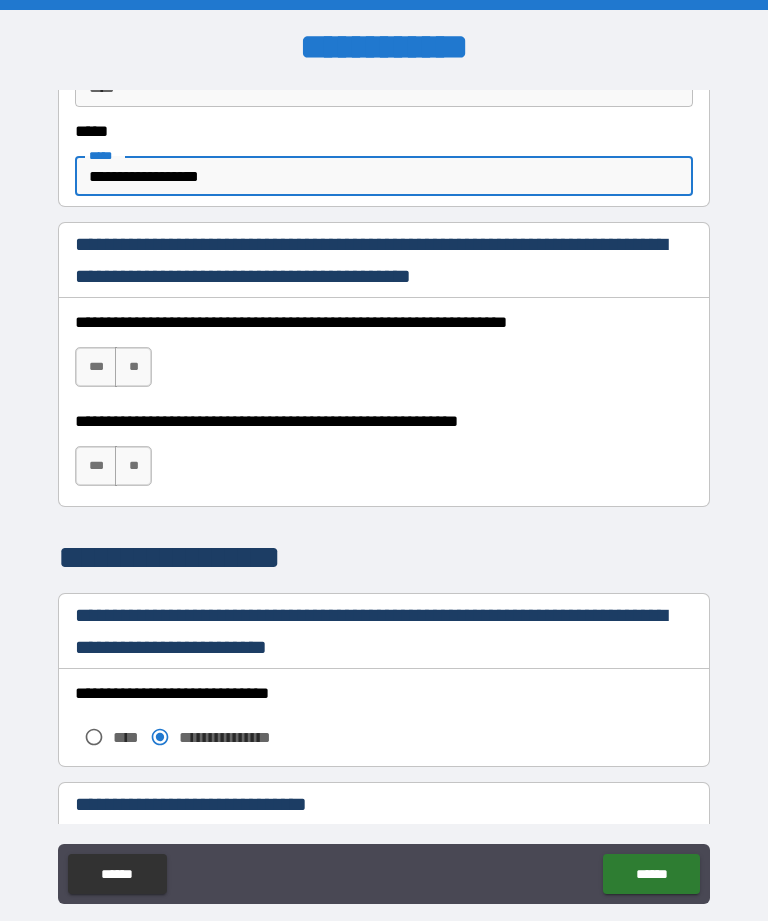scroll, scrollTop: 1230, scrollLeft: 0, axis: vertical 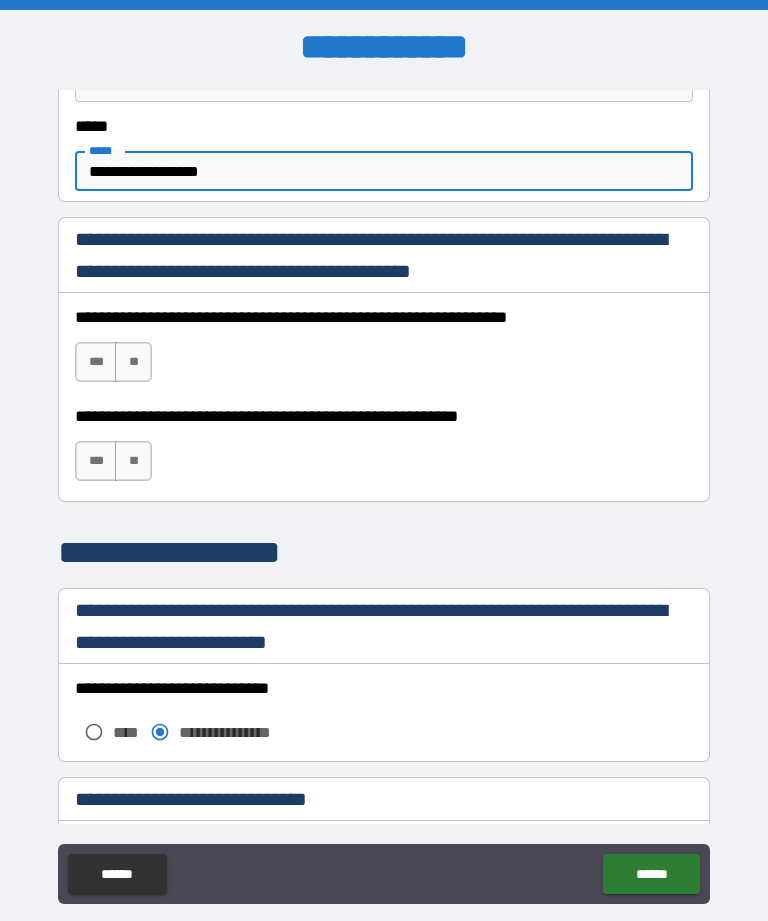 type on "**********" 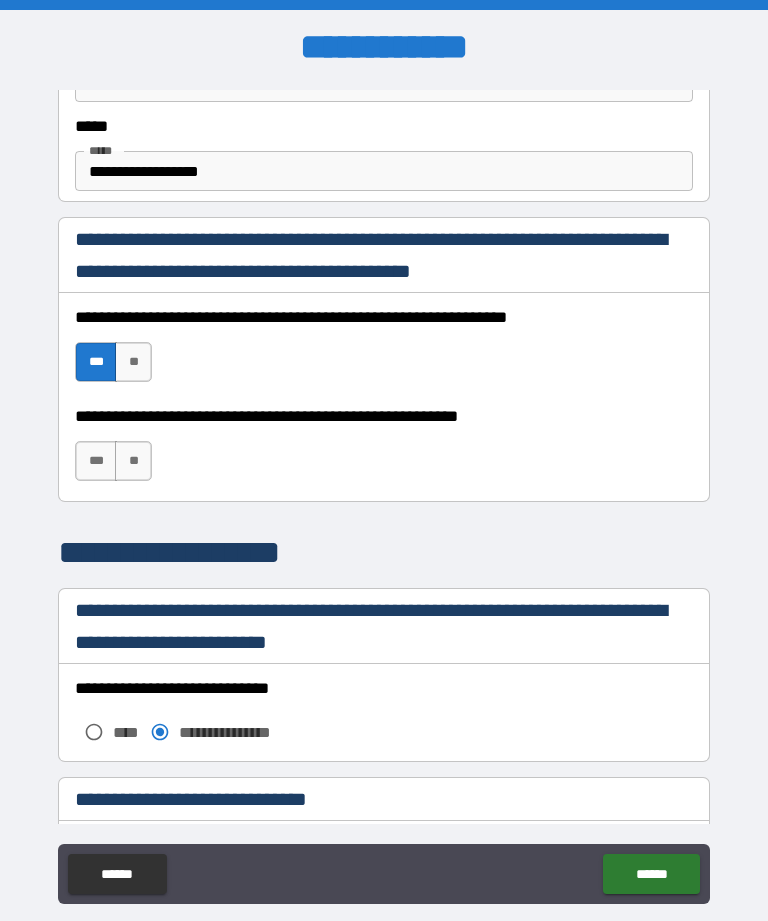 click on "***" at bounding box center (96, 461) 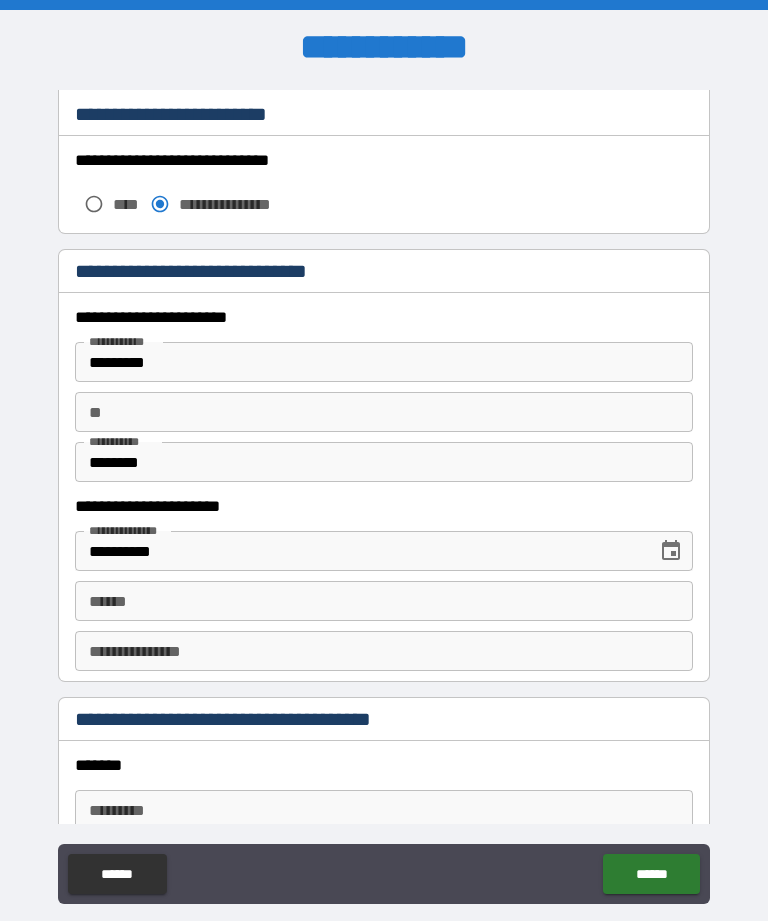 scroll, scrollTop: 1758, scrollLeft: 0, axis: vertical 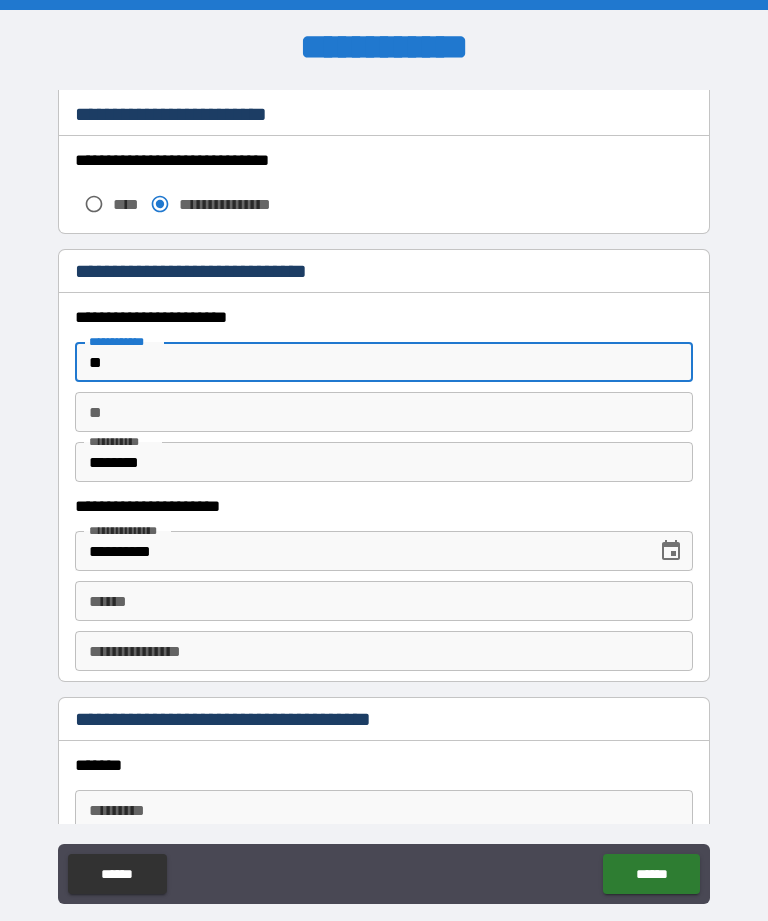 type on "*" 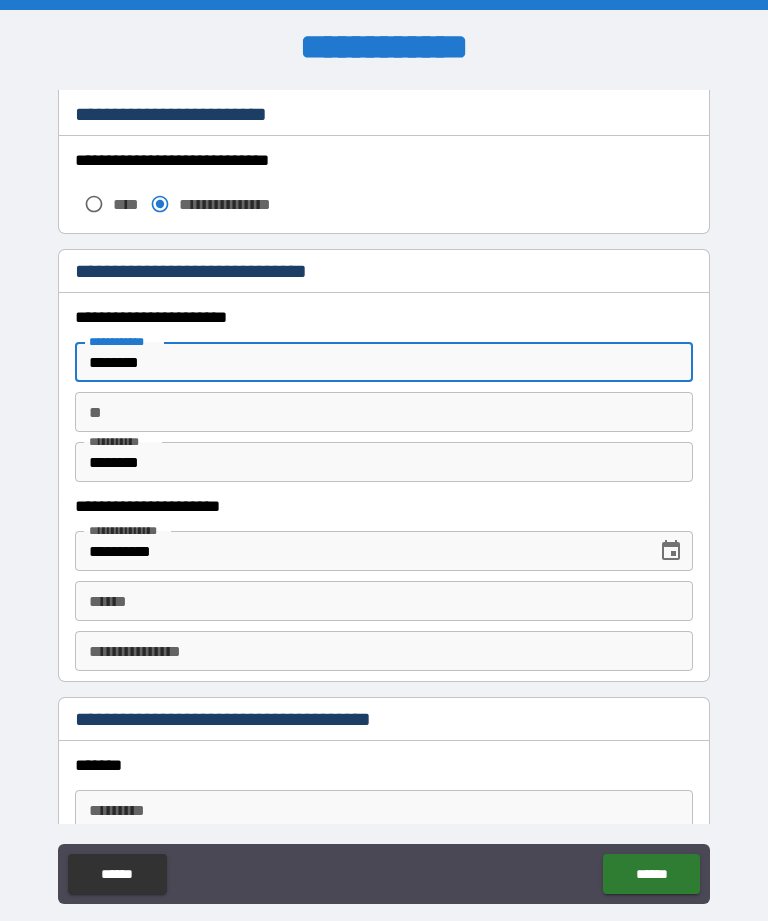 type on "********" 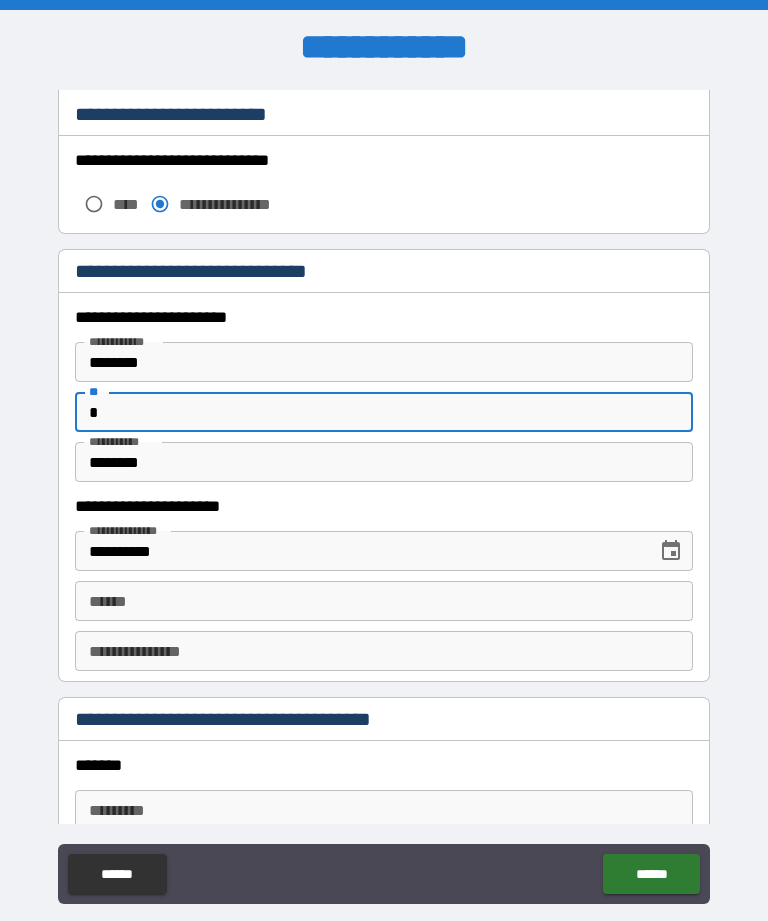 type on "*" 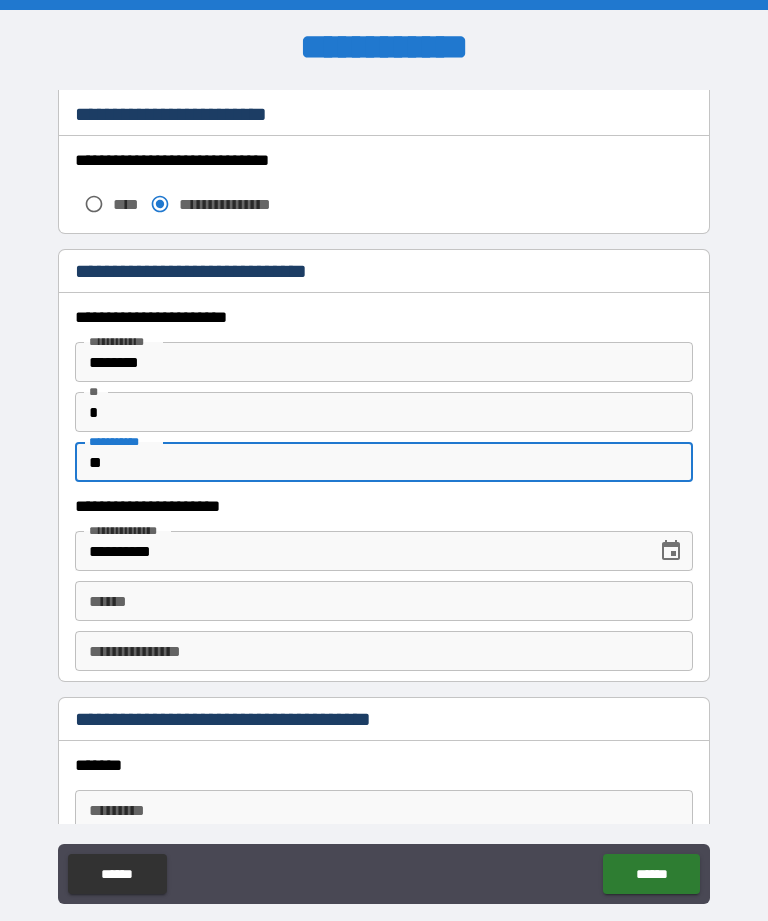 type on "*" 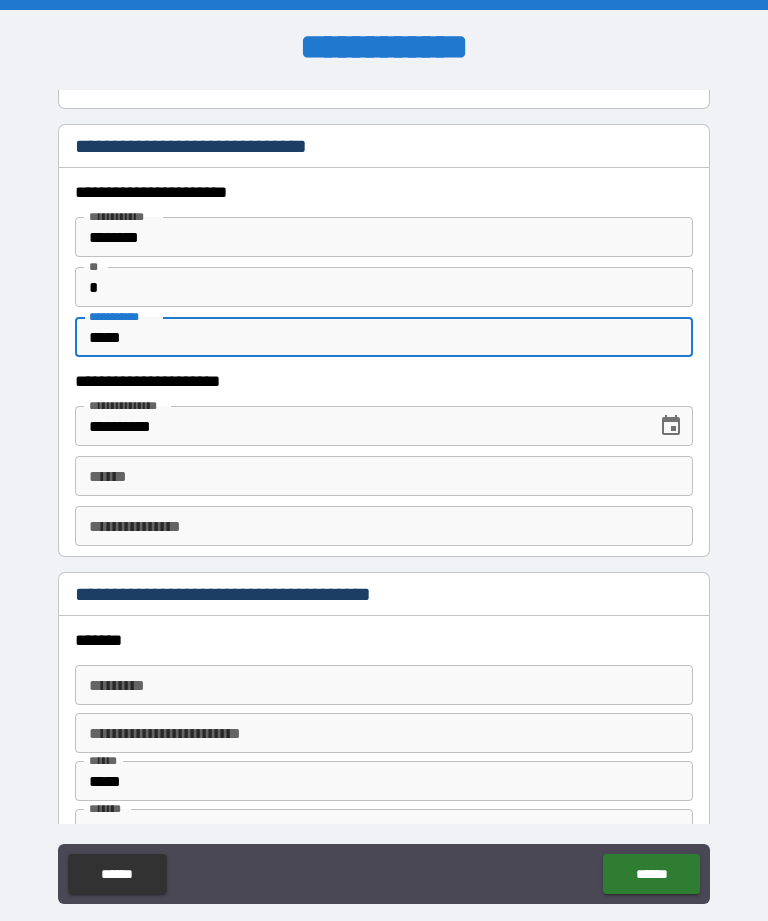 scroll, scrollTop: 1914, scrollLeft: 0, axis: vertical 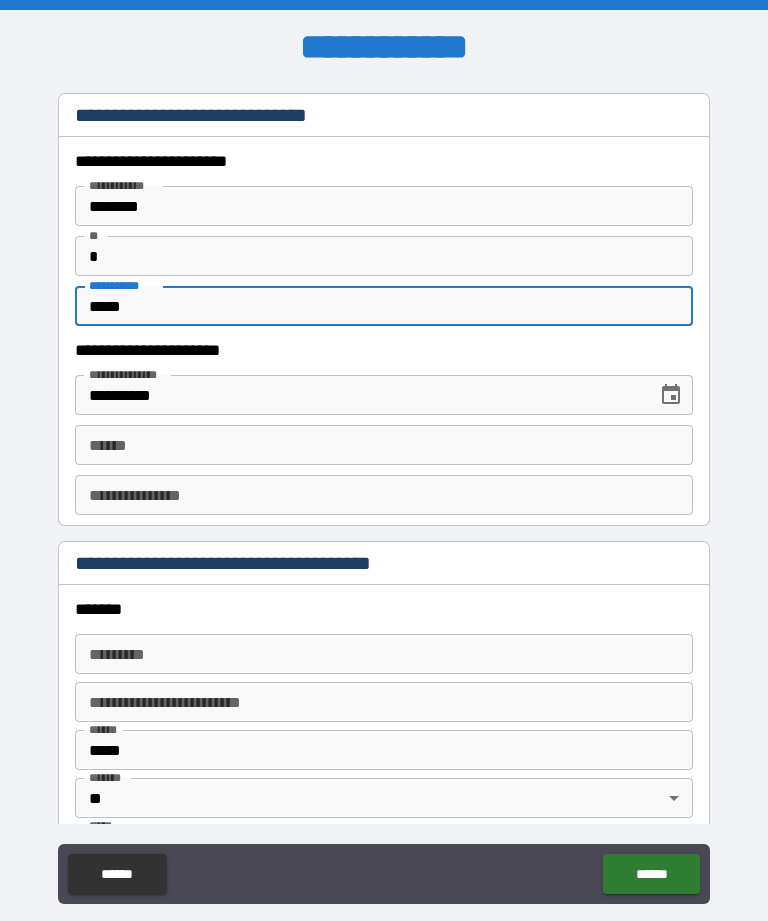 type on "*****" 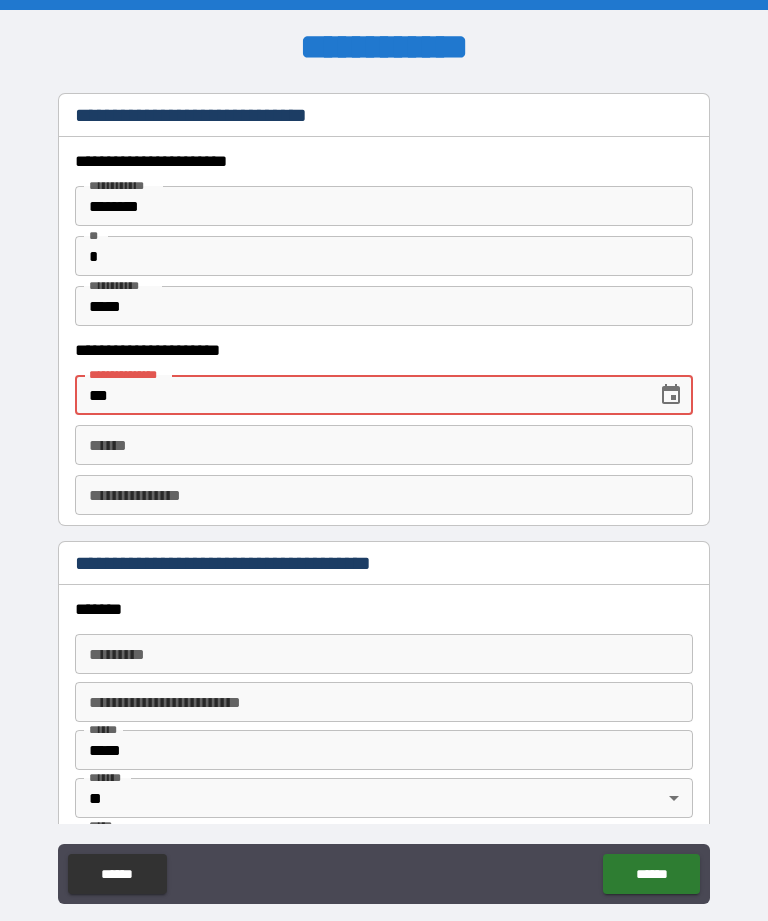 type on "*" 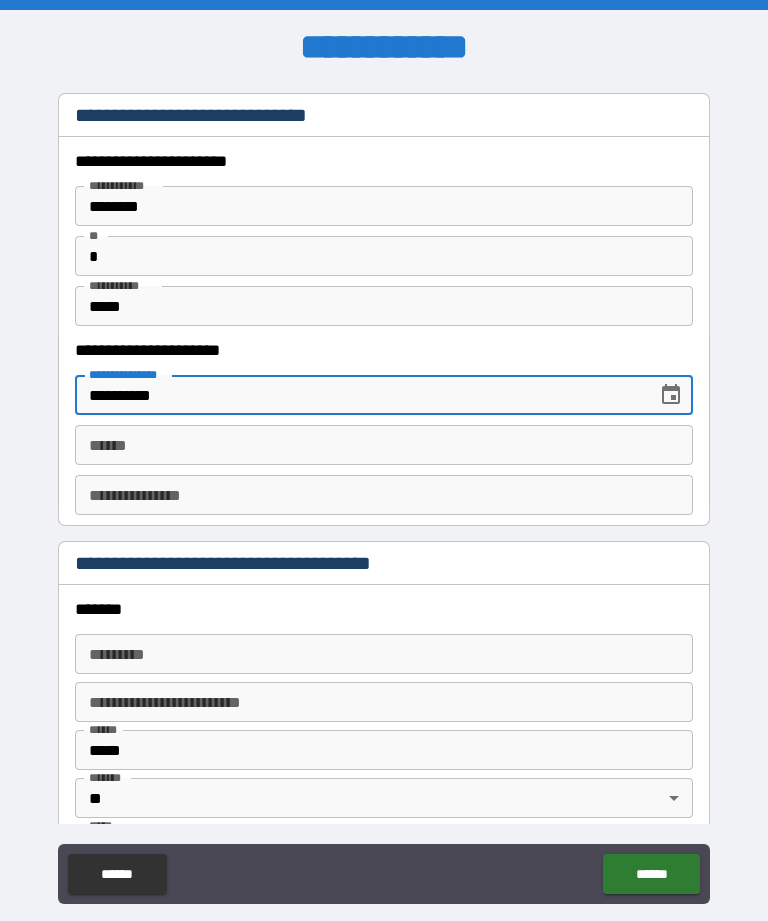 type on "**********" 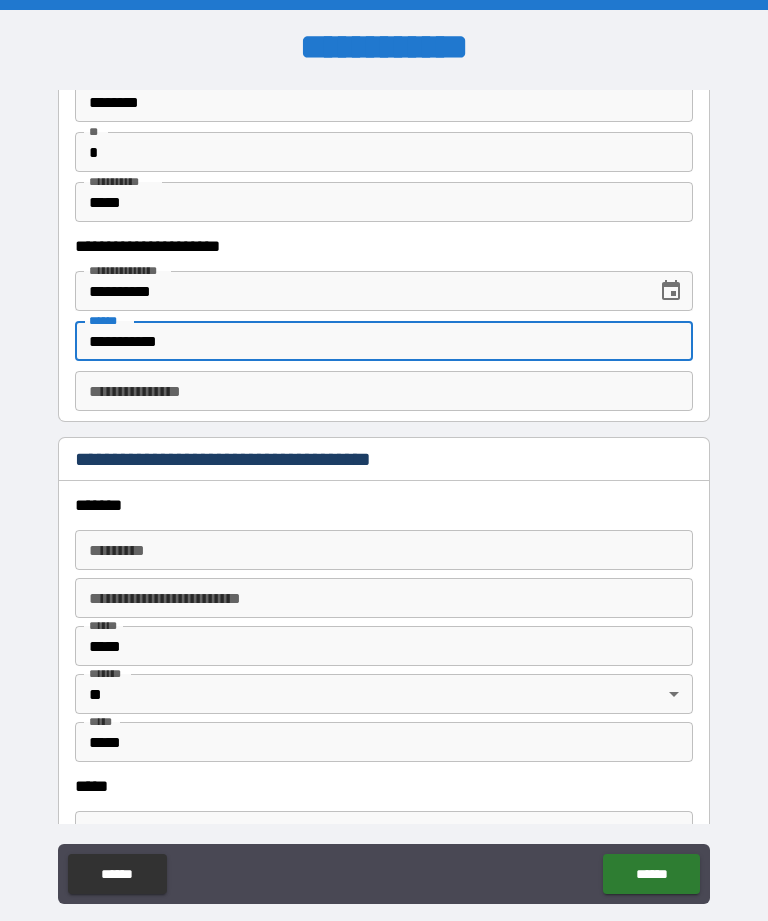 scroll, scrollTop: 2022, scrollLeft: 0, axis: vertical 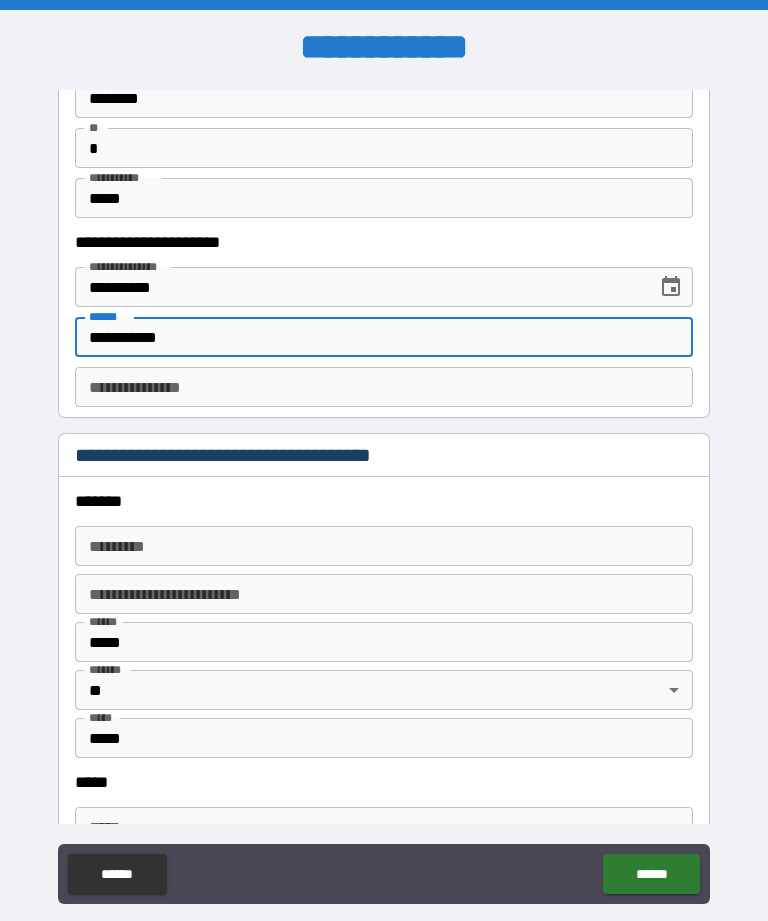 type on "**********" 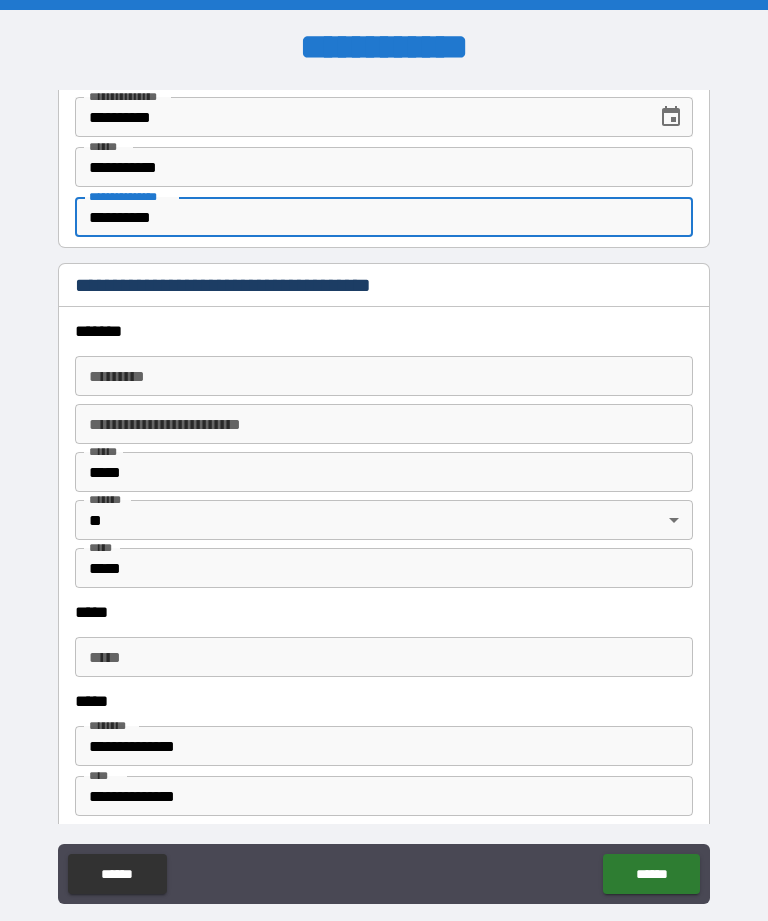 scroll, scrollTop: 2196, scrollLeft: 0, axis: vertical 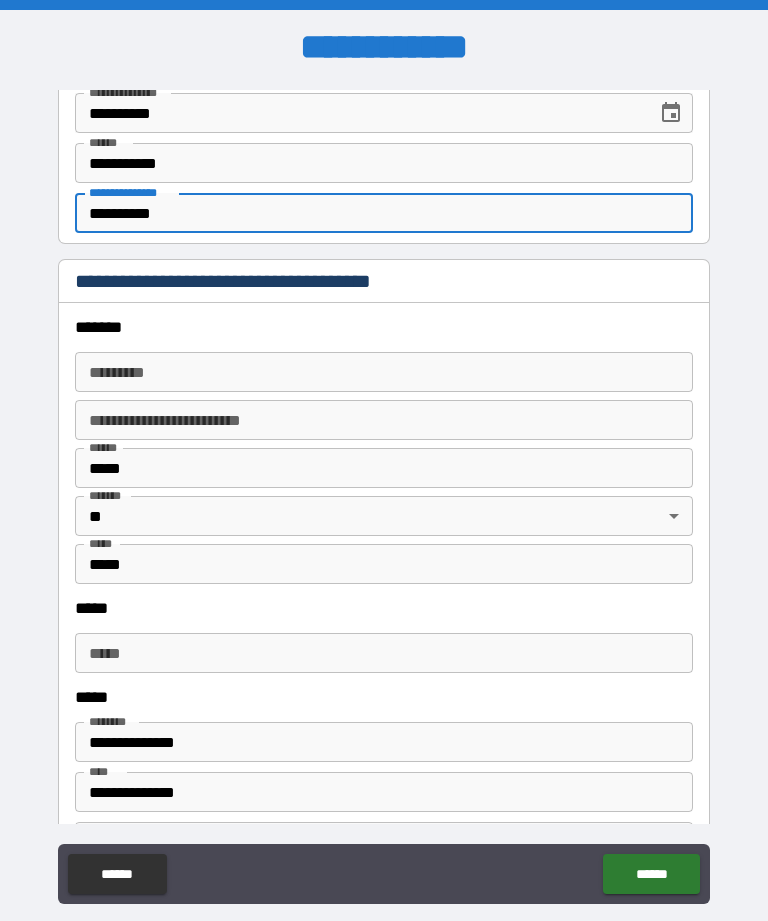 type on "**********" 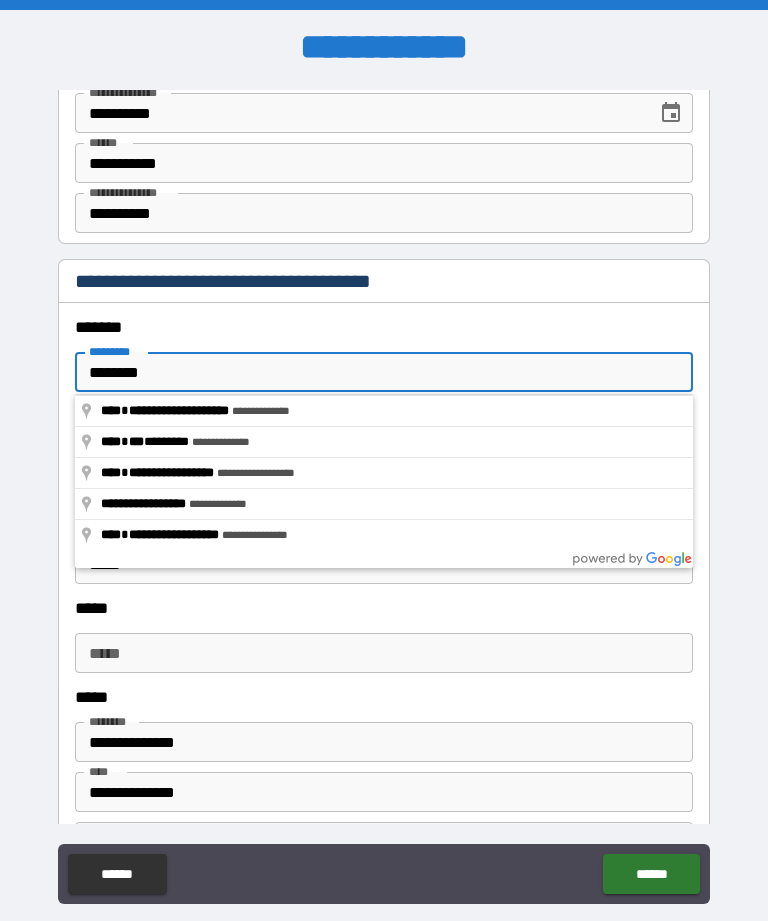 type on "**********" 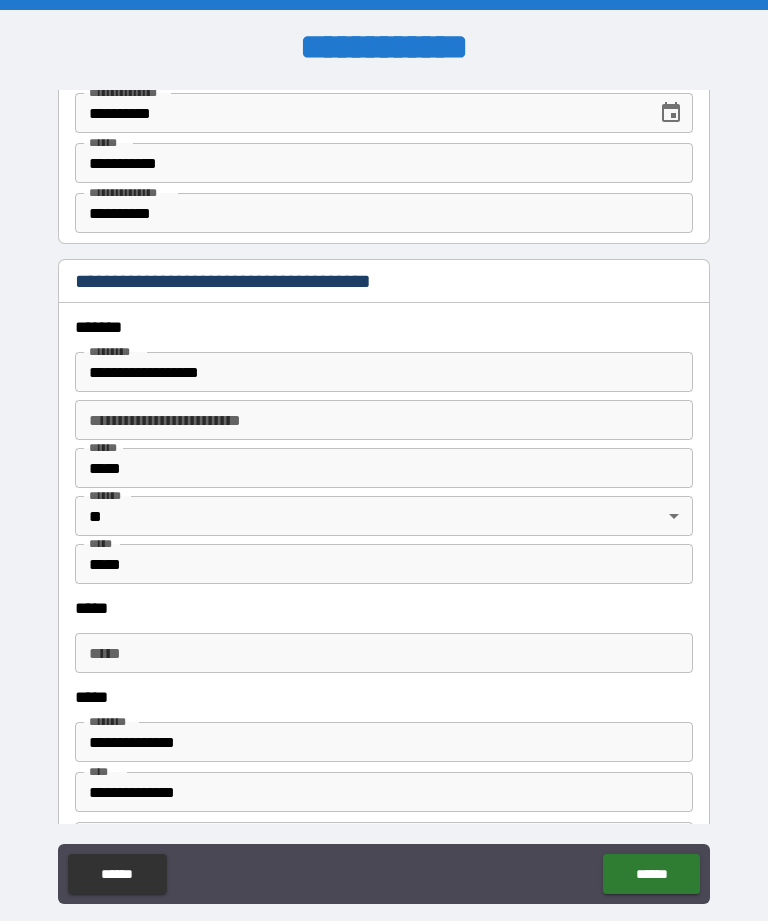 click on "**********" at bounding box center (384, 420) 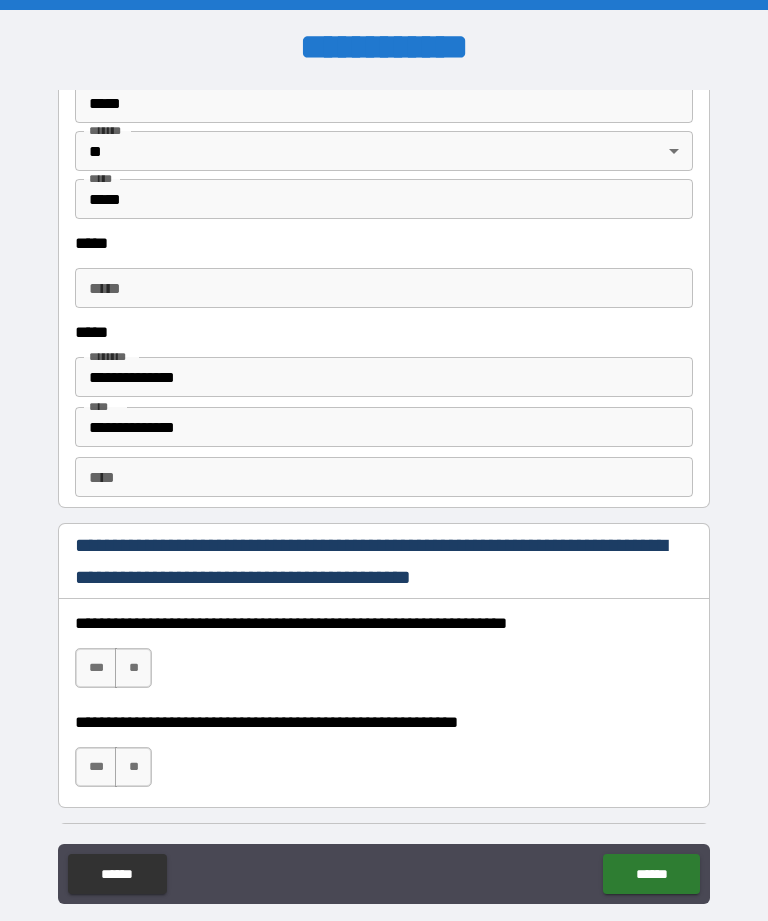 scroll, scrollTop: 2562, scrollLeft: 0, axis: vertical 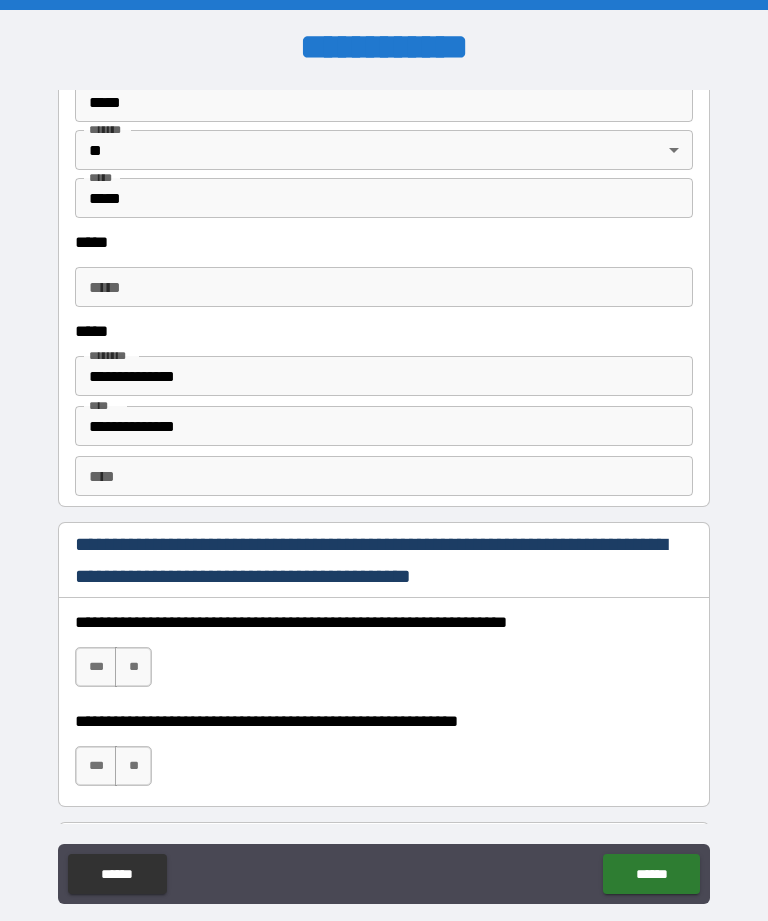 type on "******" 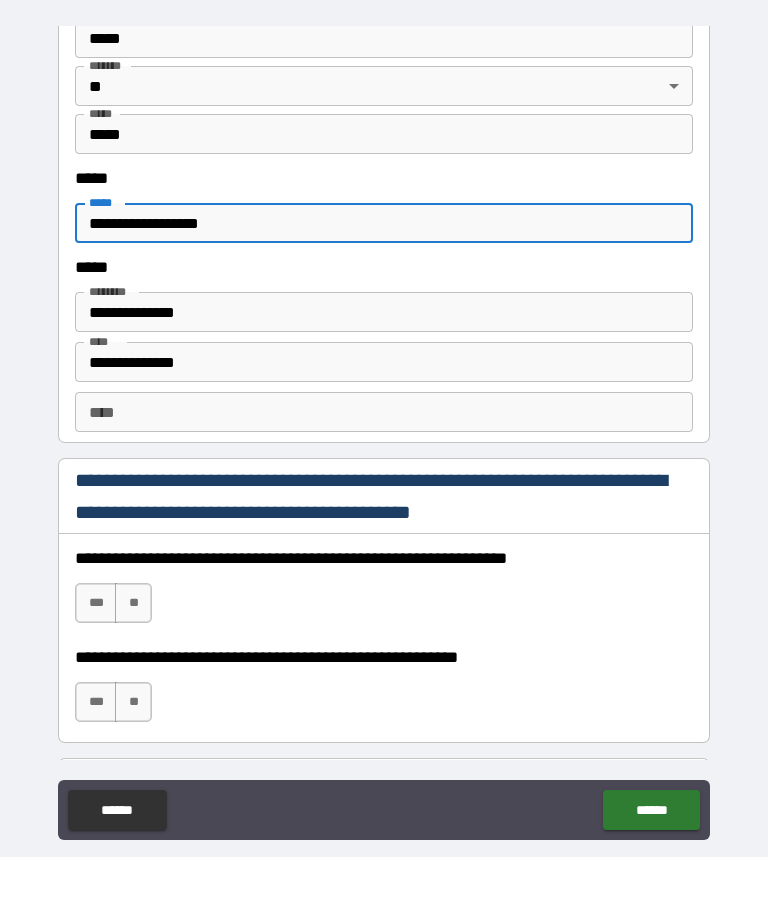 type on "**********" 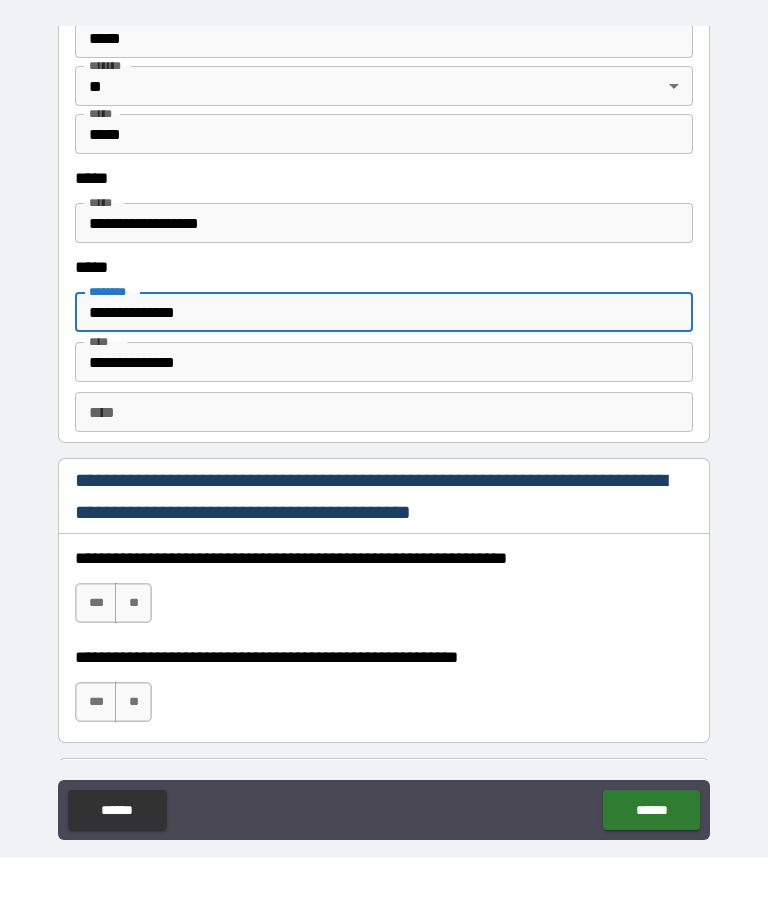 click on "**********" at bounding box center [384, 376] 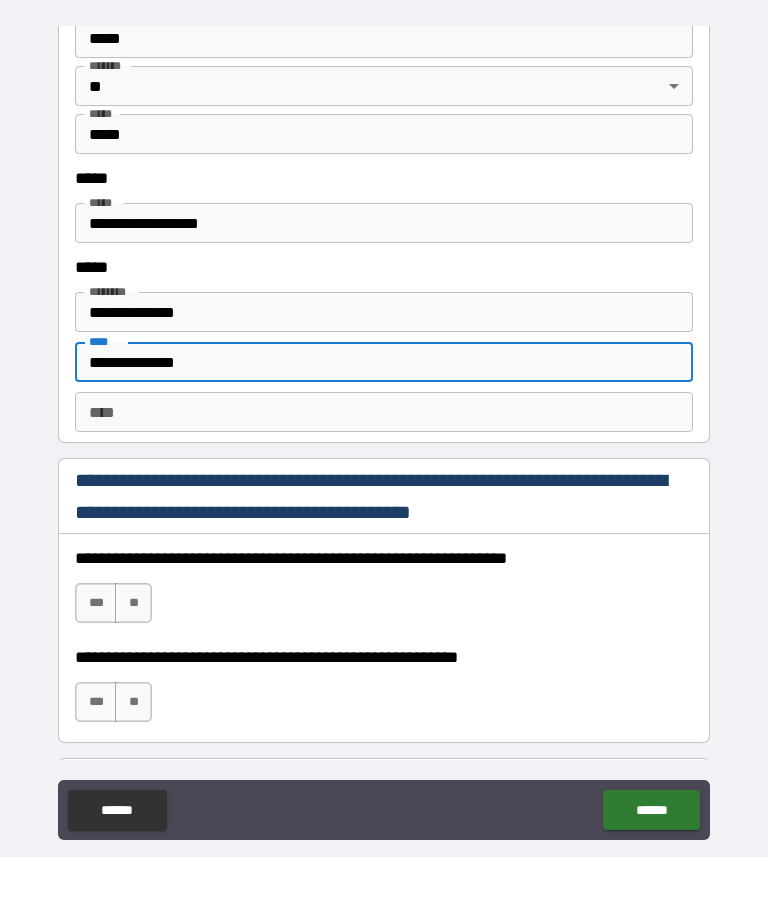 click on "**********" at bounding box center [384, 426] 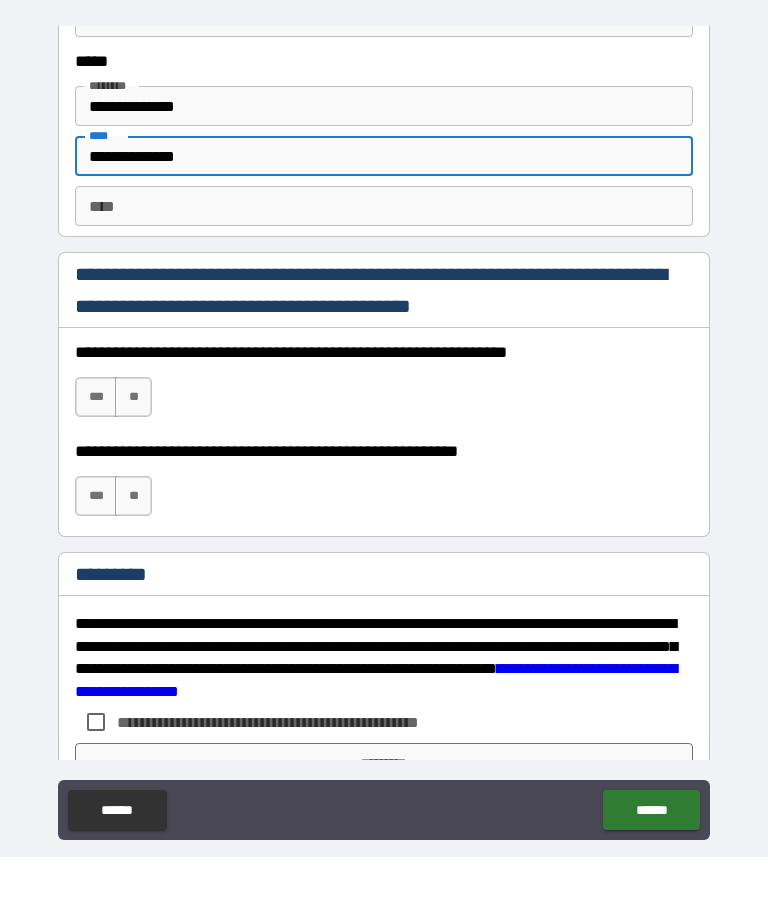 scroll, scrollTop: 2771, scrollLeft: 0, axis: vertical 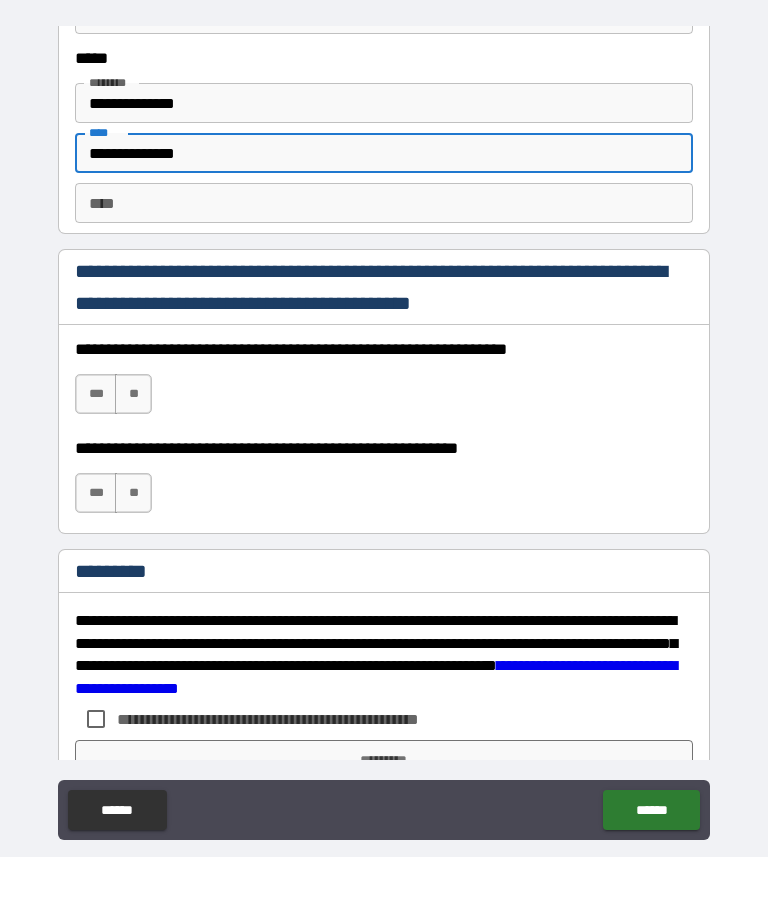 type on "**********" 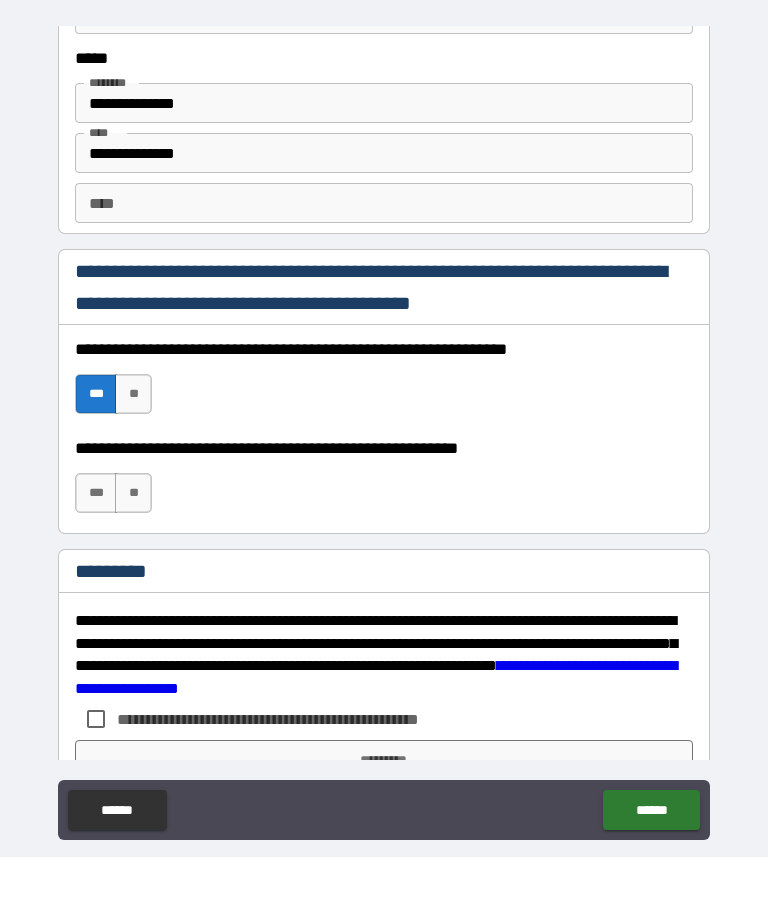 scroll, scrollTop: 64, scrollLeft: 0, axis: vertical 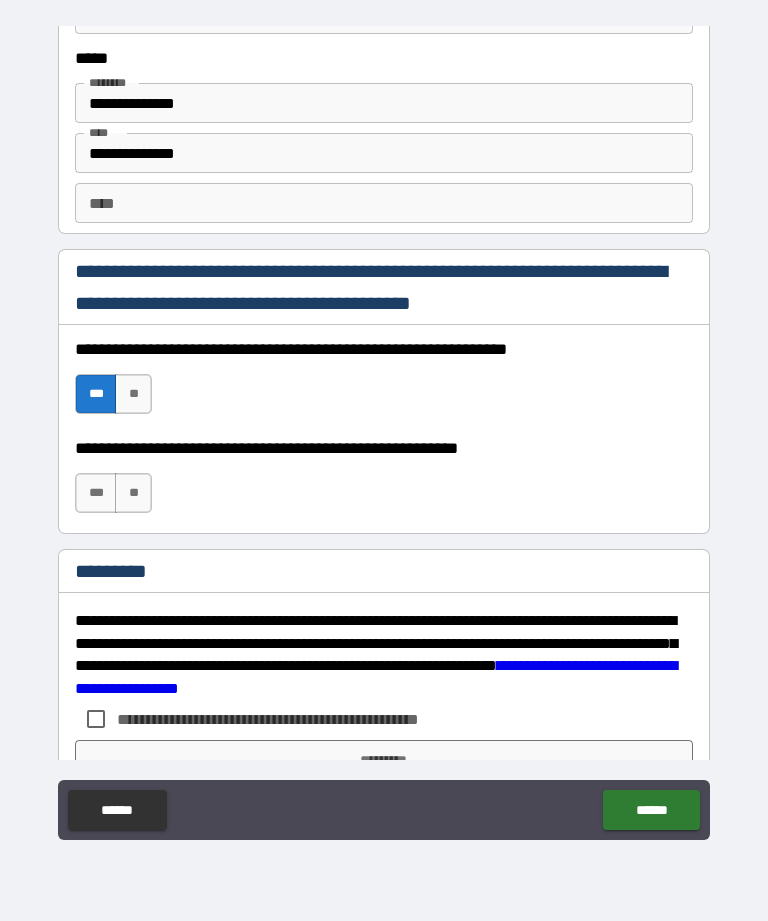 click on "***" at bounding box center [96, 493] 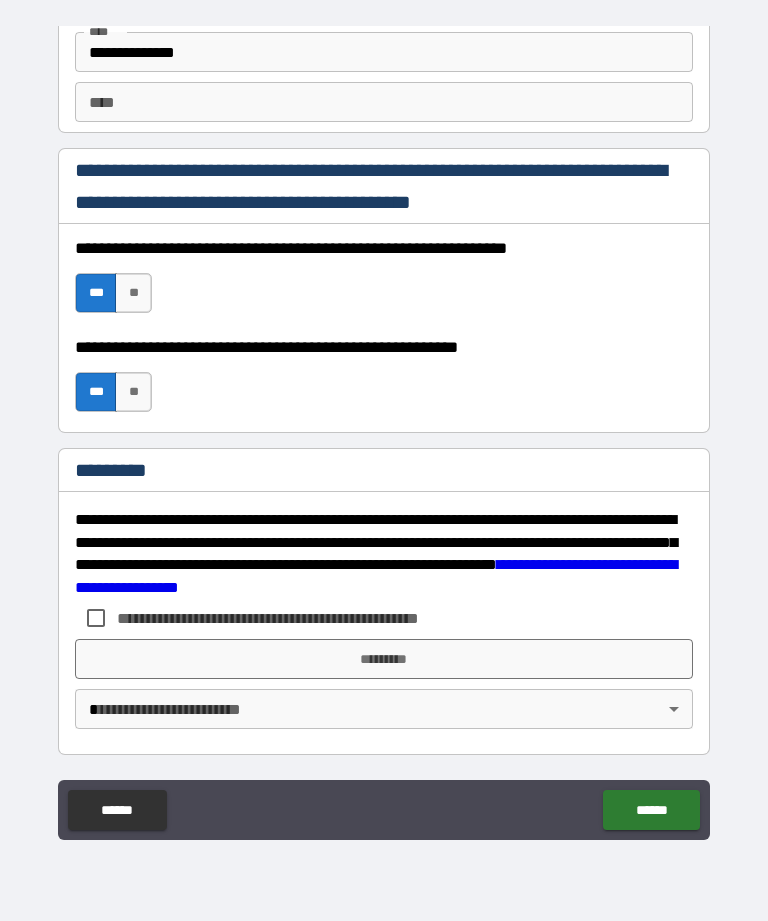 scroll, scrollTop: 2872, scrollLeft: 0, axis: vertical 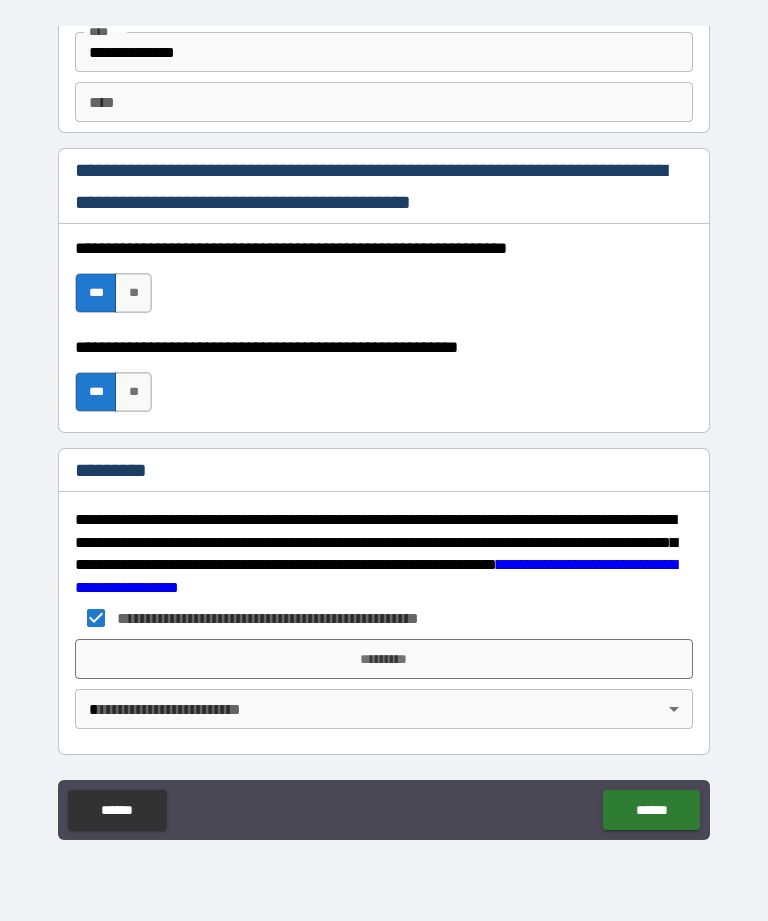 click on "**********" at bounding box center (384, 428) 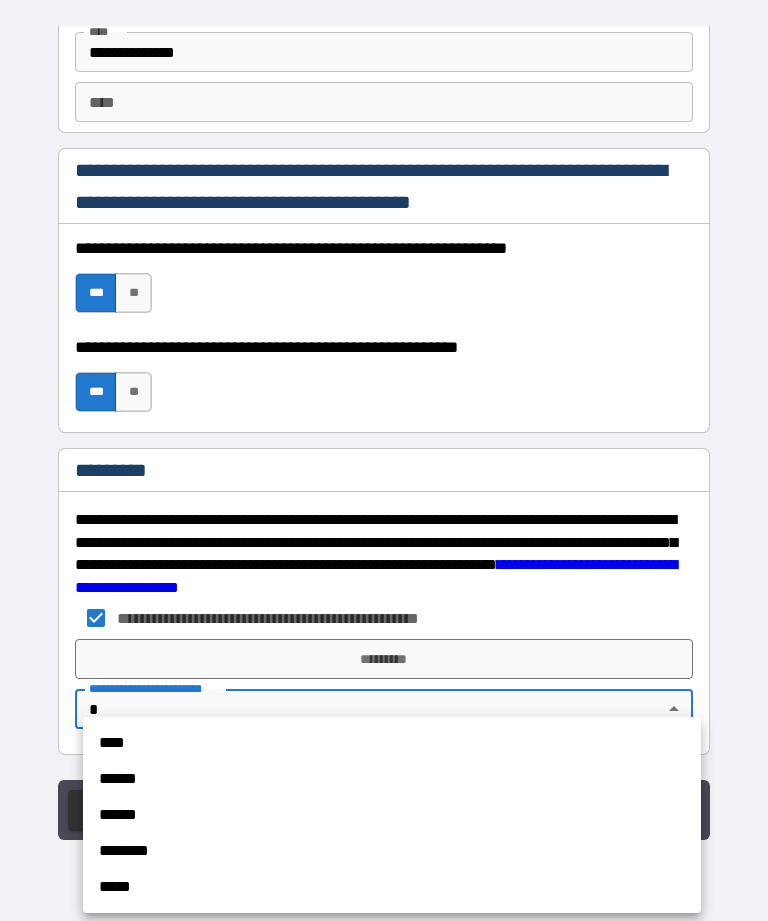 click on "******" at bounding box center [392, 779] 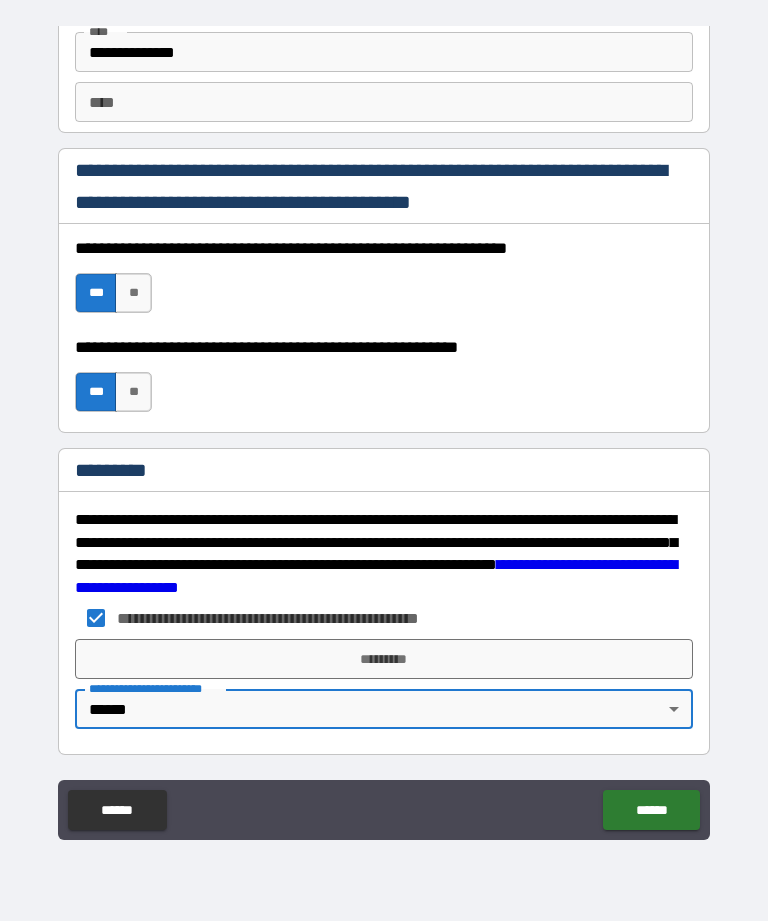 click on "******" at bounding box center [651, 810] 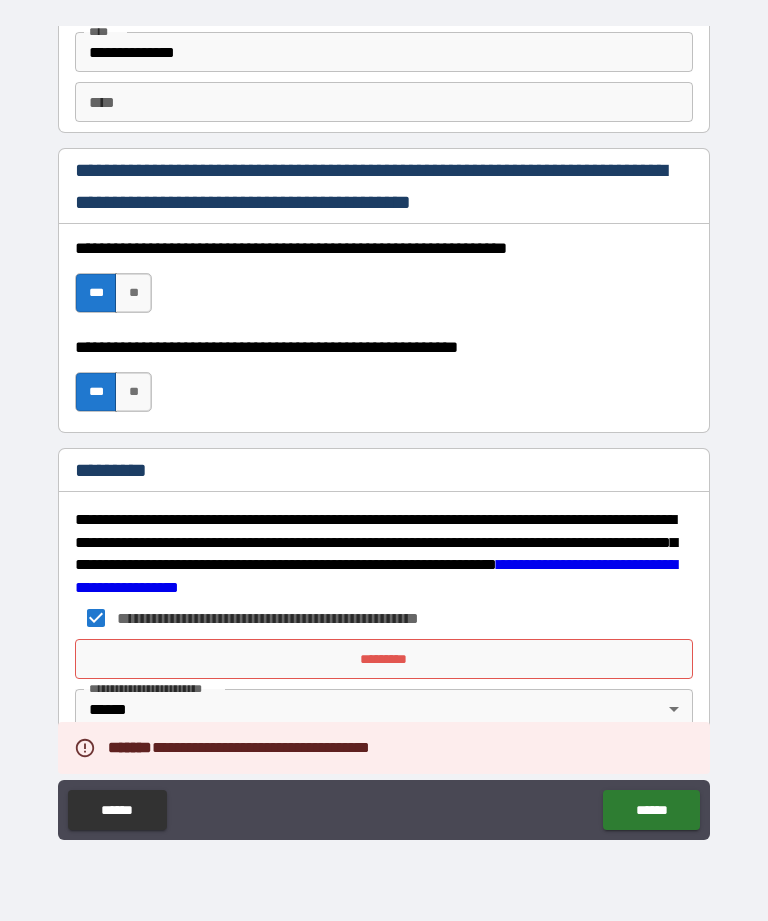 click on "*********" at bounding box center (384, 659) 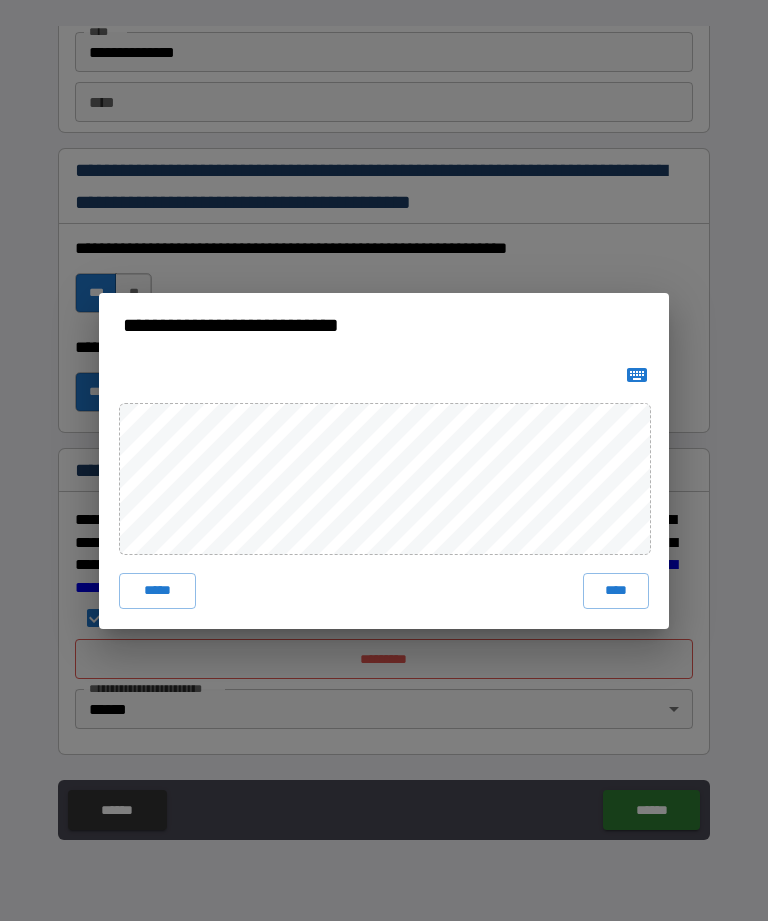click on "***** ****" at bounding box center [384, 493] 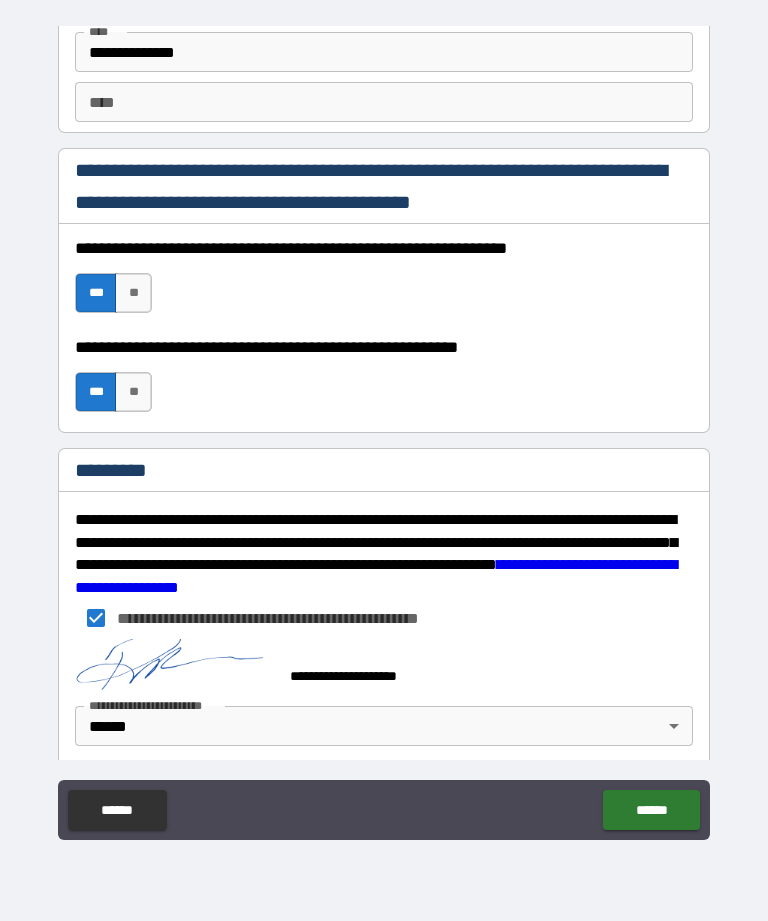 click on "******" at bounding box center (651, 810) 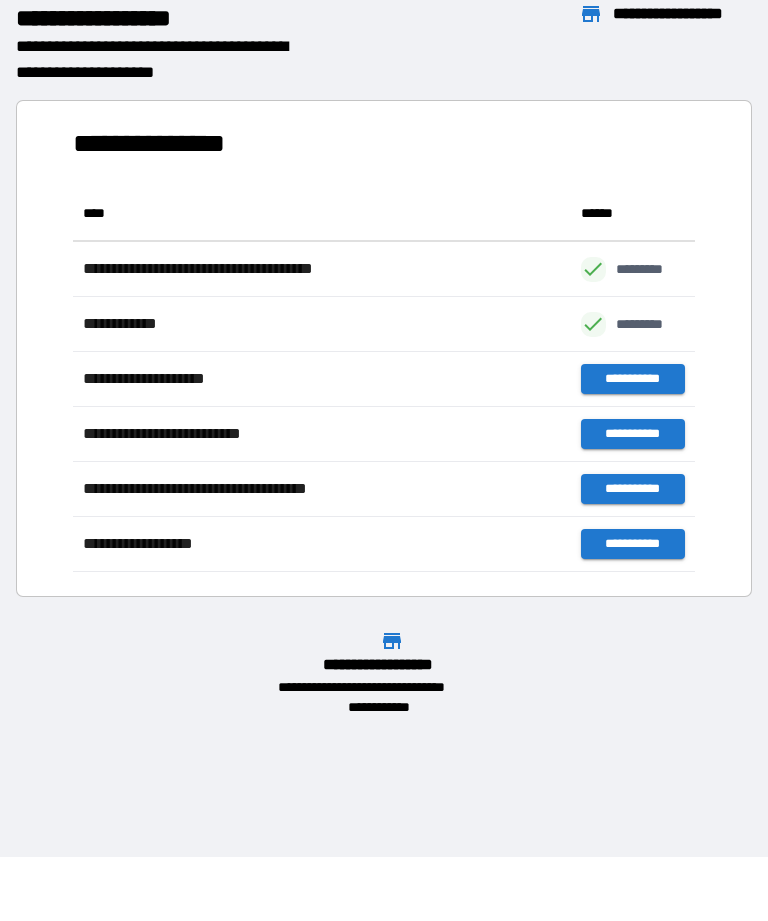 scroll, scrollTop: 1, scrollLeft: 1, axis: both 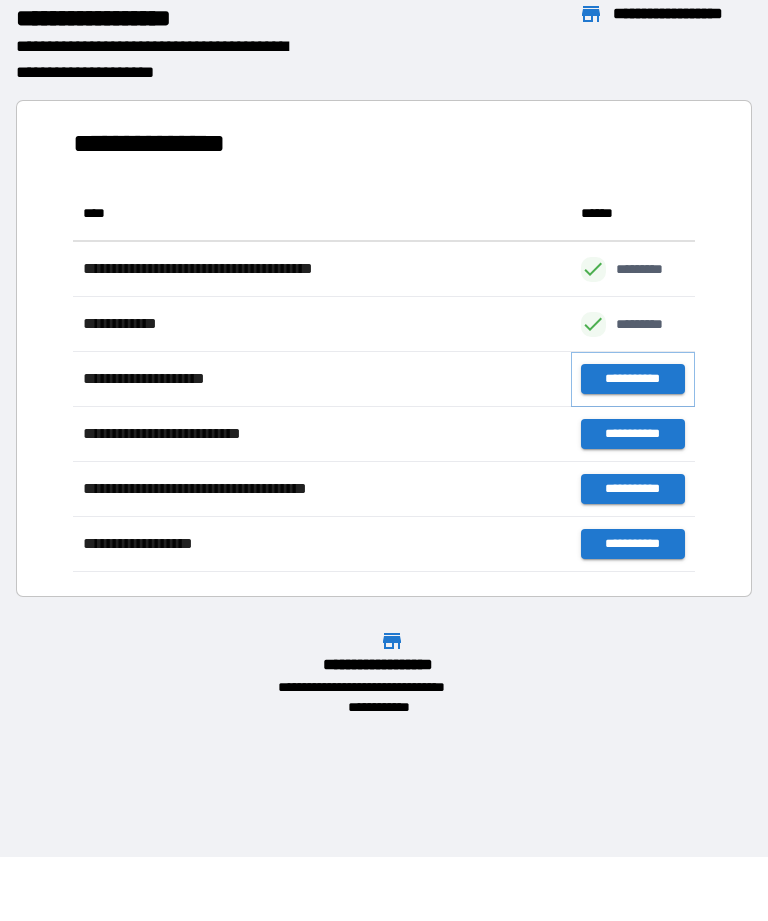 click on "**********" at bounding box center [633, 379] 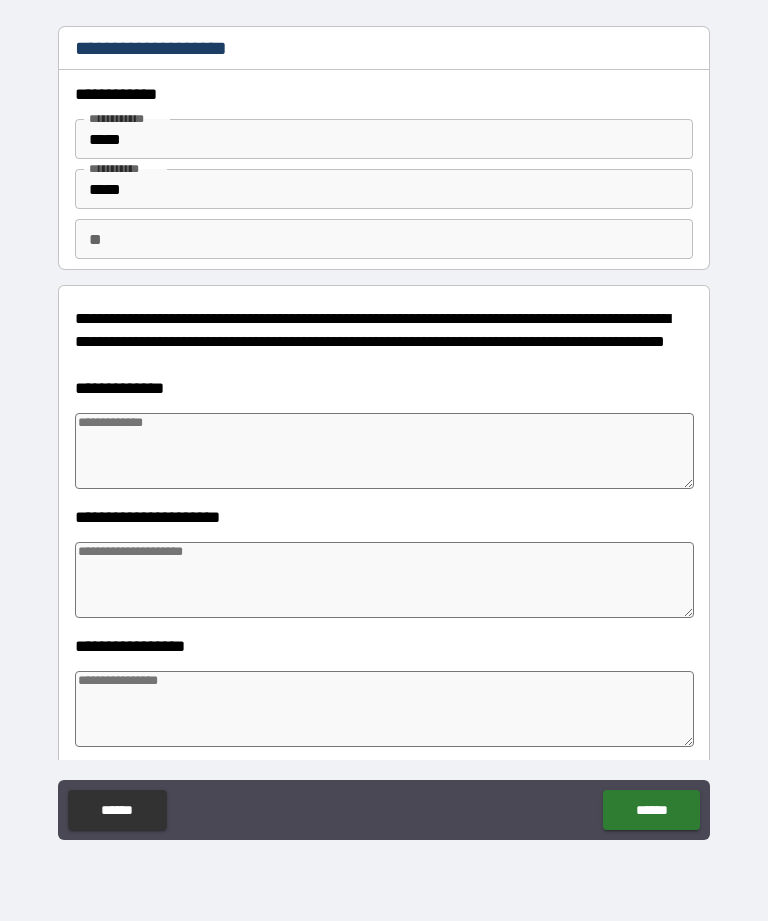 type on "*" 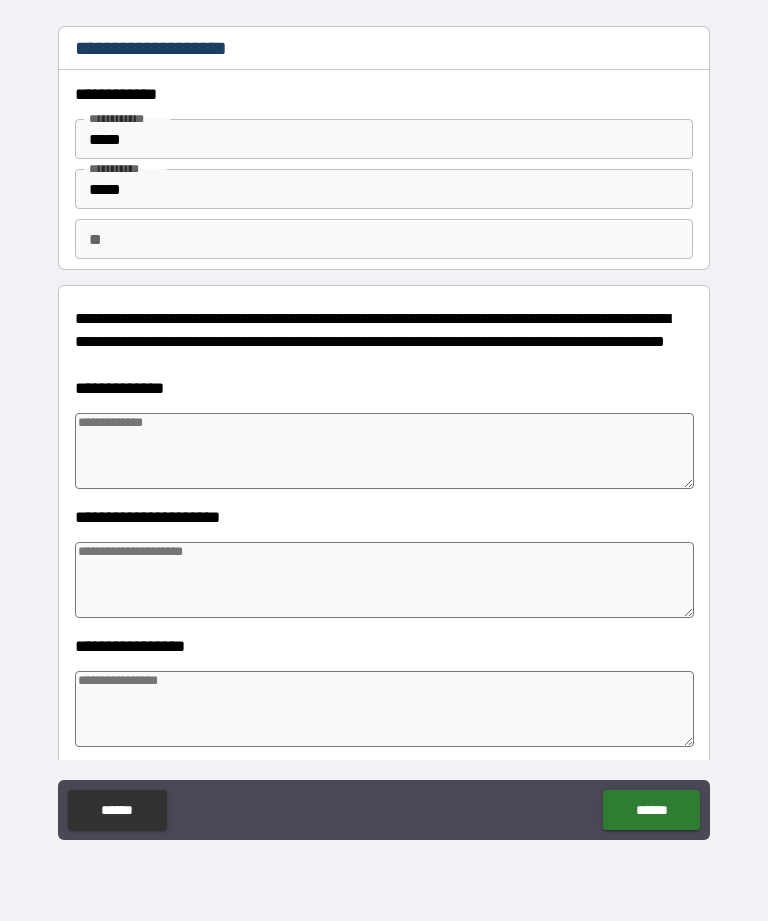type on "*" 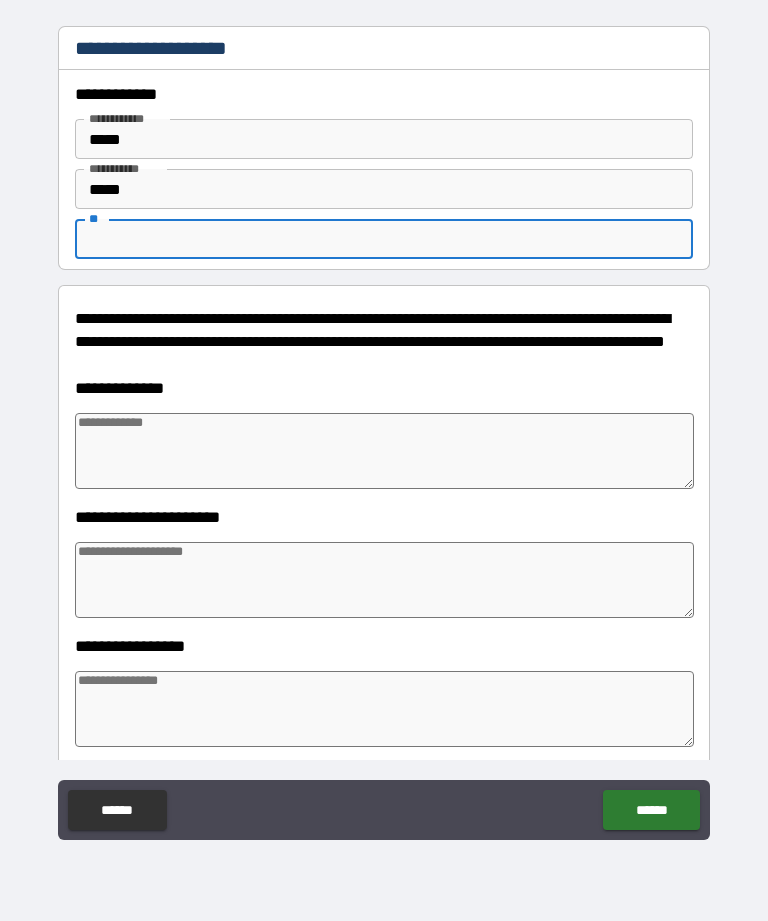 type on "*" 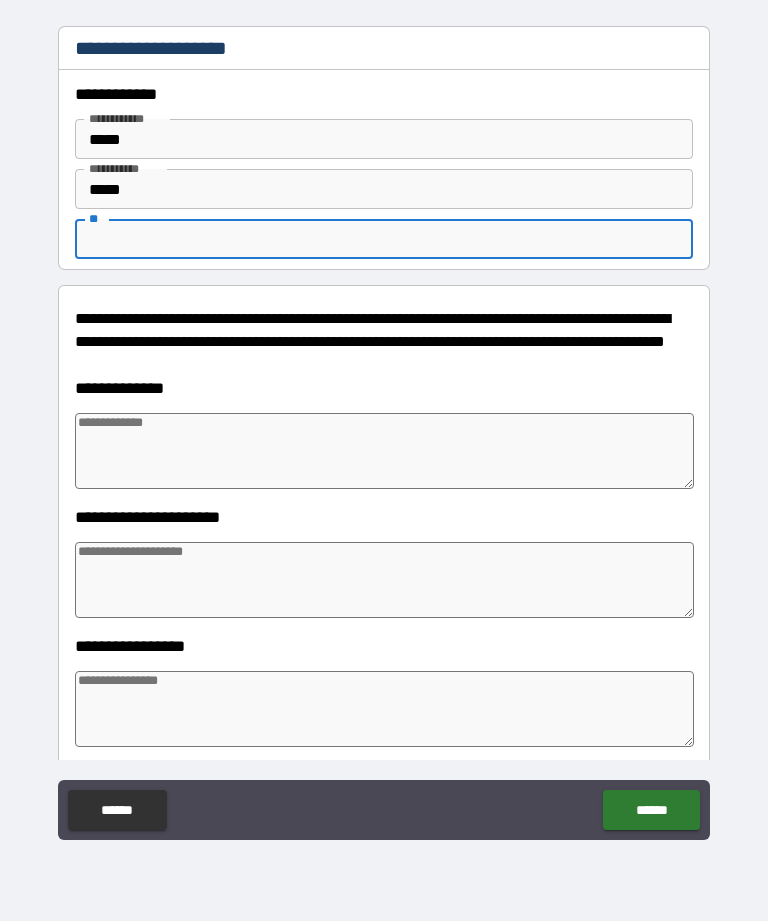 type on "*" 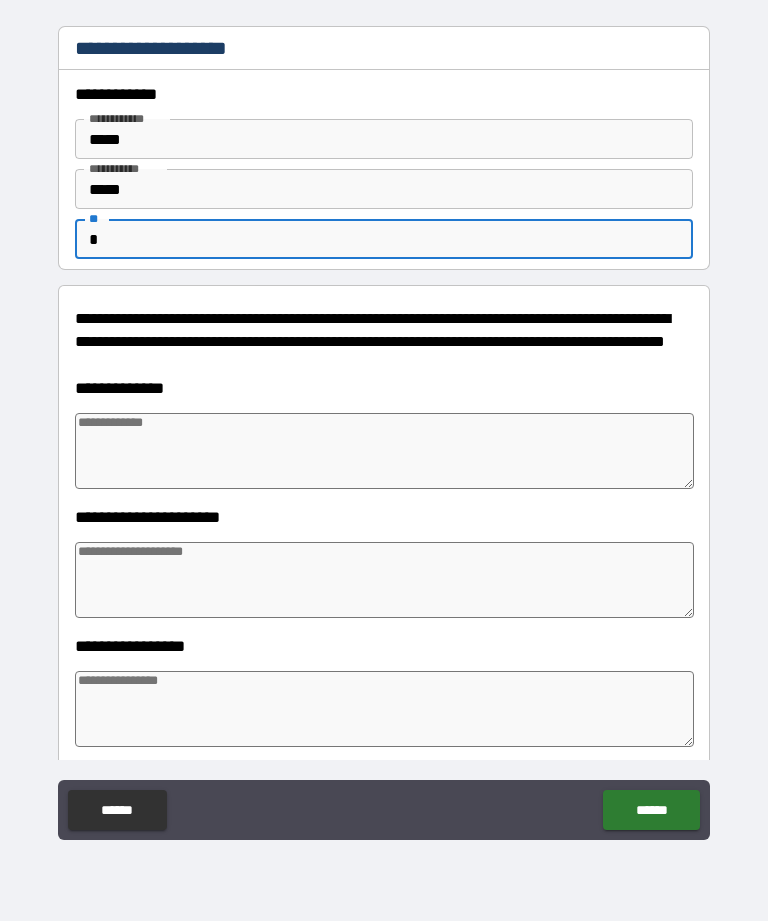 type on "*" 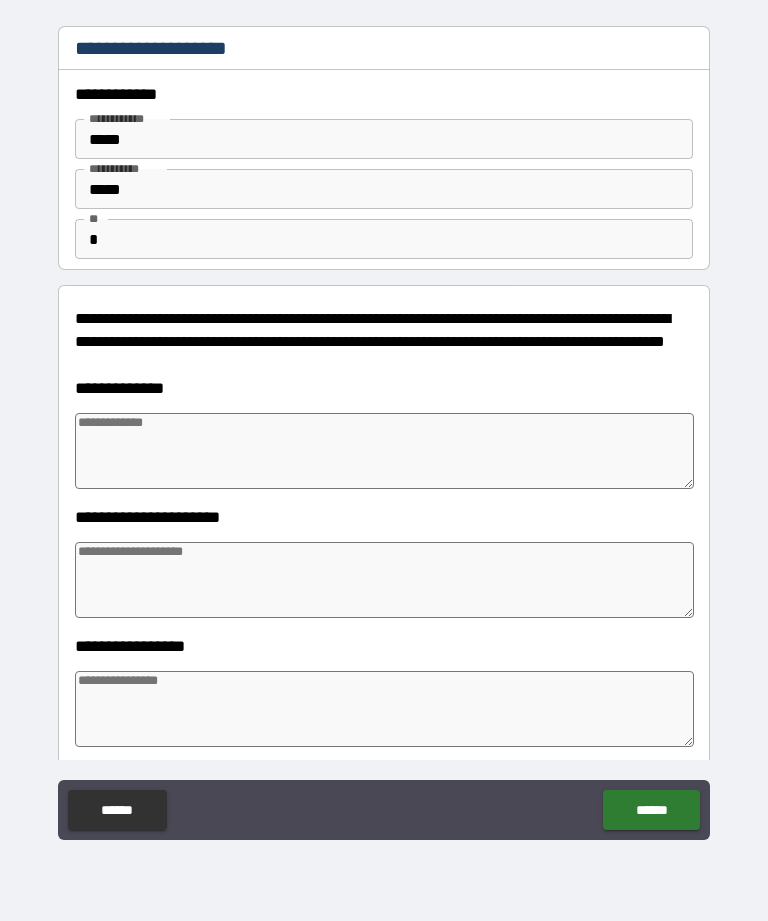 type on "*" 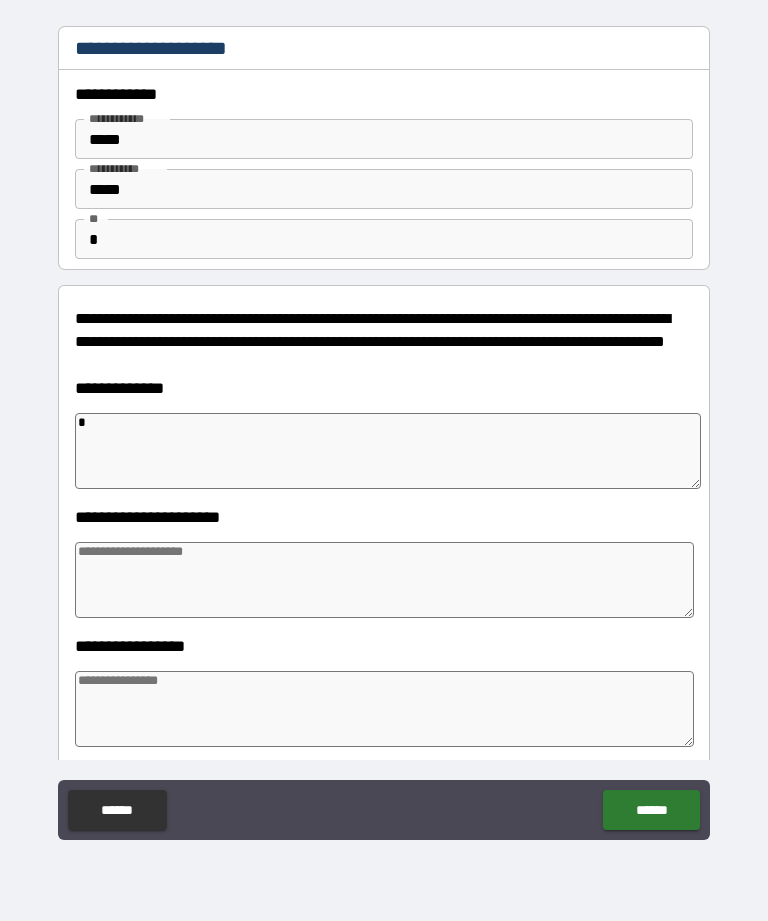 type on "**" 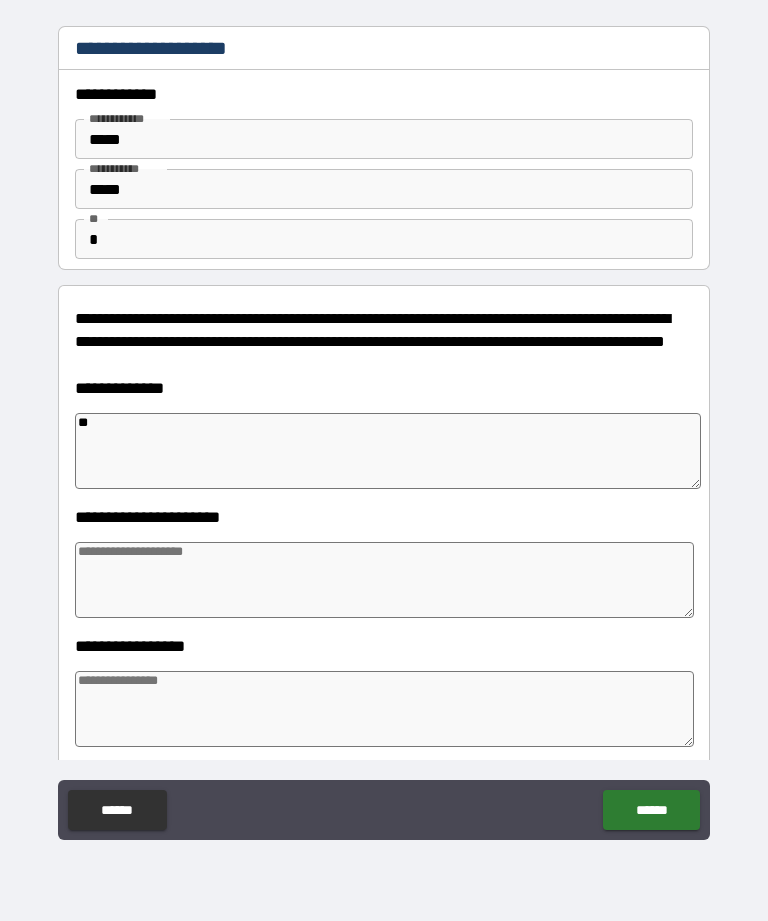 type on "*" 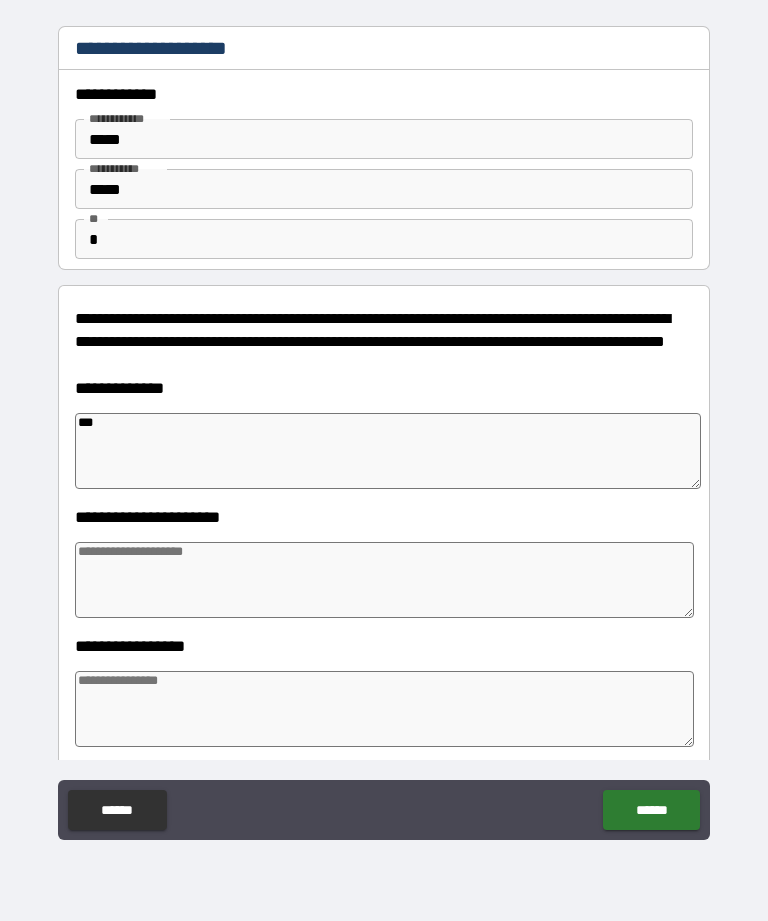 type on "*" 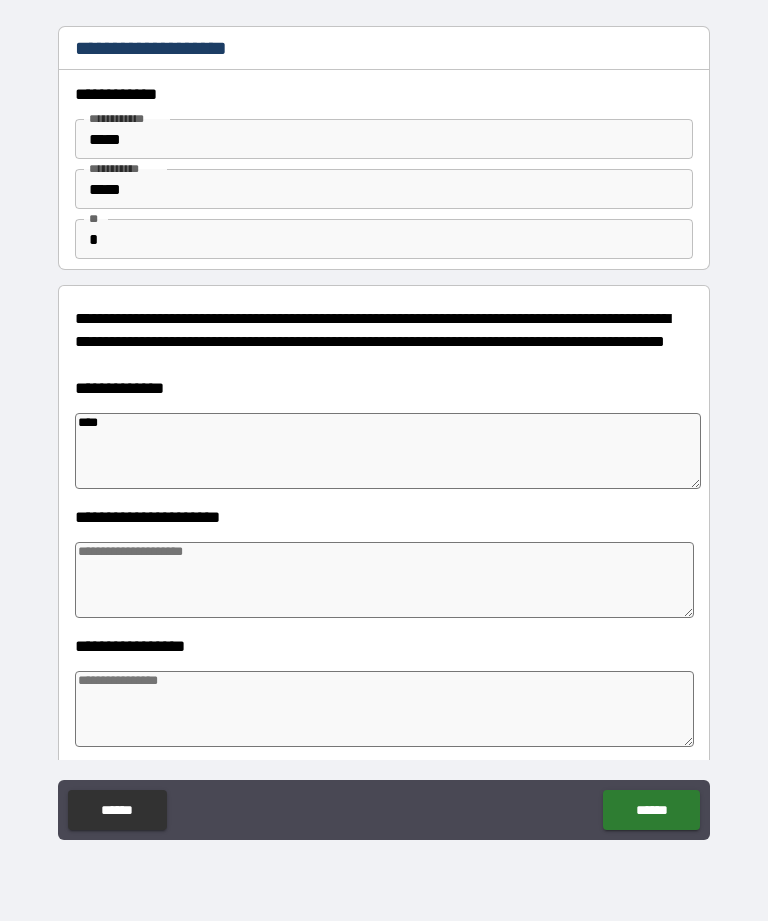 type on "*" 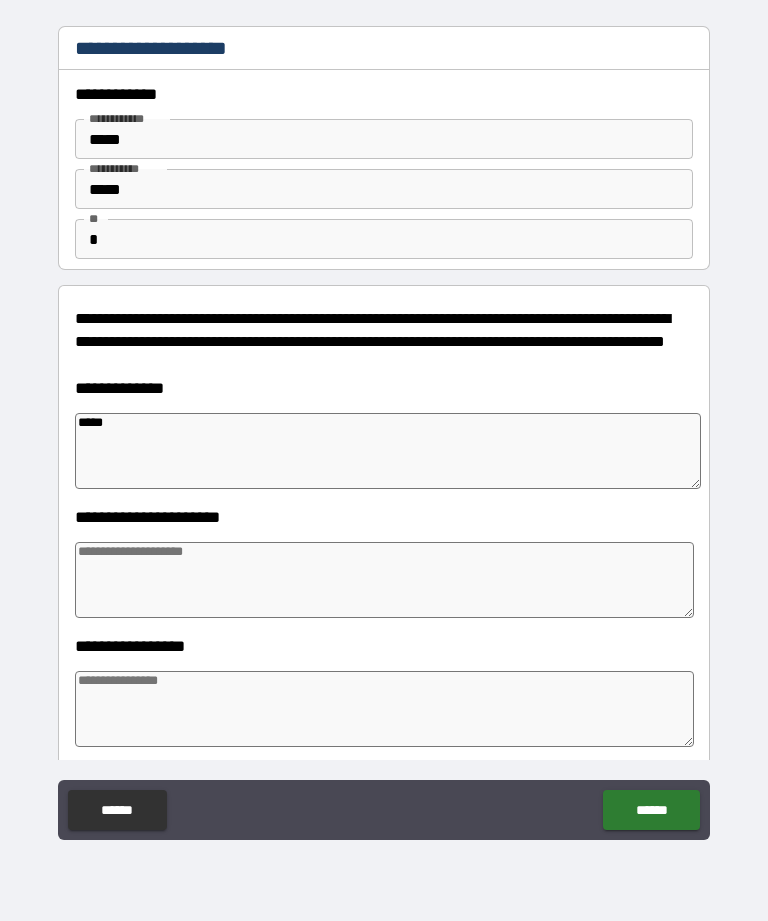 type on "*" 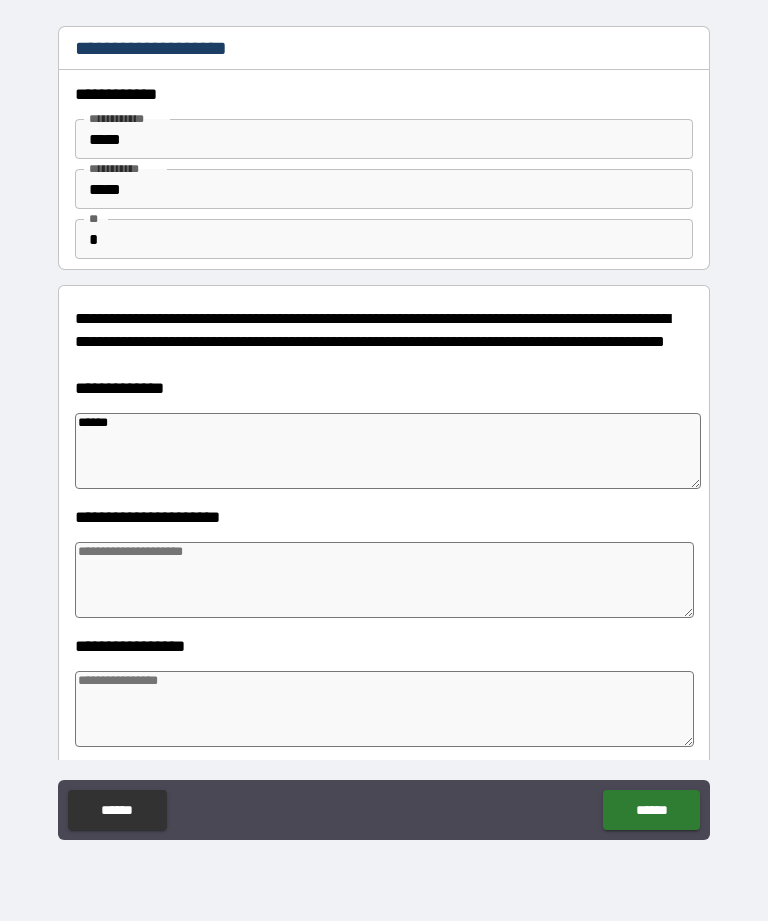 type on "*" 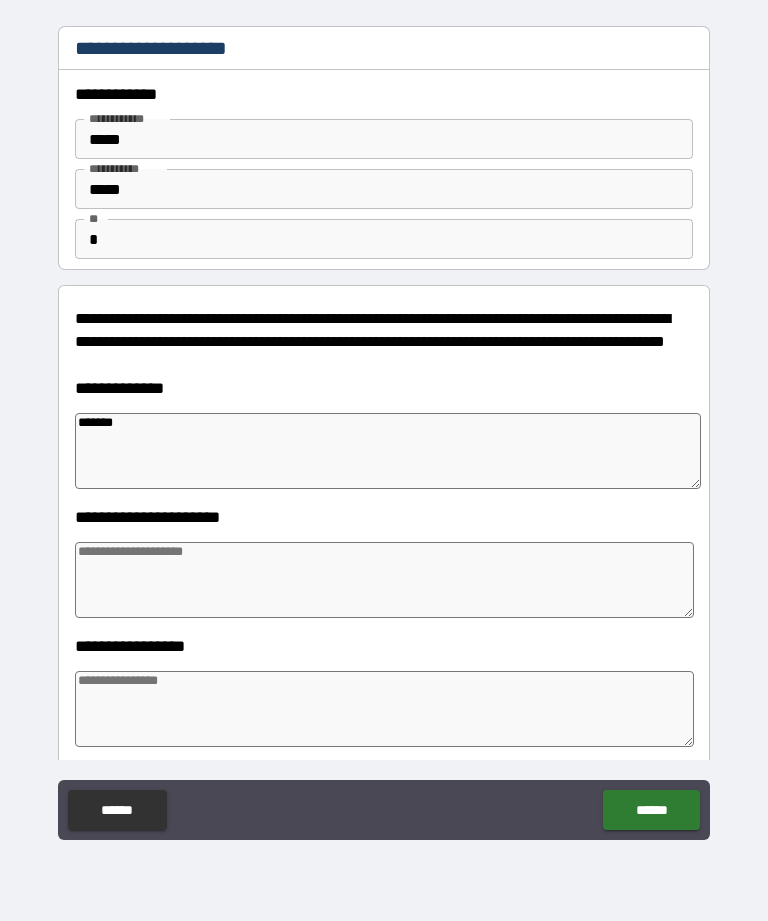 type on "*" 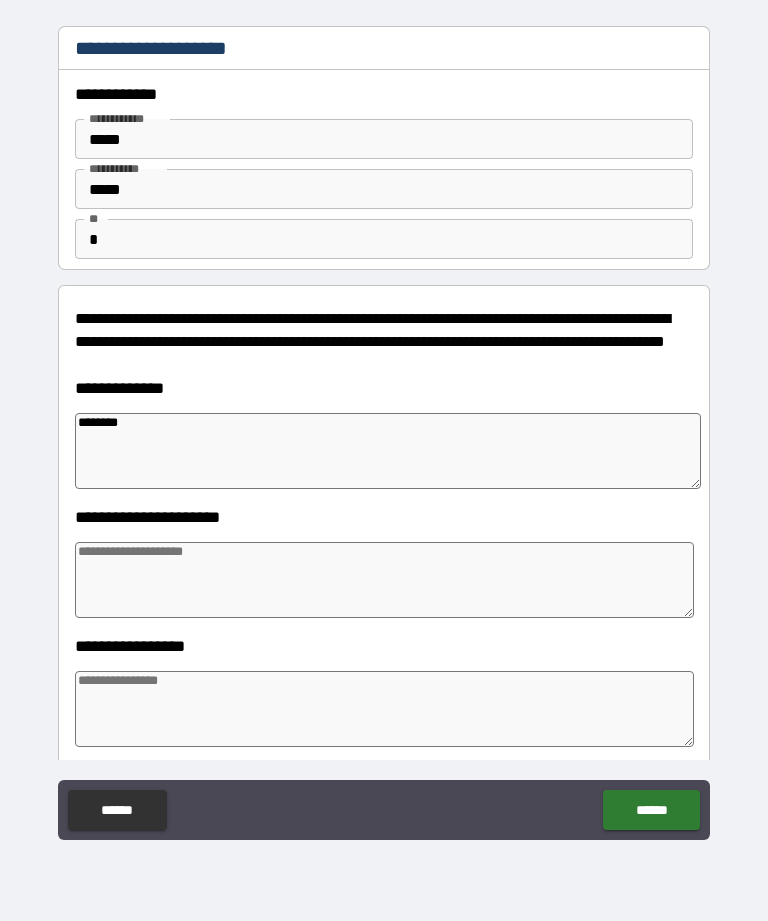 type on "*" 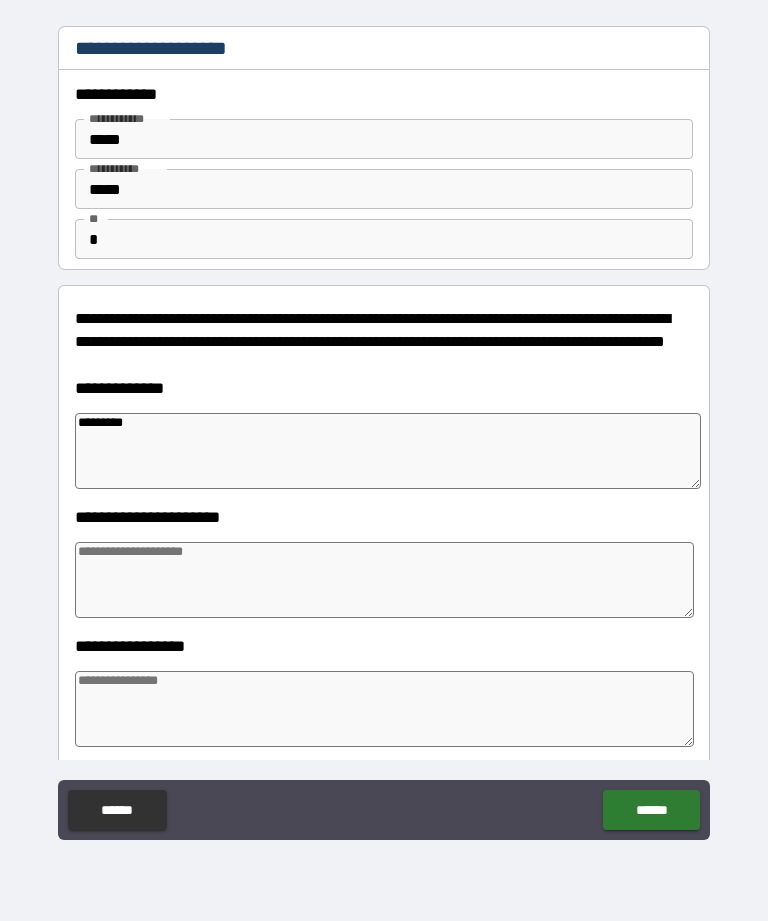 type on "*********" 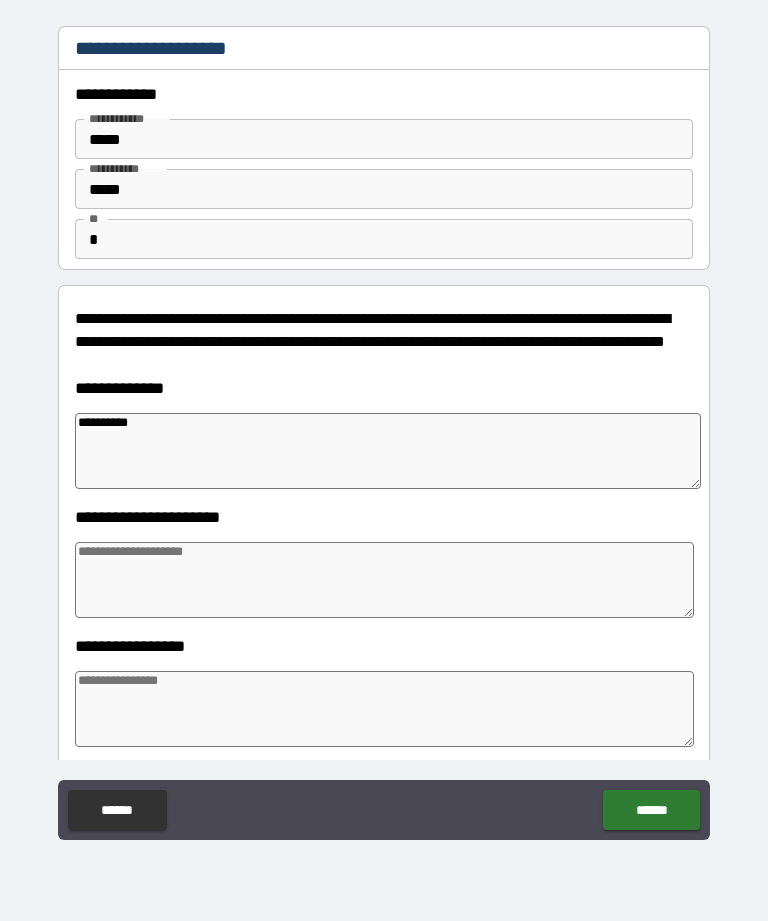 type on "*" 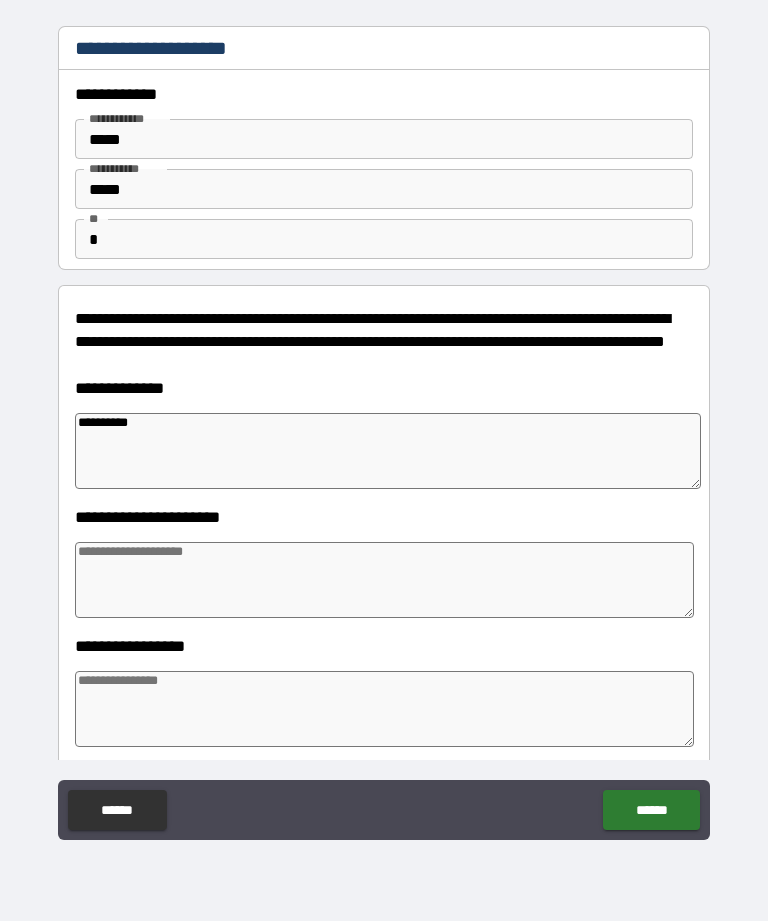 type on "**********" 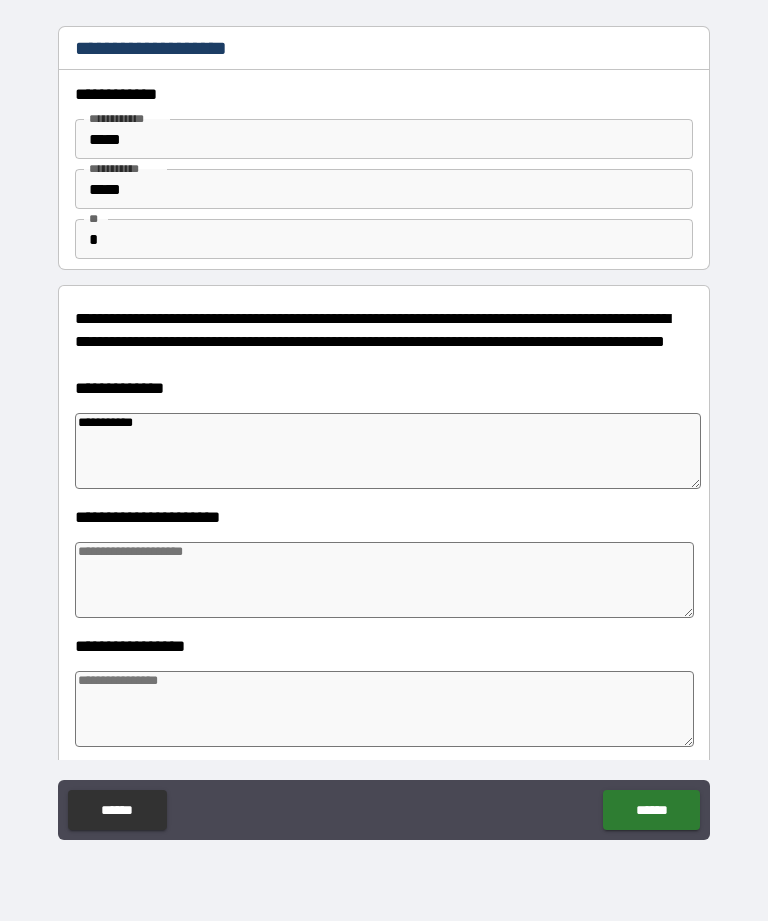 type on "*" 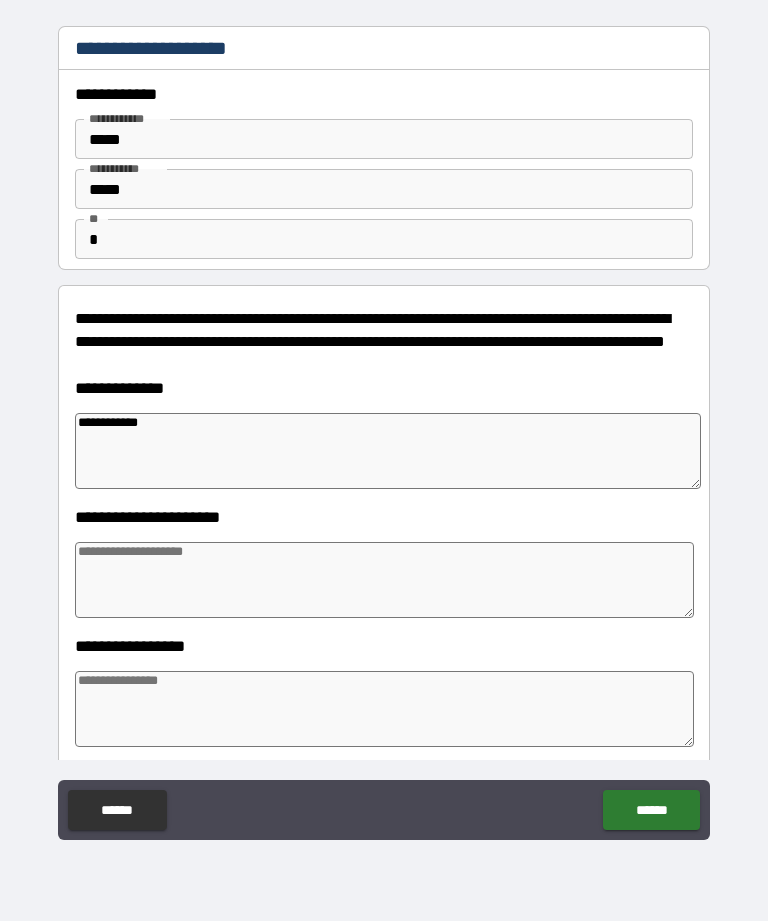 type on "*" 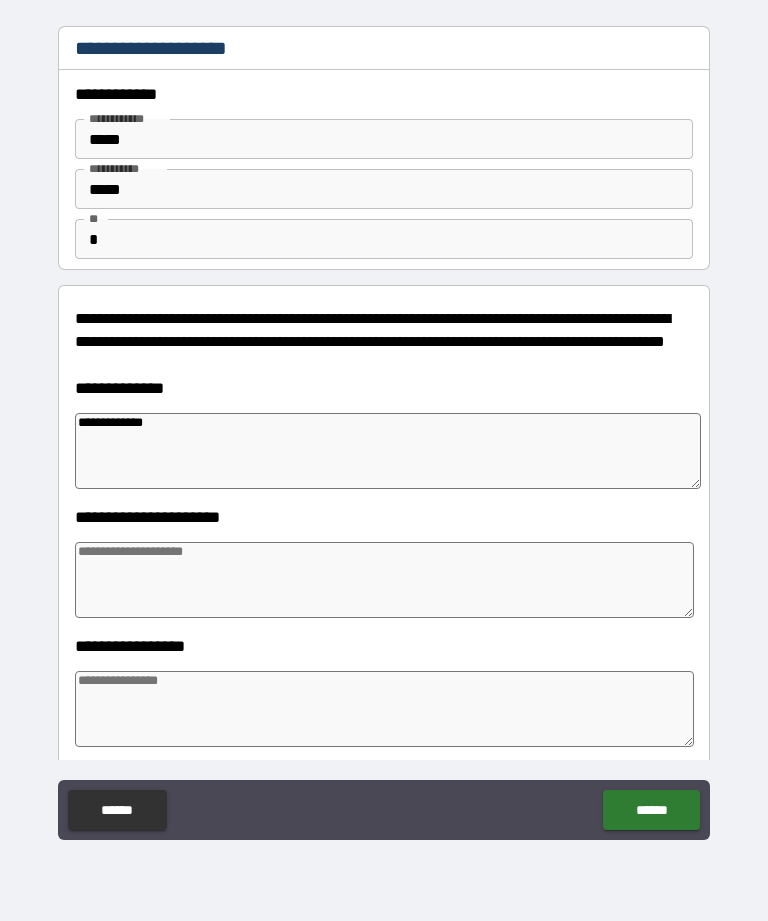 type on "**********" 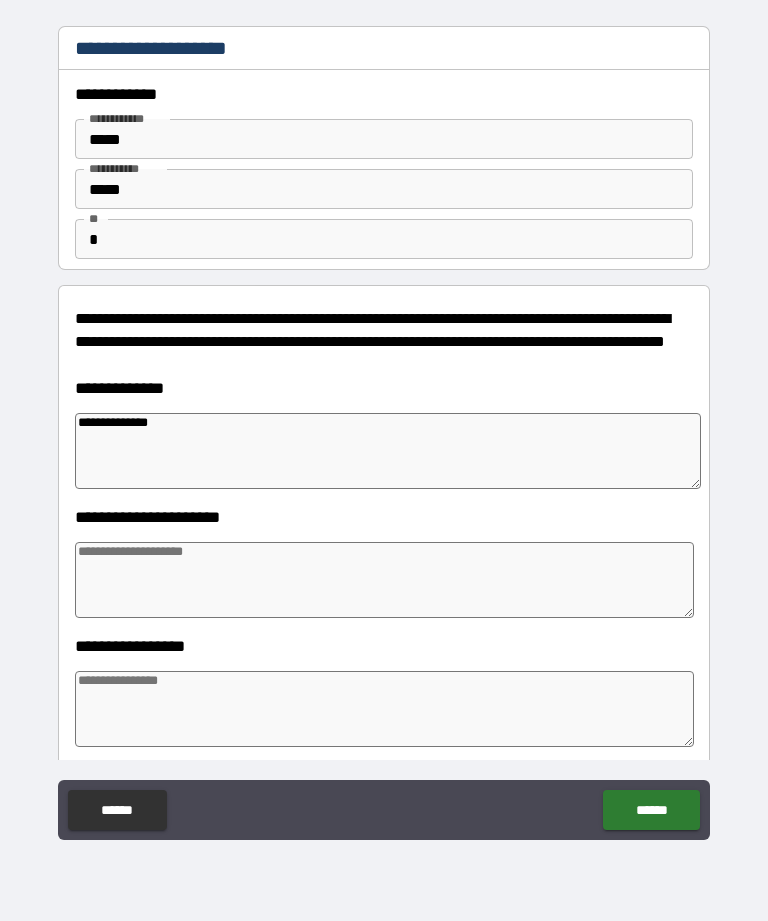 type on "*" 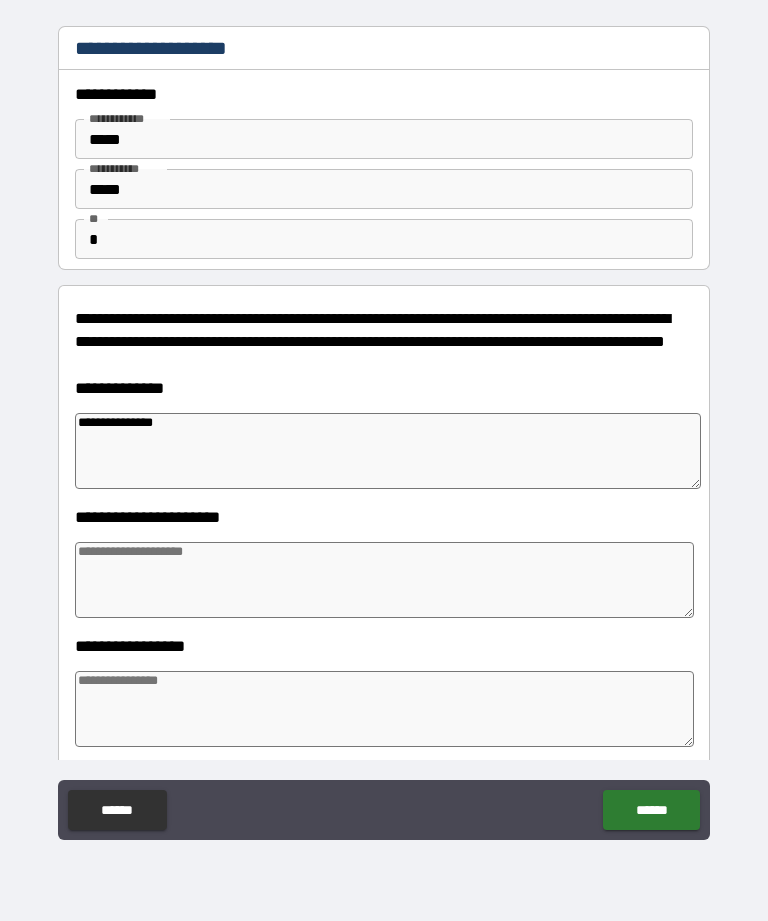 type on "*" 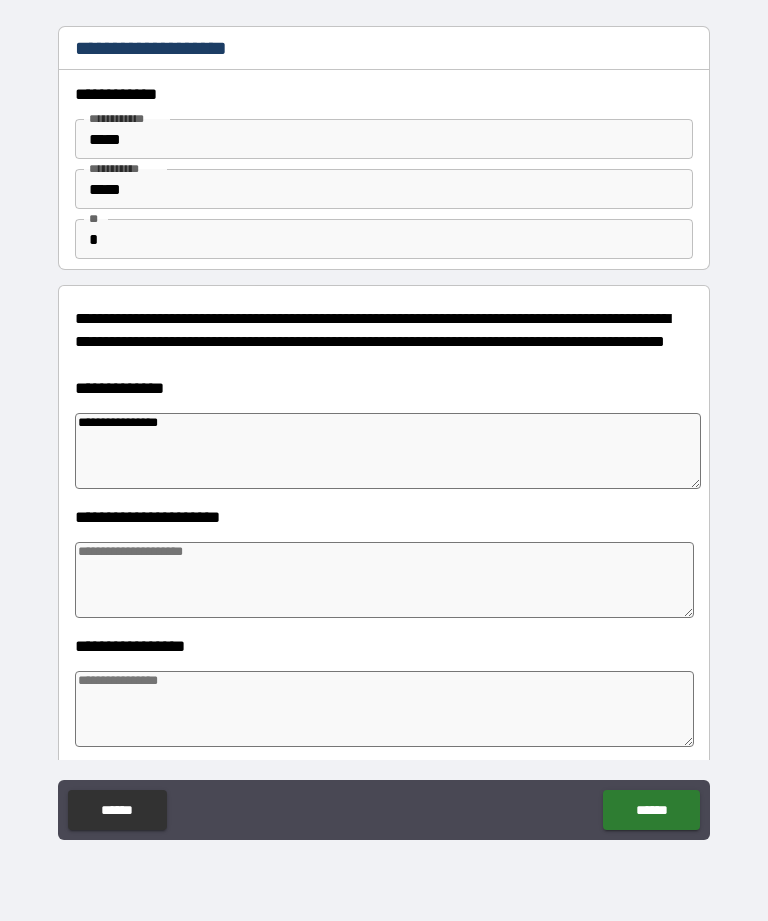 type on "*" 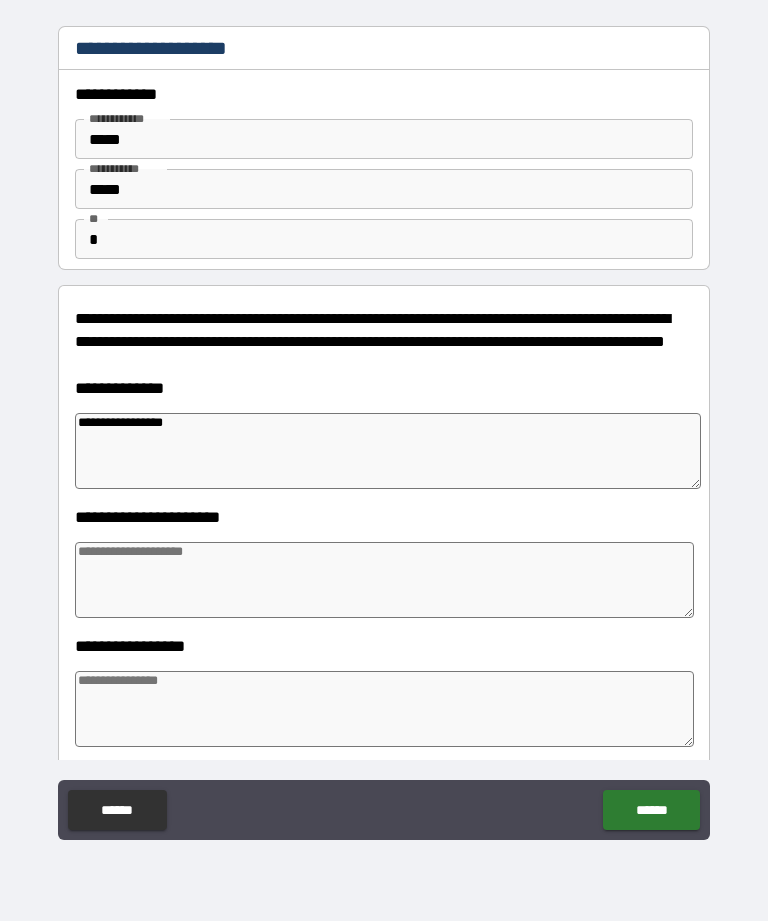 type on "*" 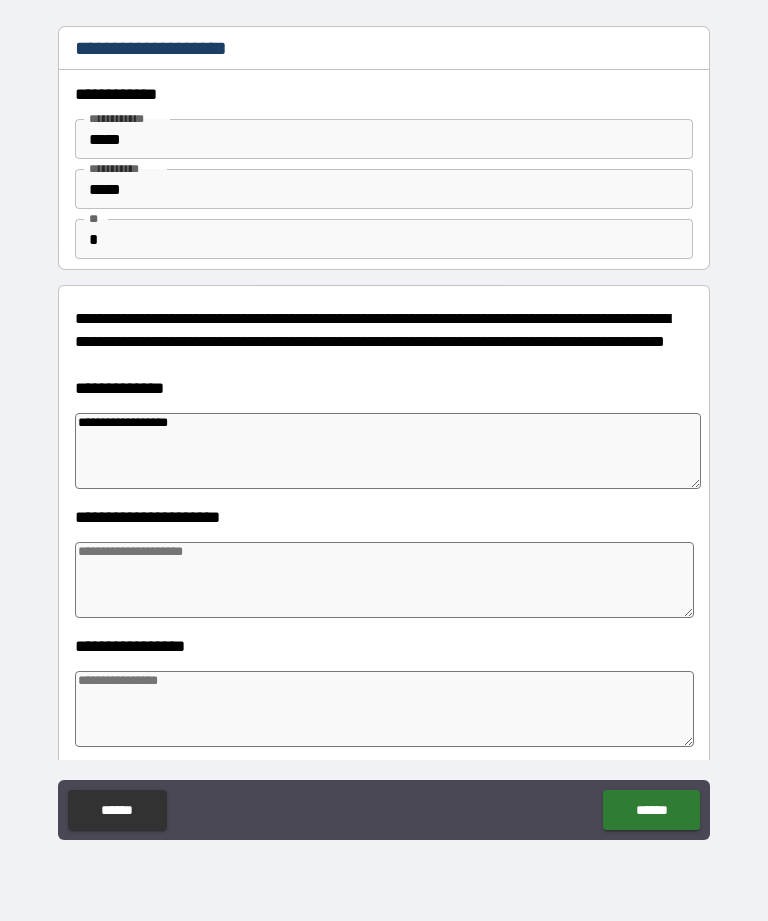 type on "*" 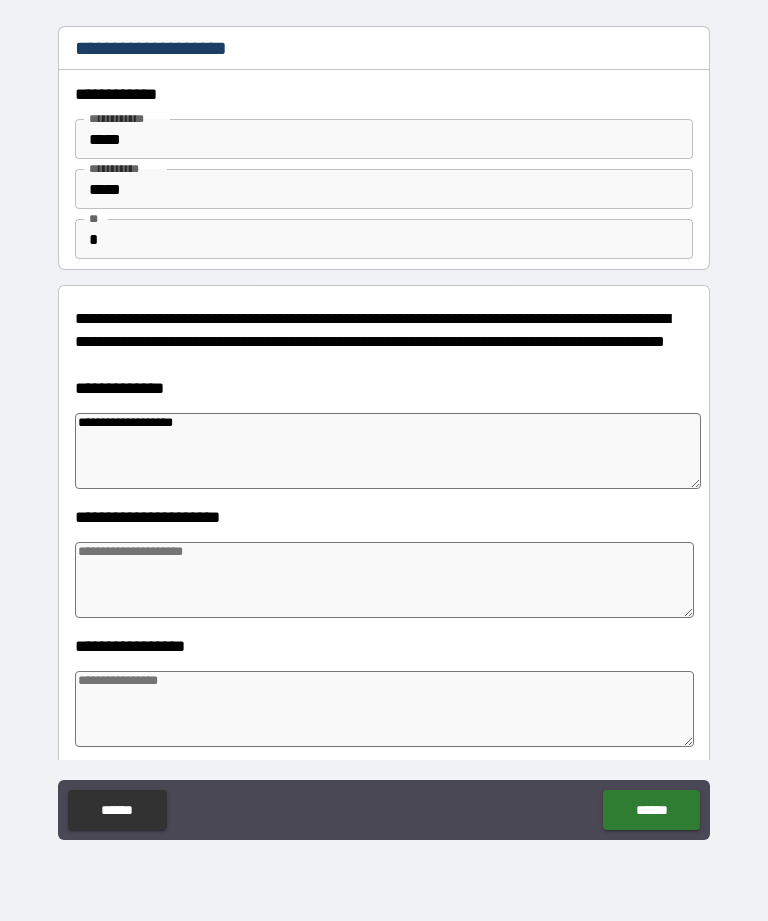 type on "*" 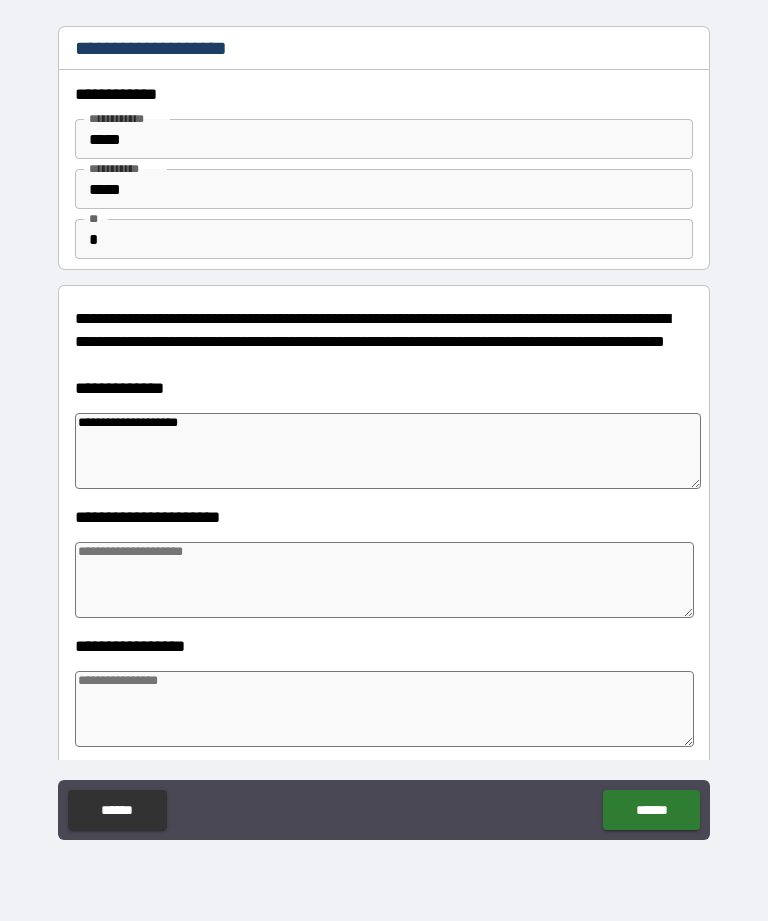 type on "**********" 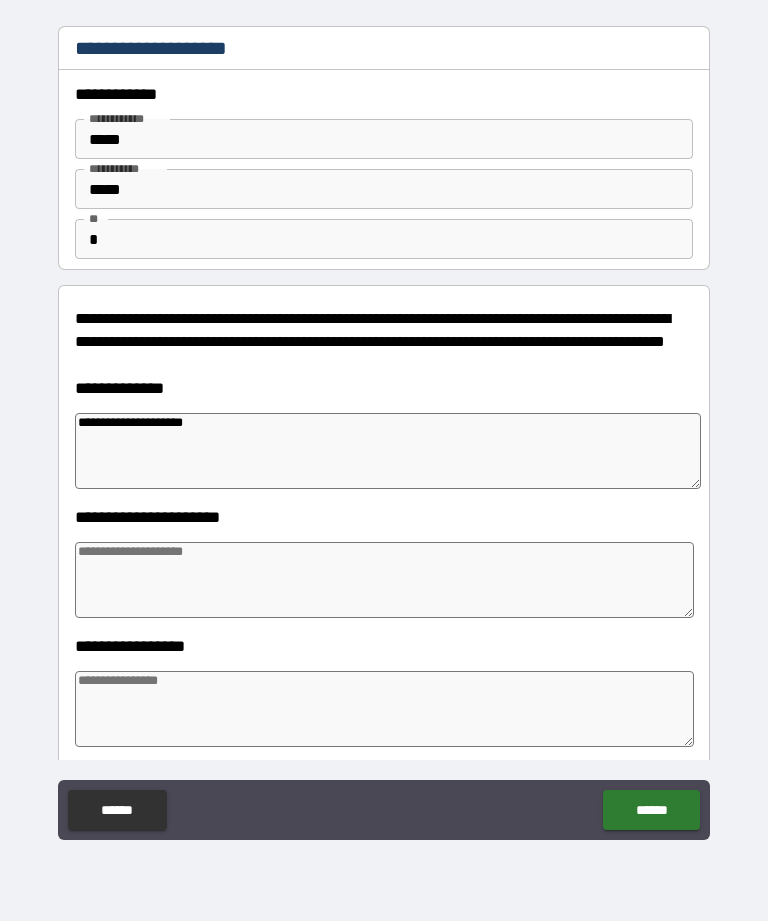 type on "*" 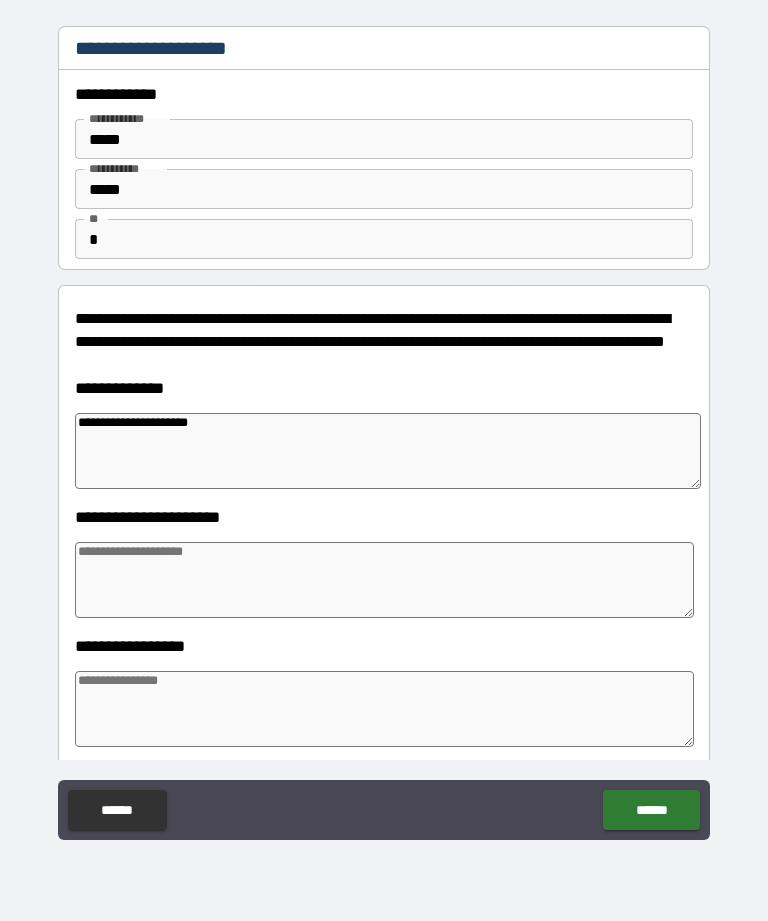 type on "*" 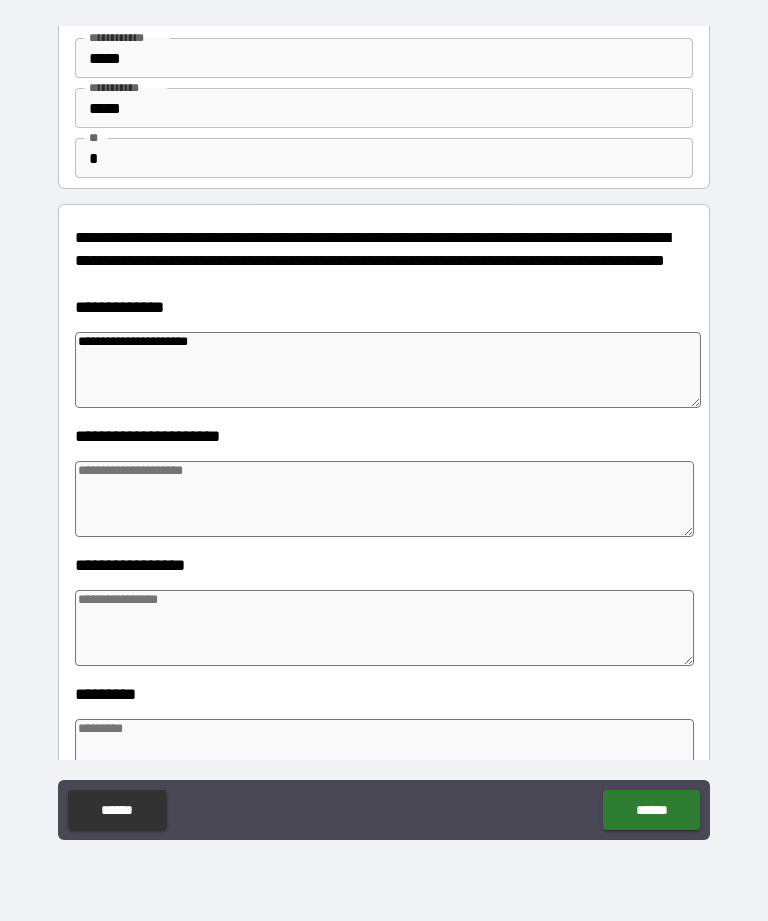scroll, scrollTop: 82, scrollLeft: 0, axis: vertical 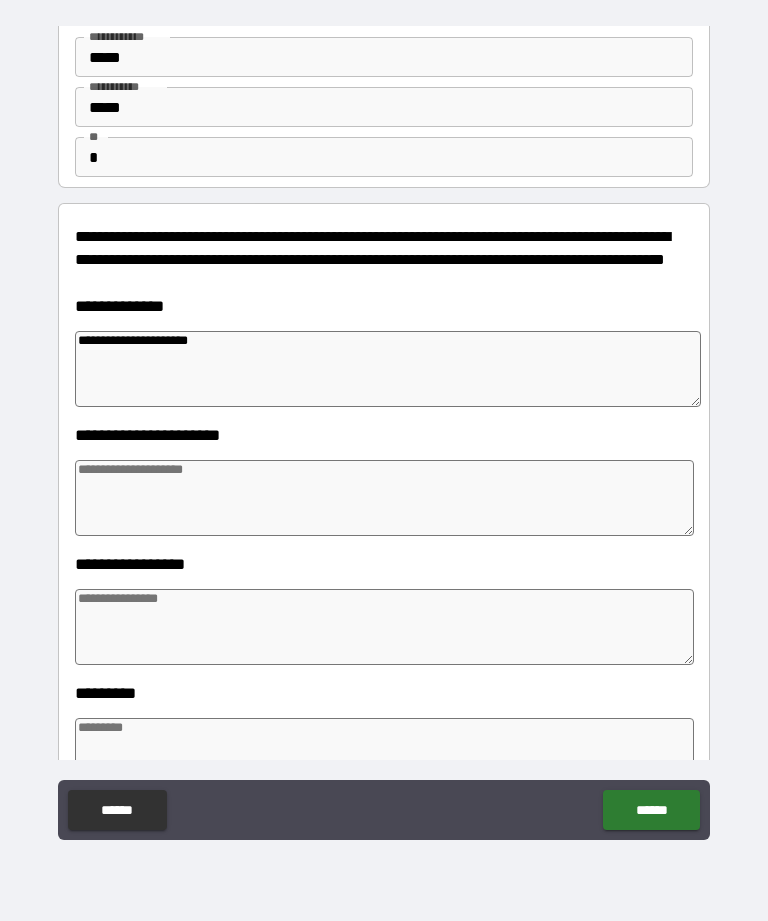 type on "**********" 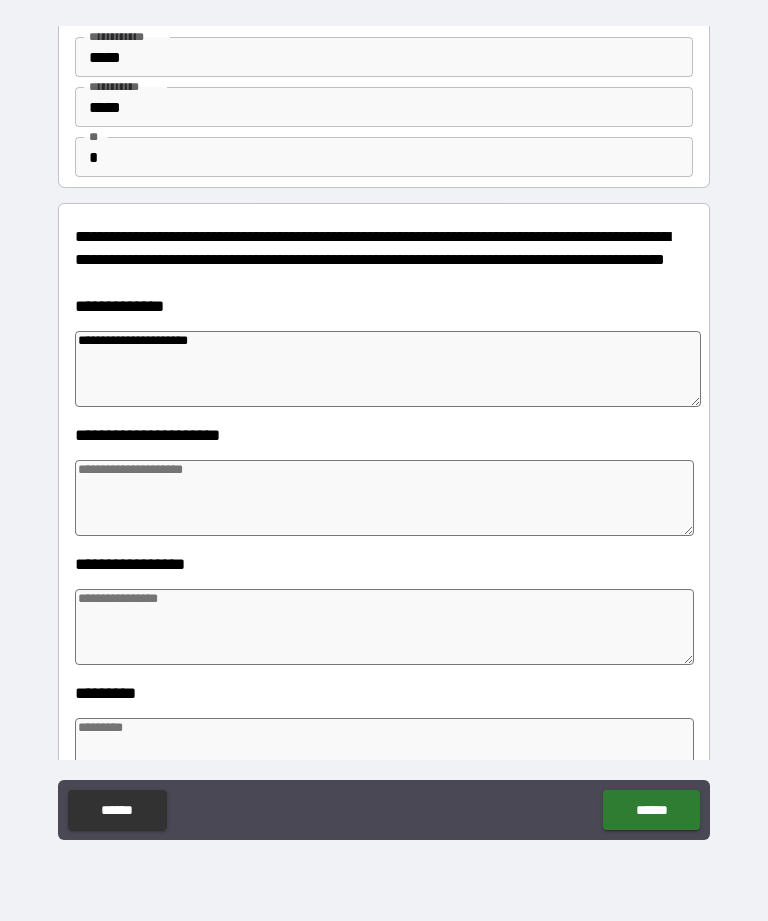 type on "*" 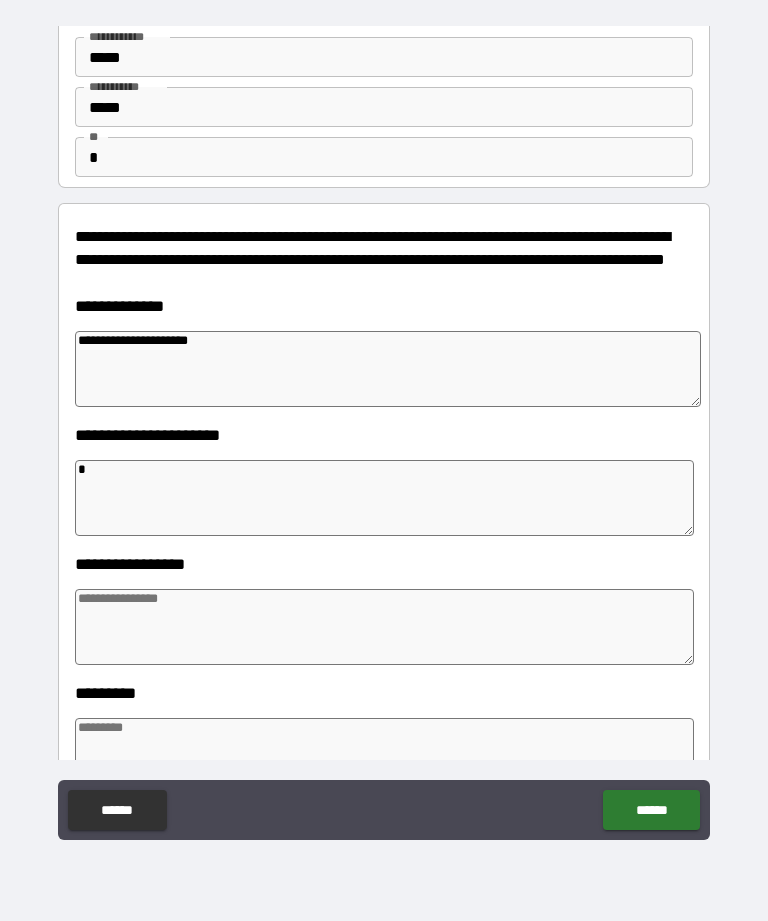 type on "*" 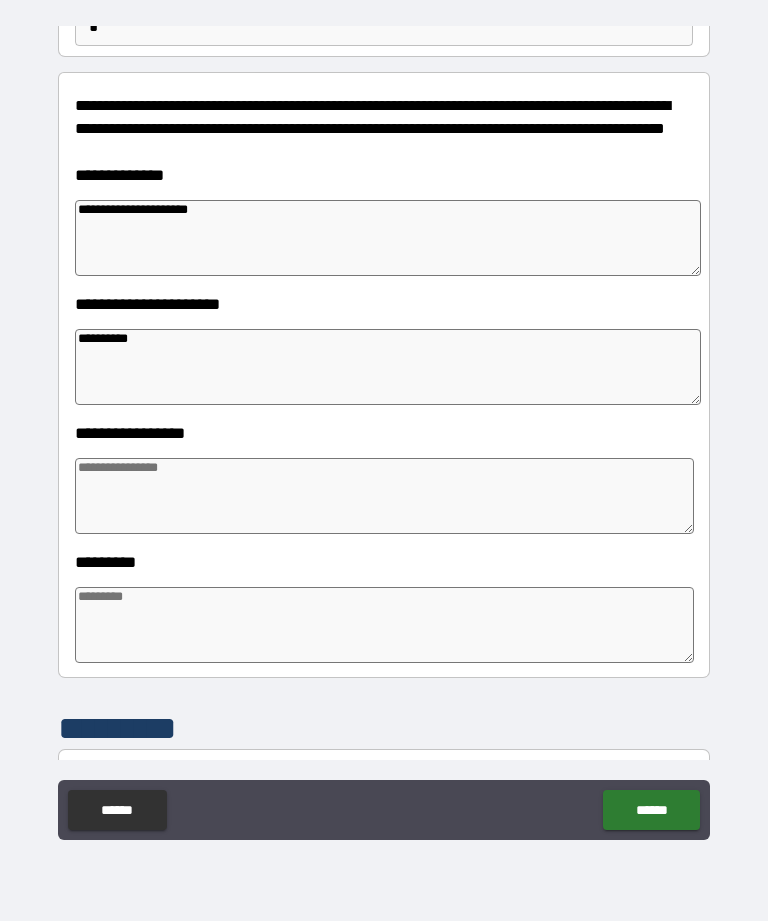 scroll, scrollTop: 225, scrollLeft: 0, axis: vertical 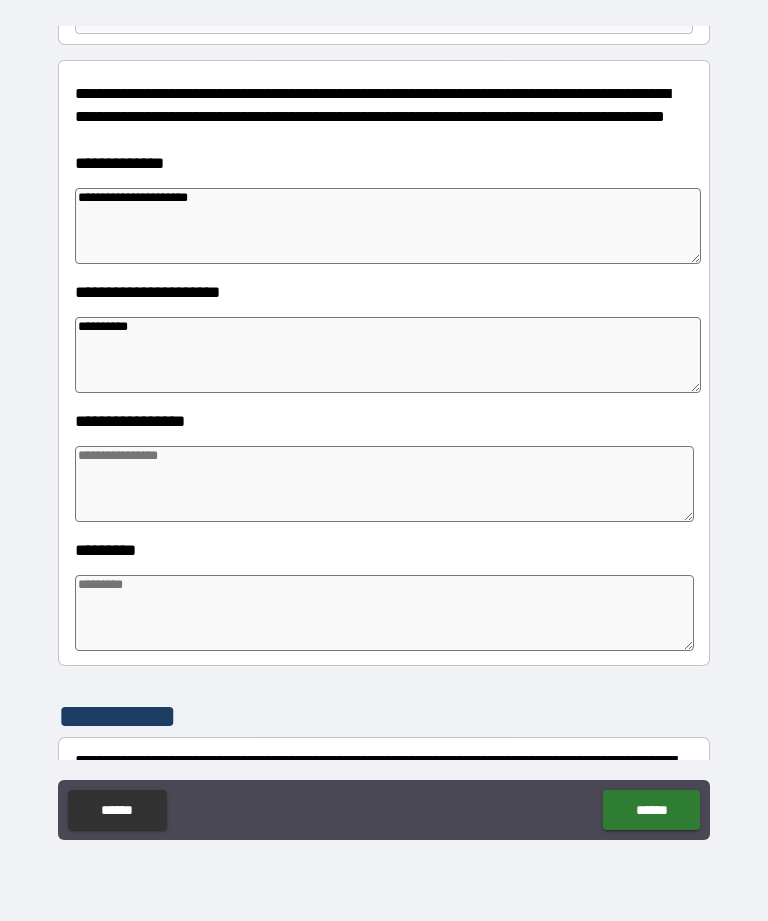 click at bounding box center (384, 484) 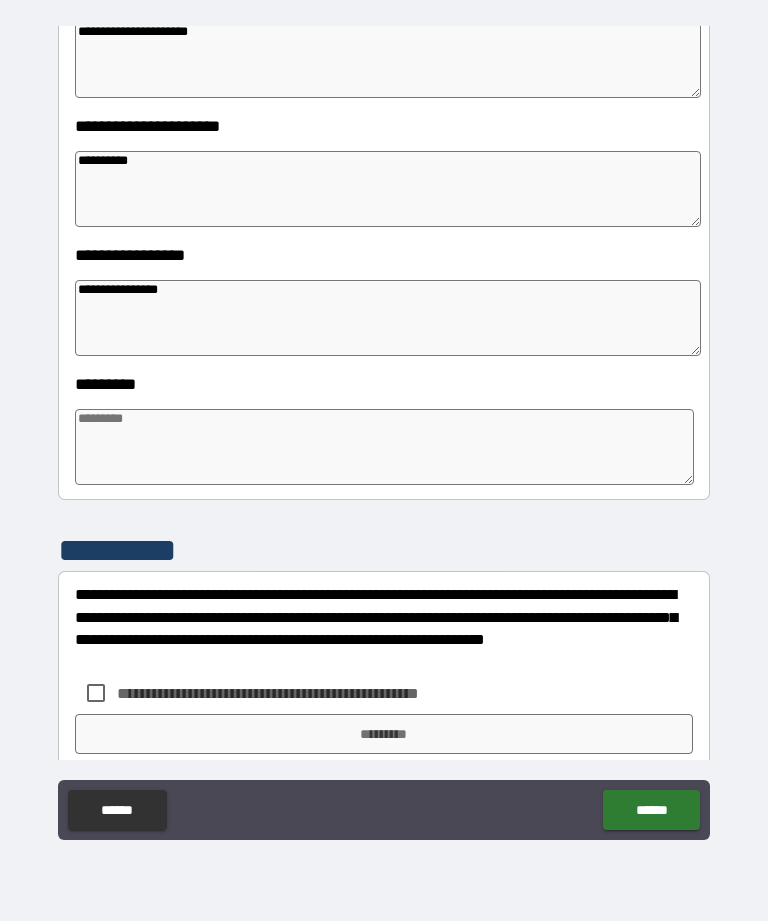 scroll, scrollTop: 421, scrollLeft: 0, axis: vertical 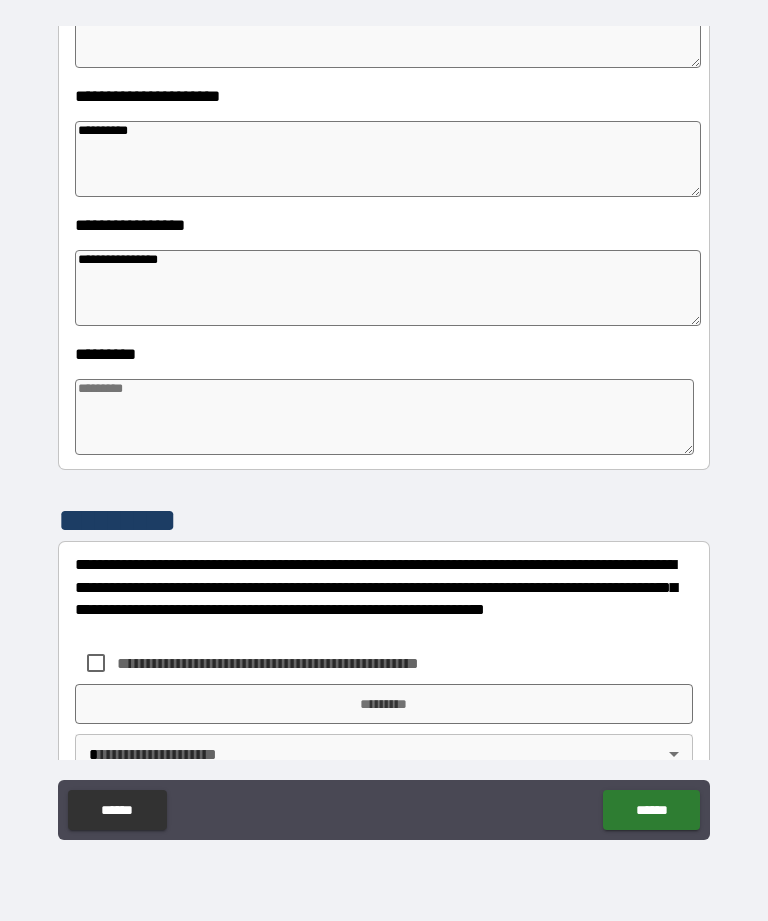 click at bounding box center (384, 417) 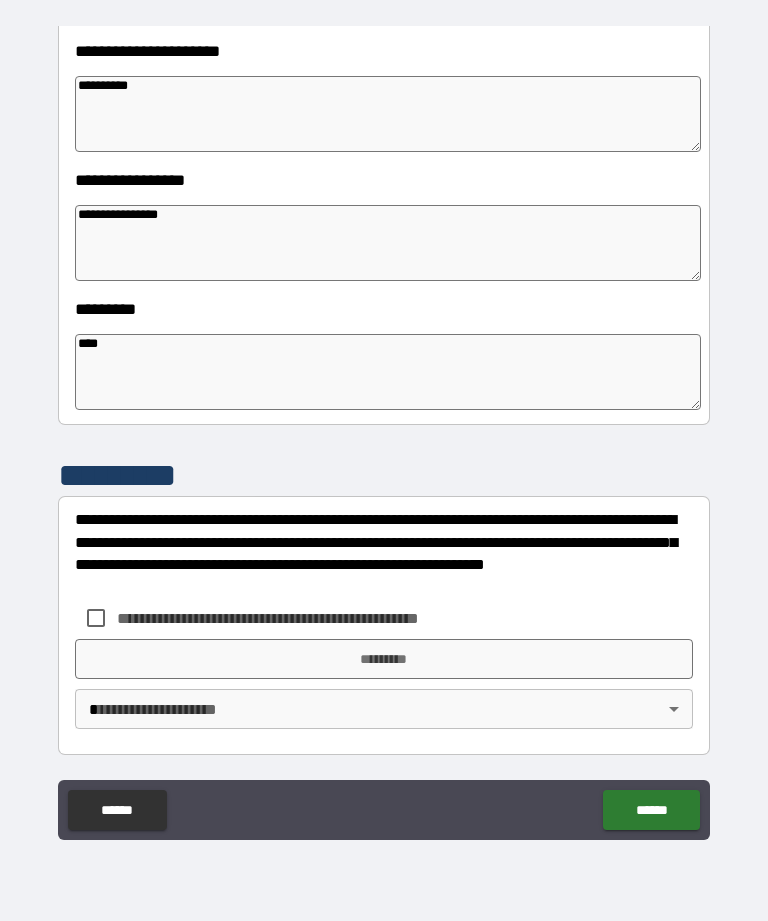 scroll, scrollTop: 466, scrollLeft: 0, axis: vertical 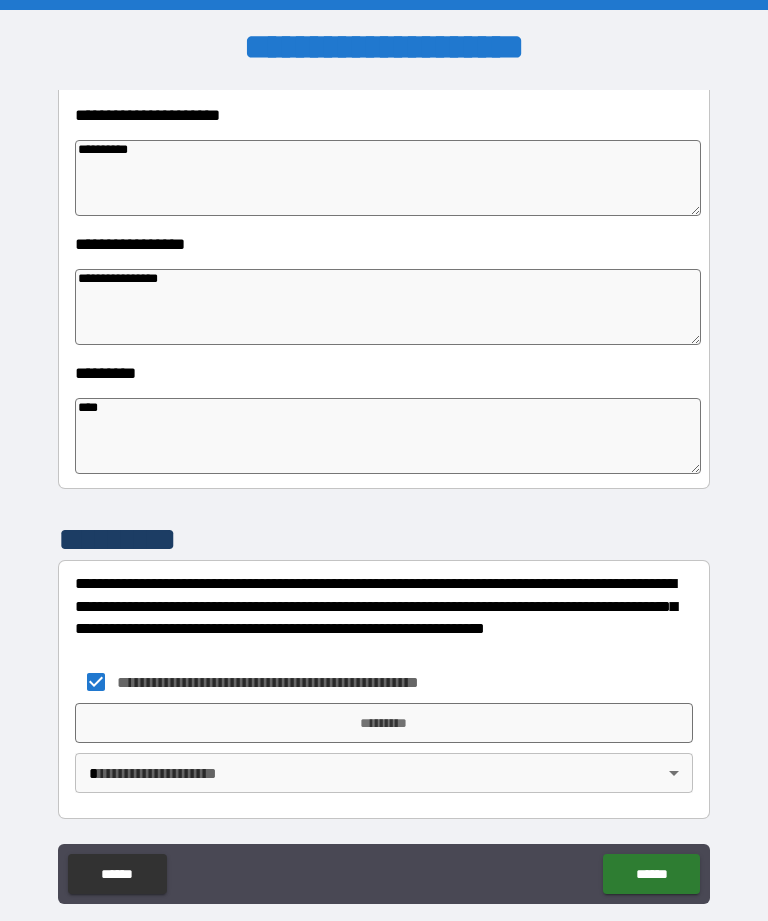 click on "*********" at bounding box center [384, 723] 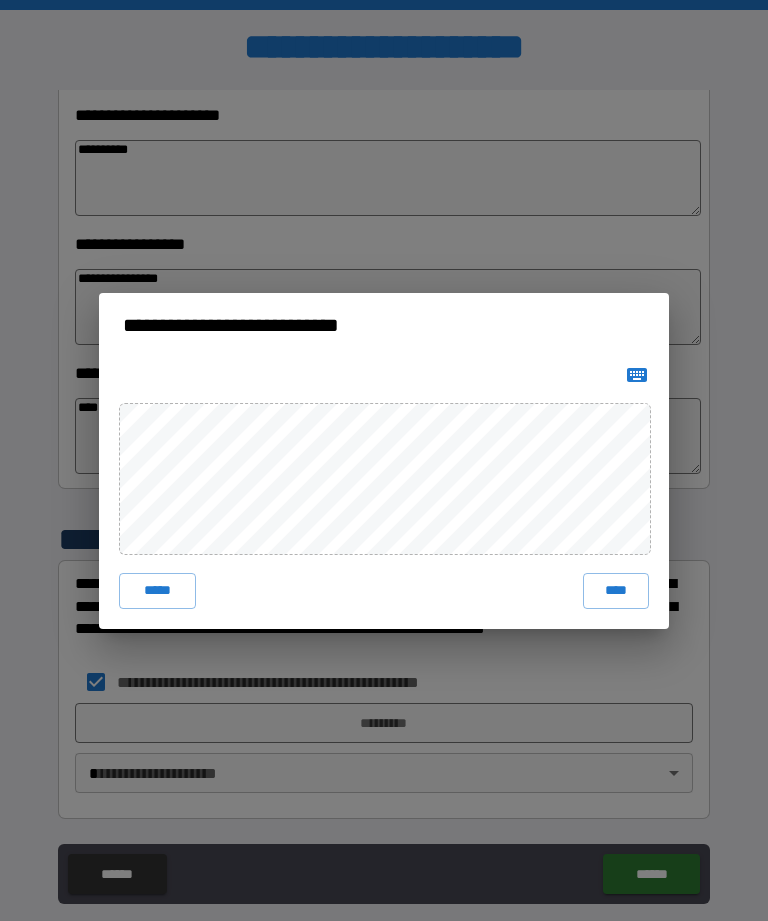 click on "****" at bounding box center (616, 591) 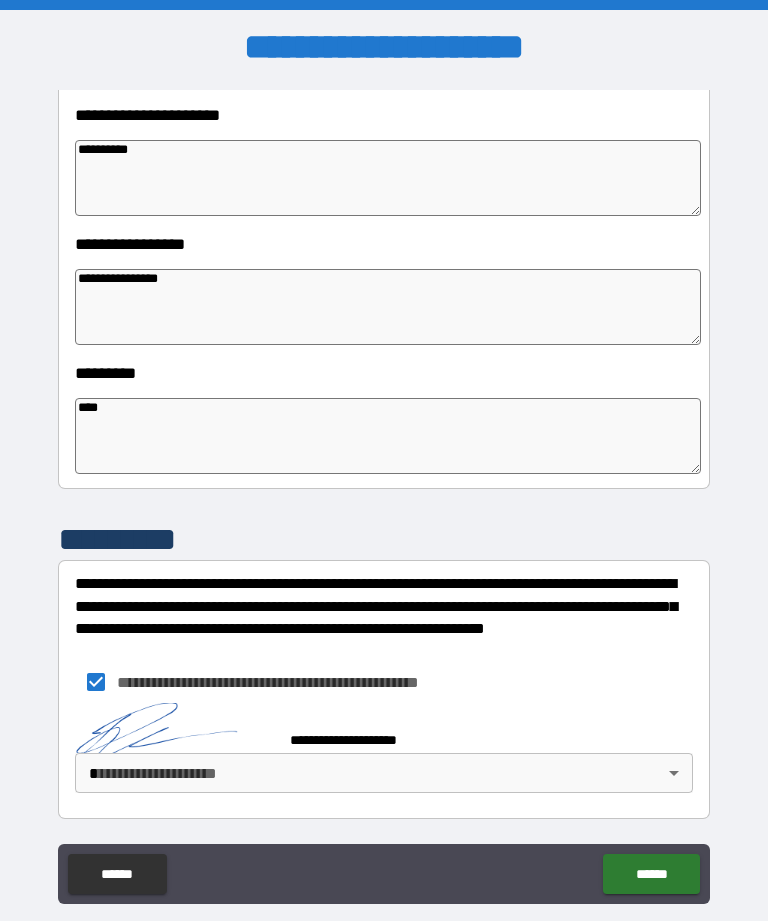 scroll, scrollTop: 456, scrollLeft: 0, axis: vertical 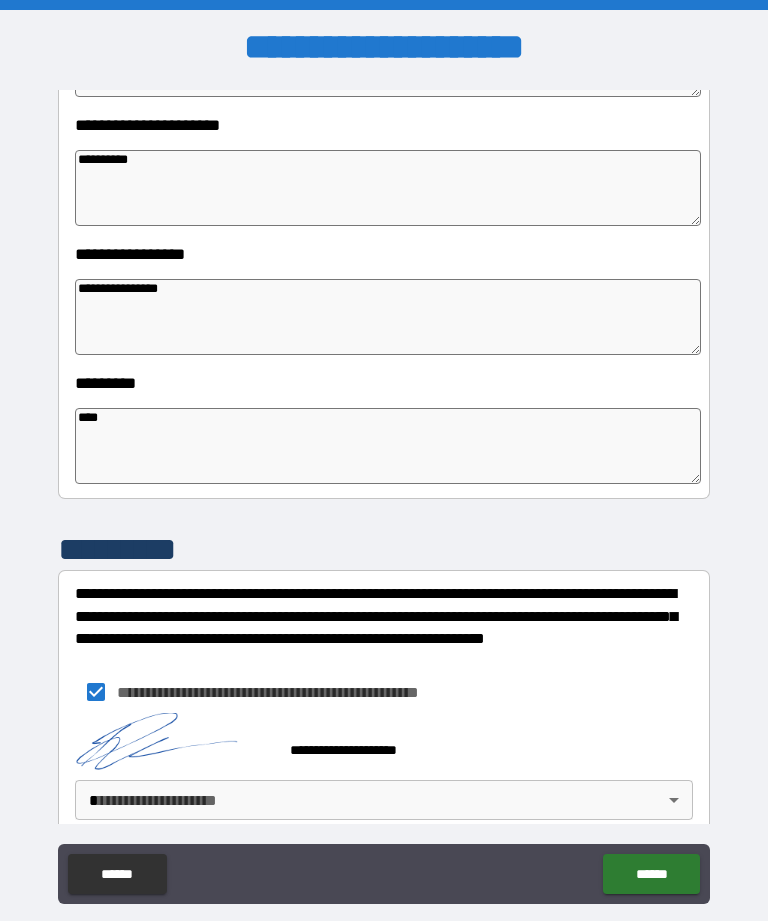 click on "******" at bounding box center (651, 874) 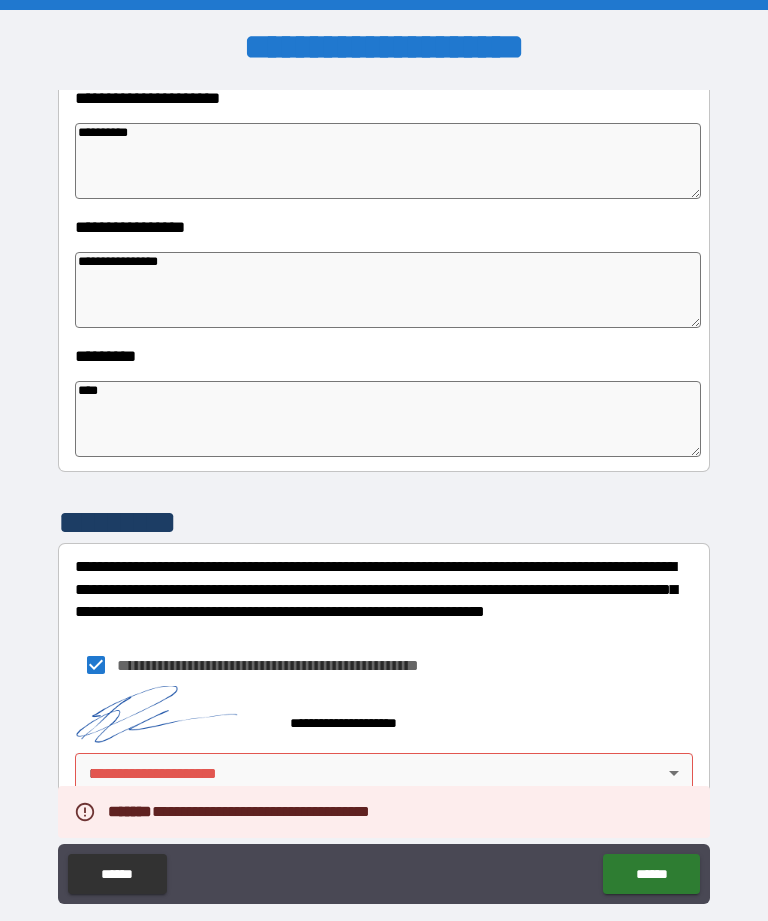 scroll, scrollTop: 483, scrollLeft: 0, axis: vertical 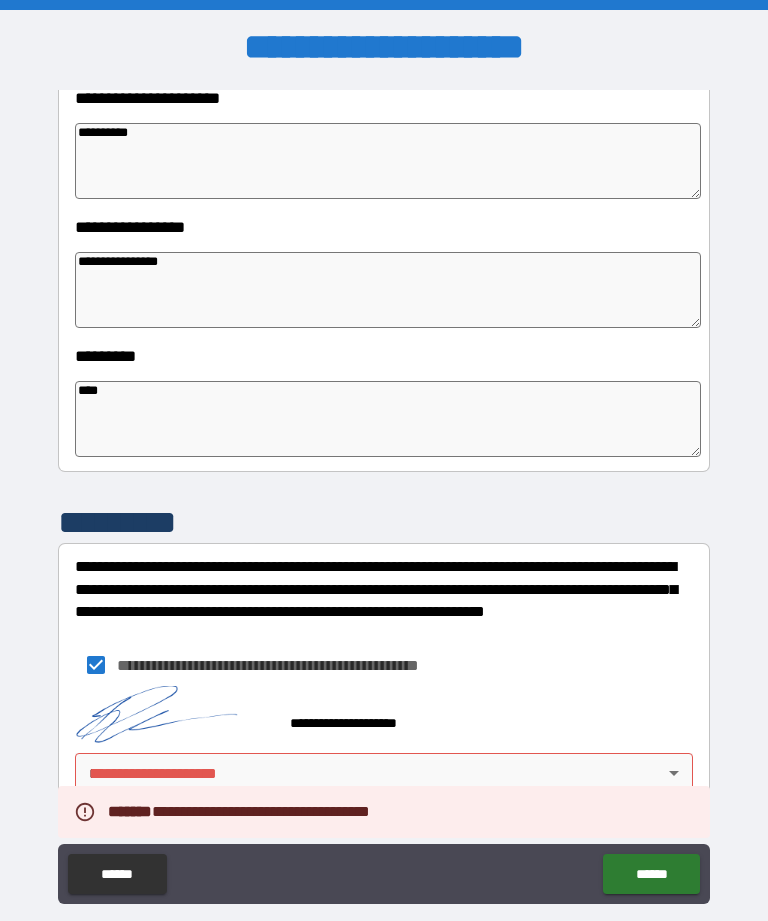 click on "**********" at bounding box center [384, 492] 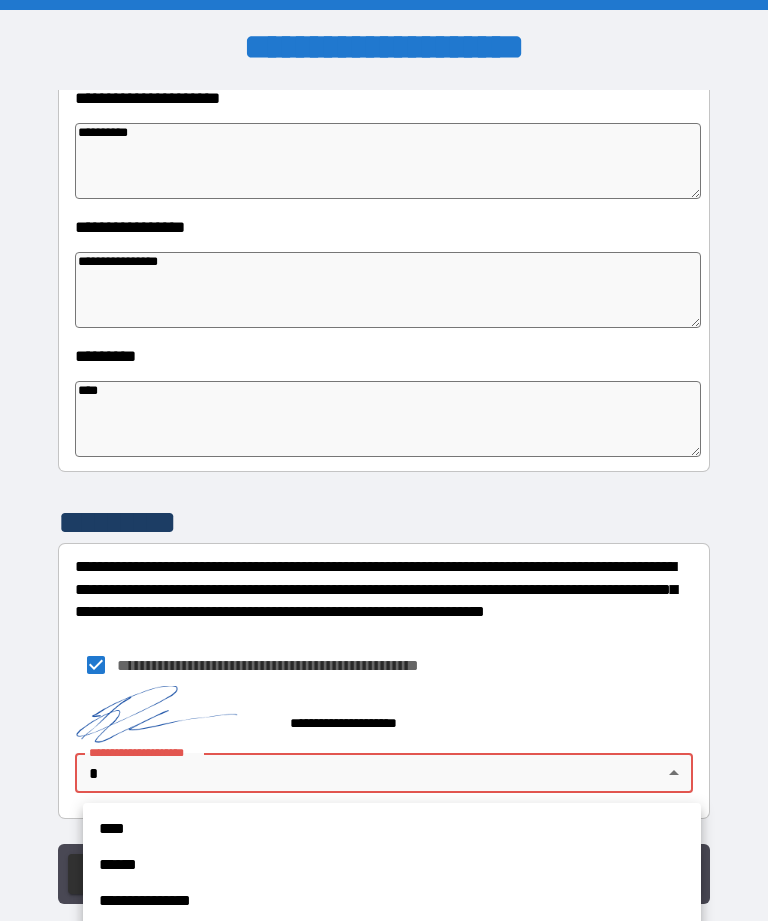 click on "**********" at bounding box center [392, 901] 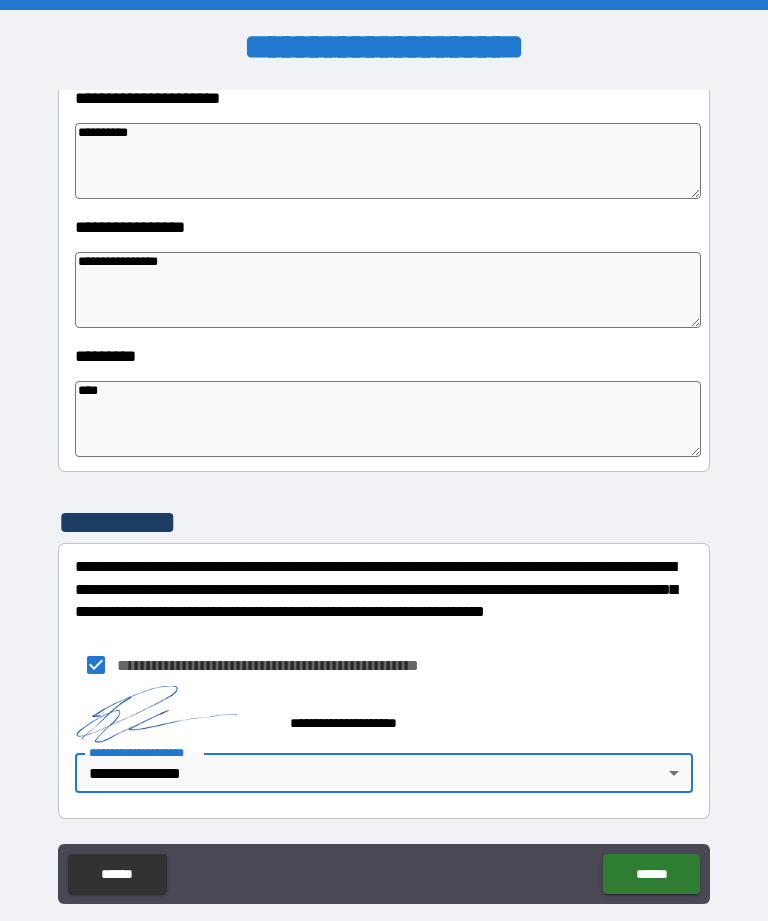 click on "******" at bounding box center [651, 874] 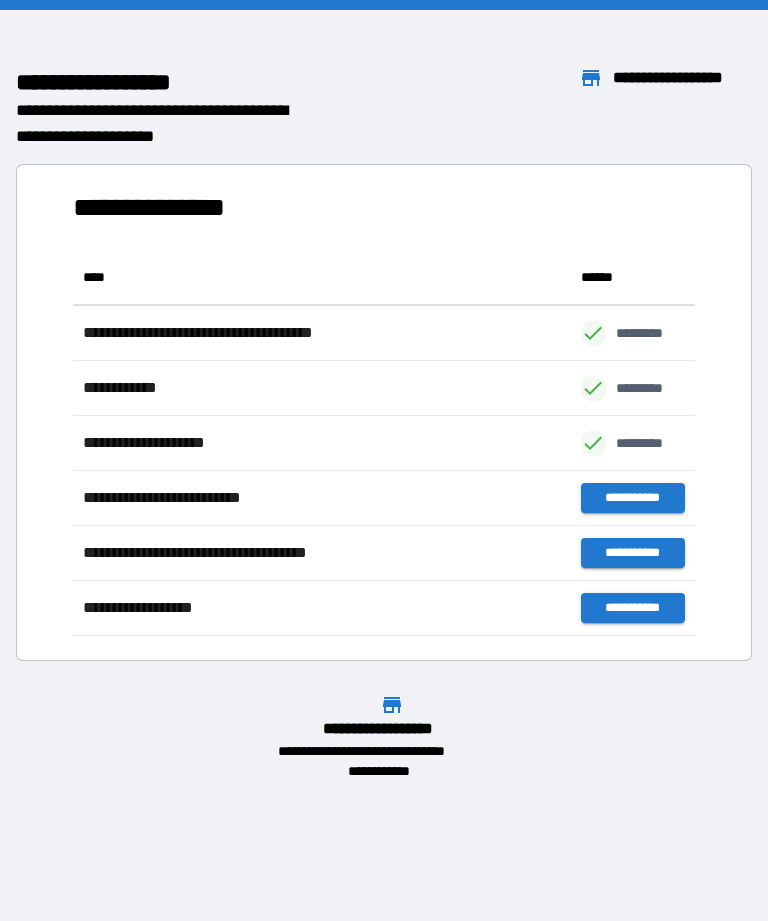 scroll, scrollTop: 1, scrollLeft: 1, axis: both 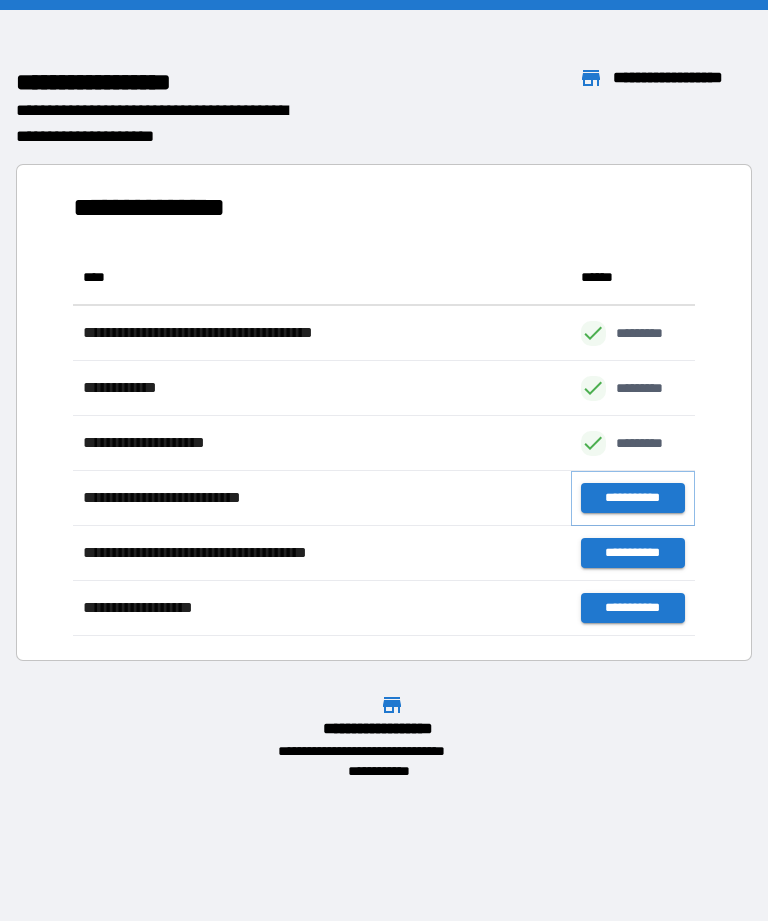 click on "**********" at bounding box center (633, 498) 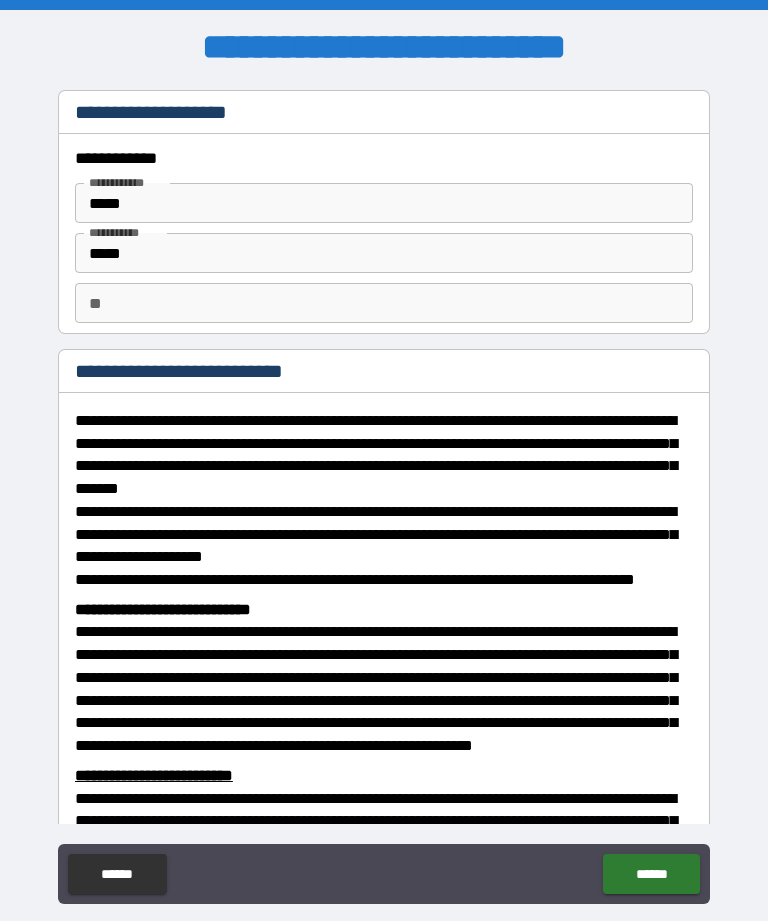click on "**" at bounding box center [384, 303] 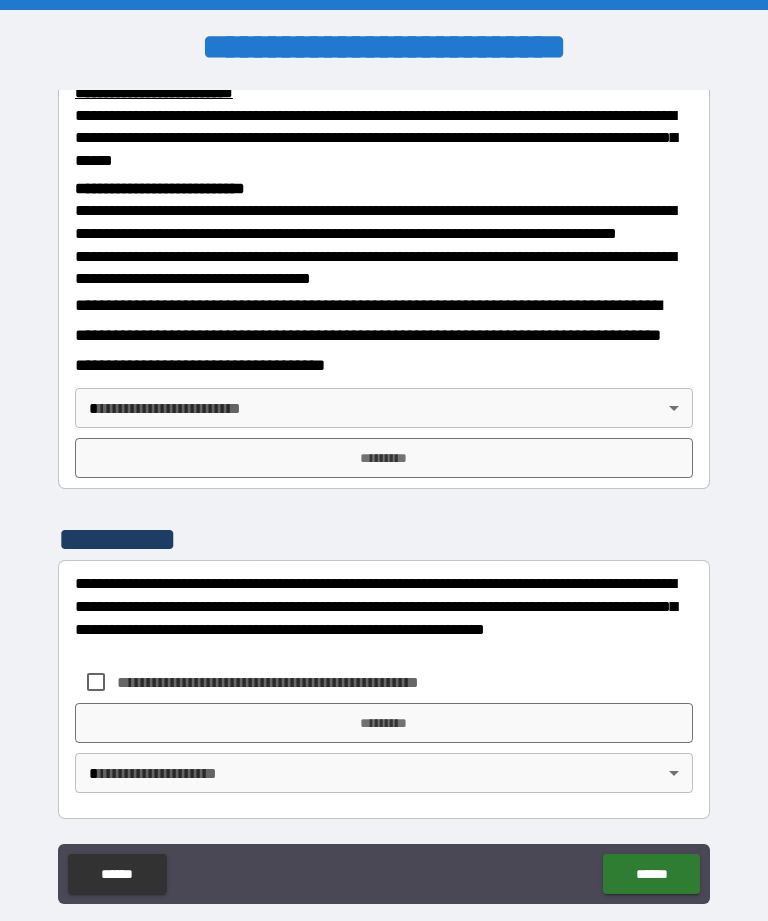 scroll, scrollTop: 734, scrollLeft: 0, axis: vertical 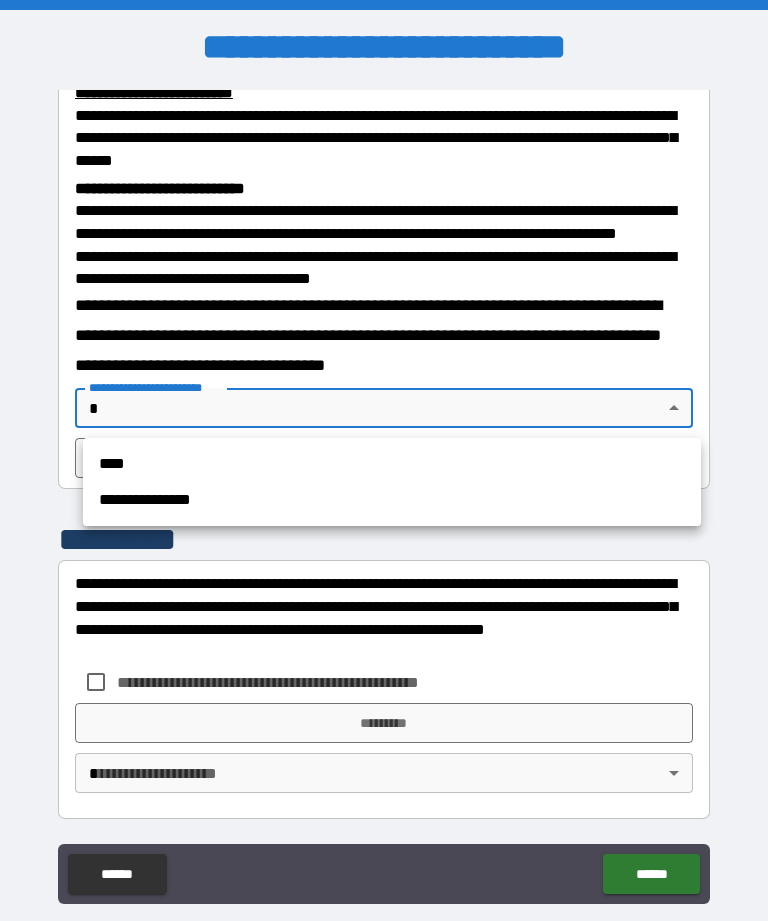 click on "**********" at bounding box center (392, 500) 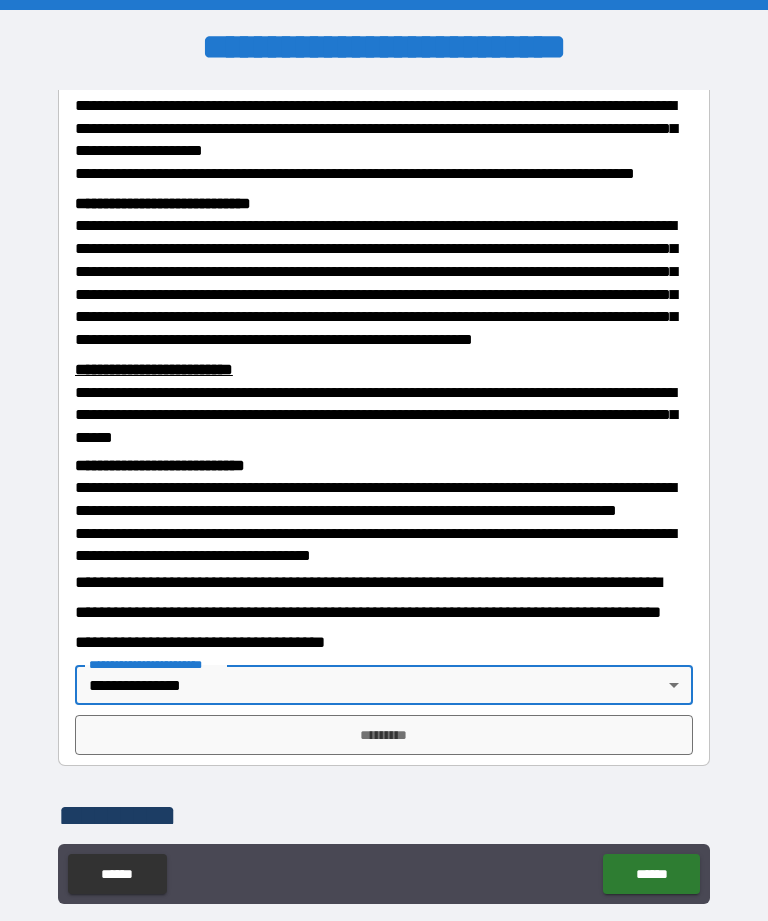 scroll, scrollTop: 407, scrollLeft: 0, axis: vertical 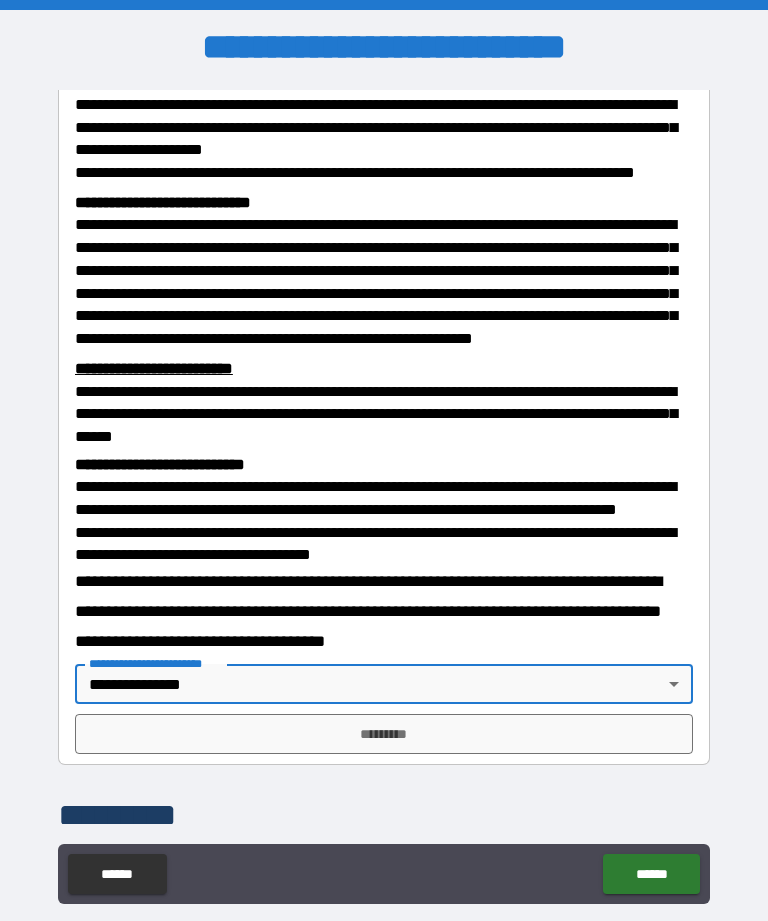 click on "*********" at bounding box center (384, 734) 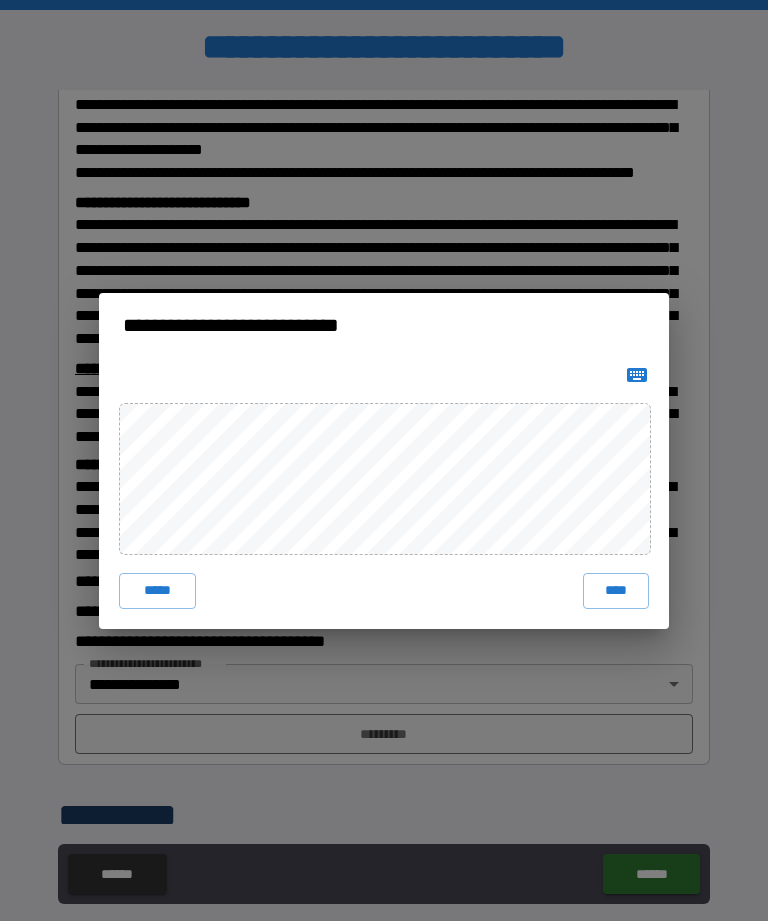 click on "**********" at bounding box center [384, 460] 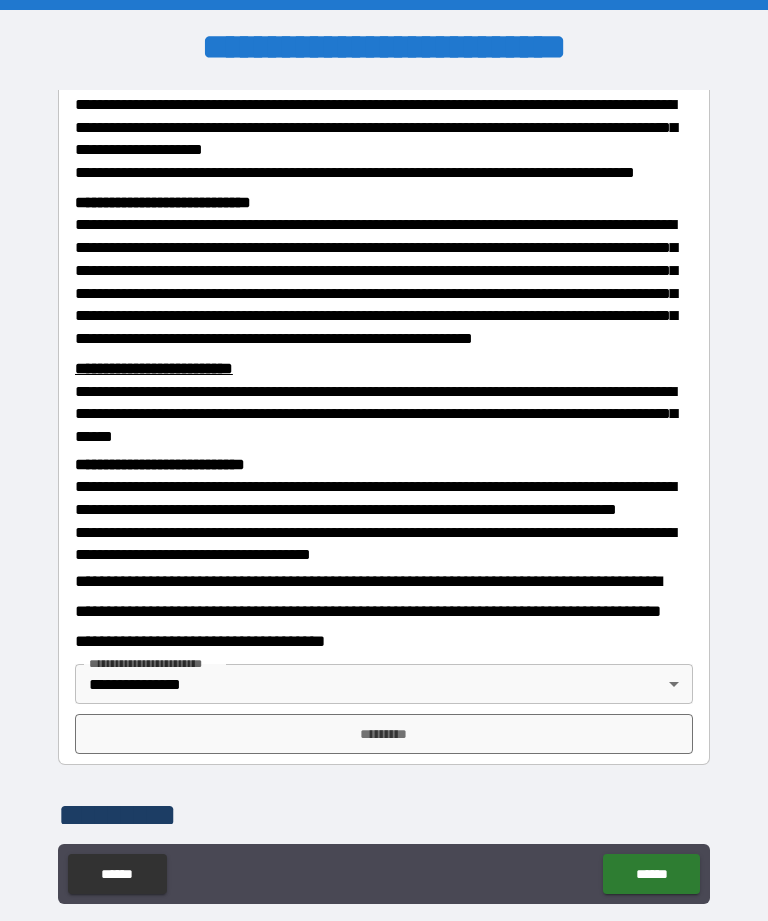 click on "*********" at bounding box center [384, 734] 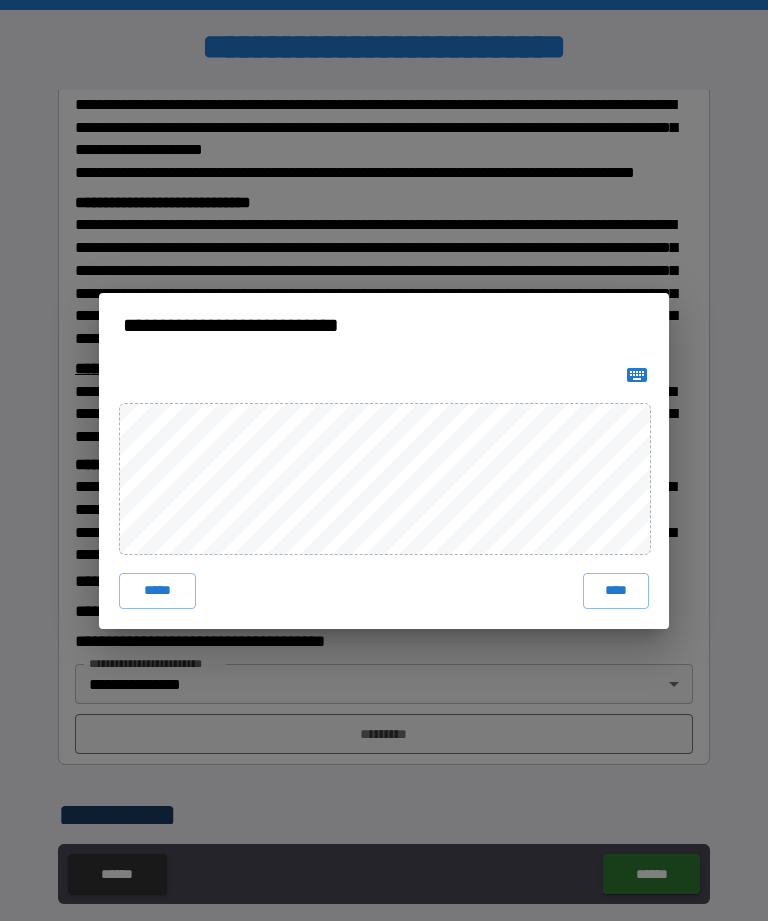 click on "****" at bounding box center [616, 591] 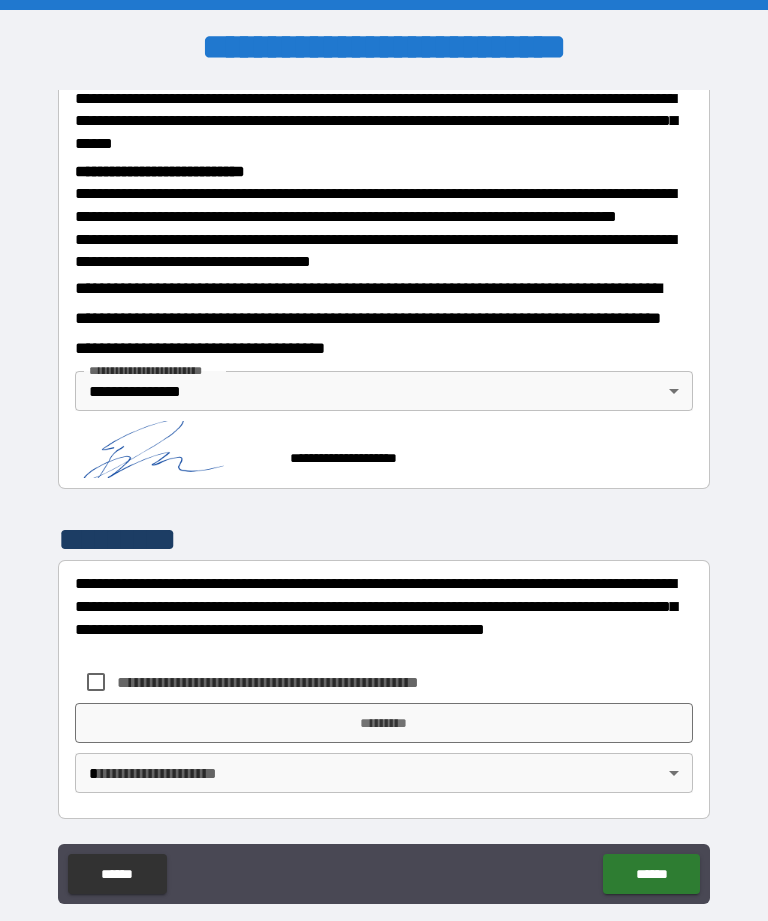 scroll, scrollTop: 751, scrollLeft: 0, axis: vertical 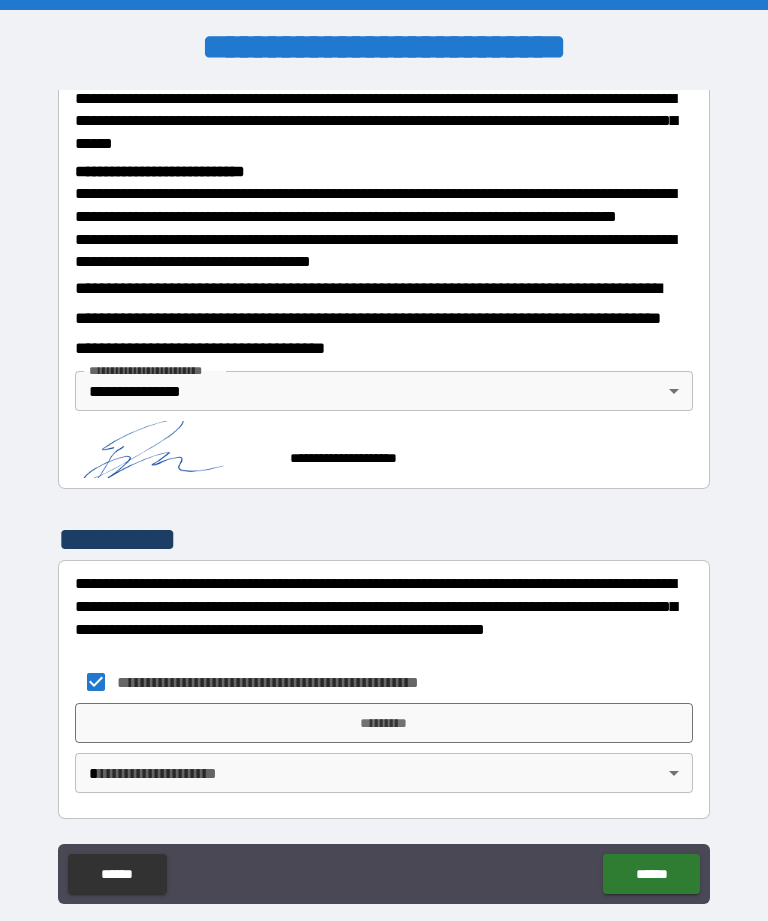 click on "*********" at bounding box center [384, 723] 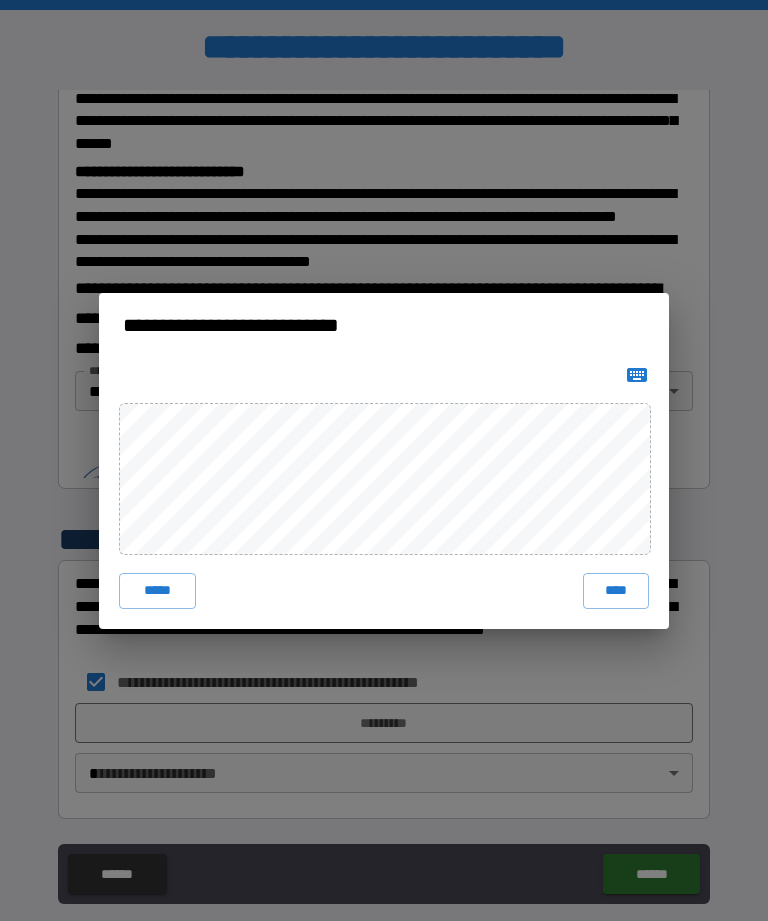 click on "*****" at bounding box center (157, 591) 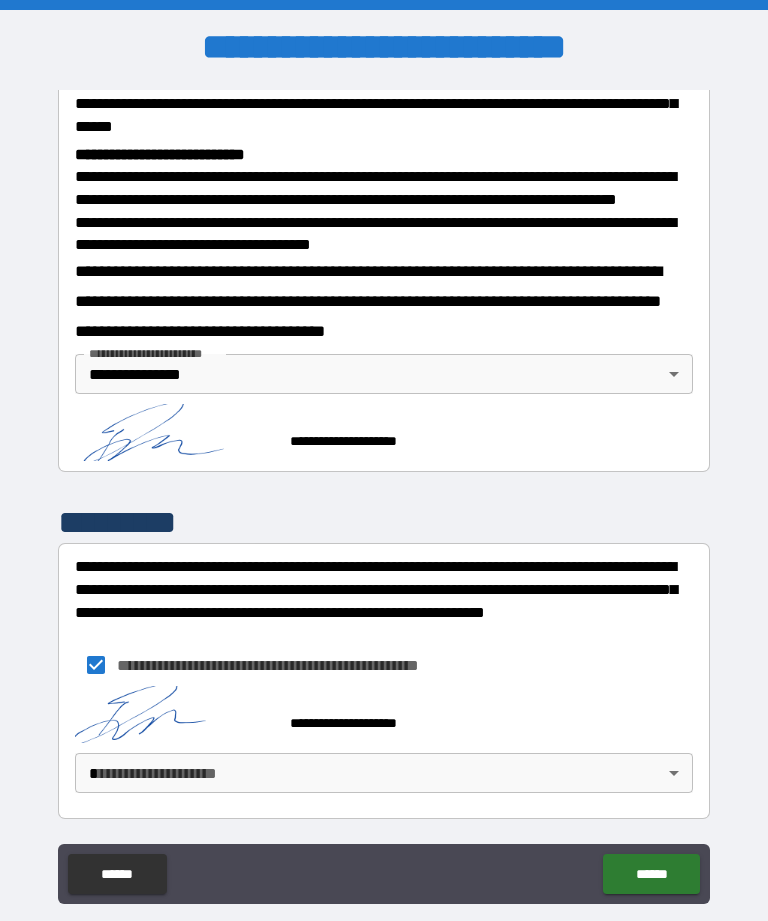click on "**********" at bounding box center (384, 492) 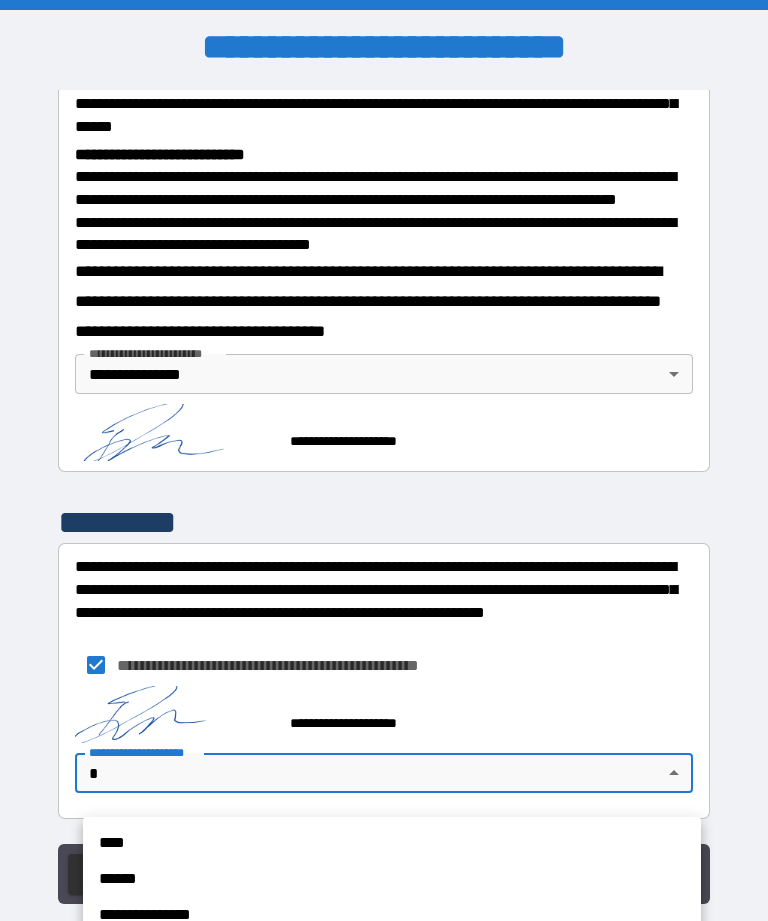 click on "**********" at bounding box center (392, 915) 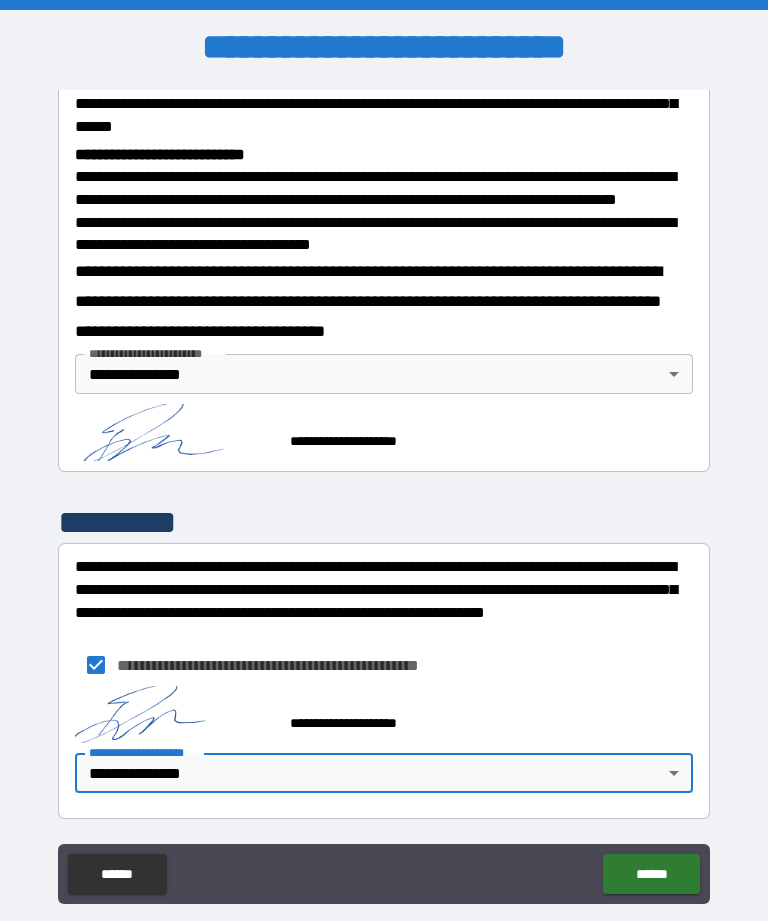 click on "******" at bounding box center (651, 874) 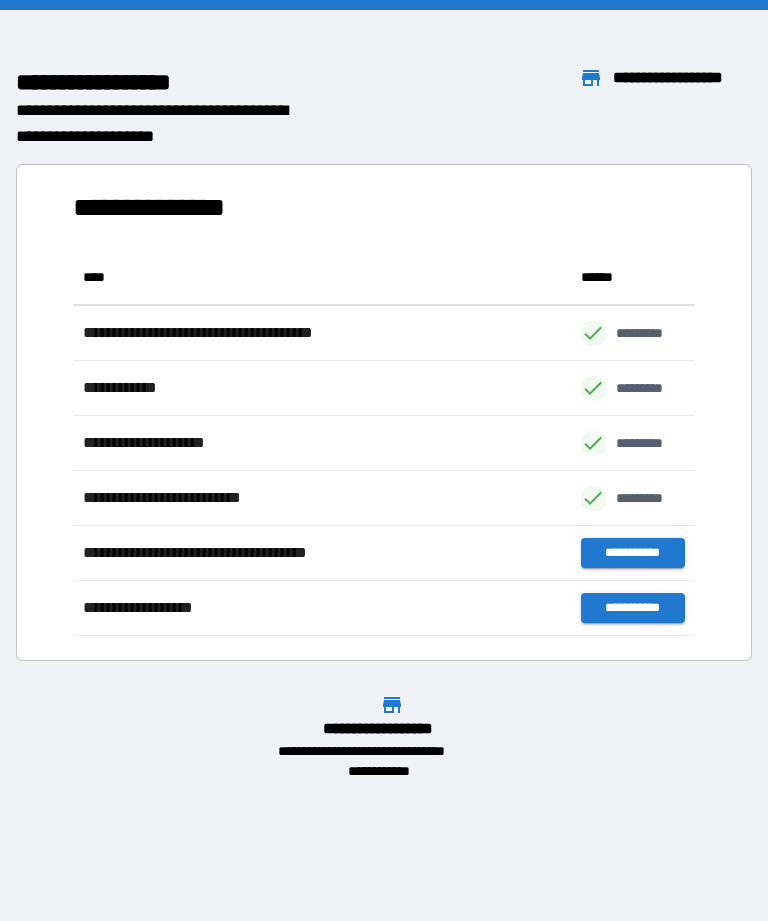 scroll, scrollTop: 1, scrollLeft: 1, axis: both 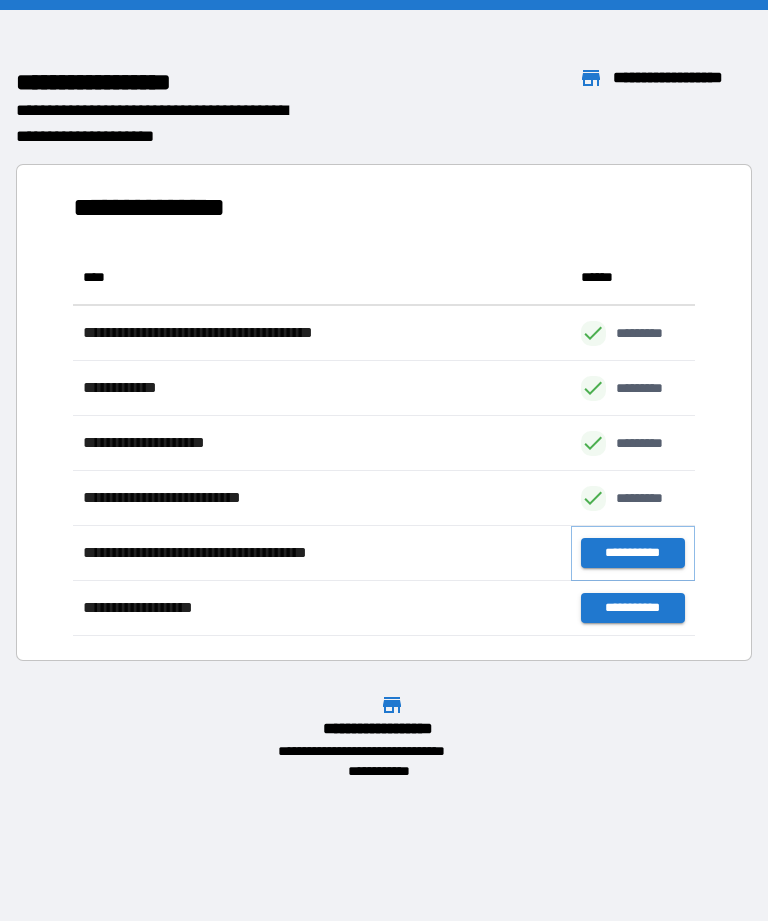 click on "**********" at bounding box center (633, 553) 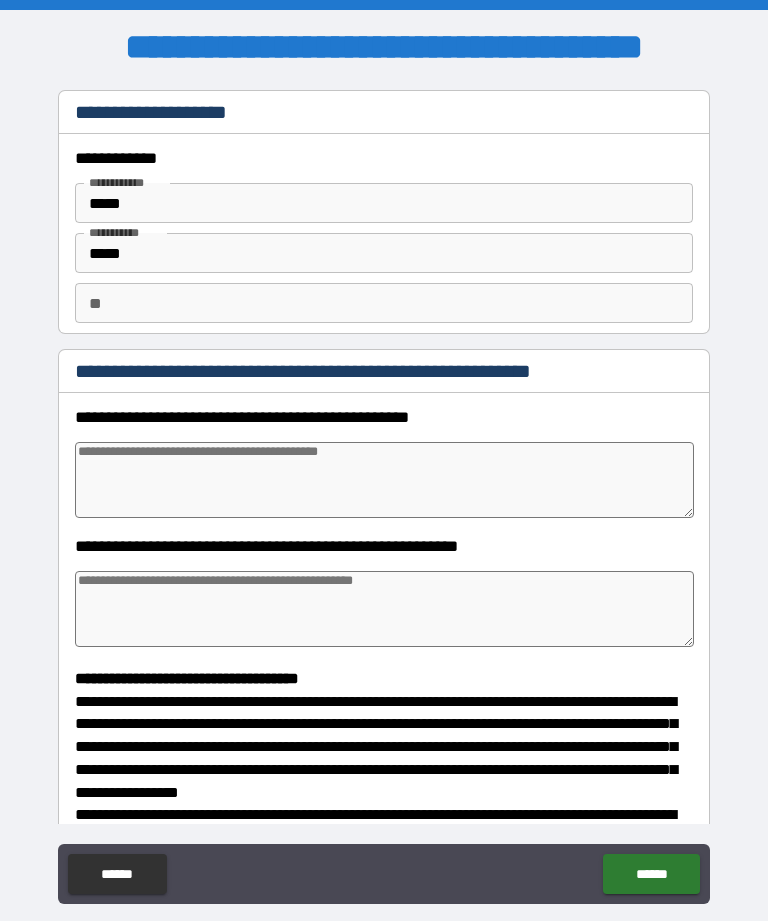 click on "**" at bounding box center [384, 303] 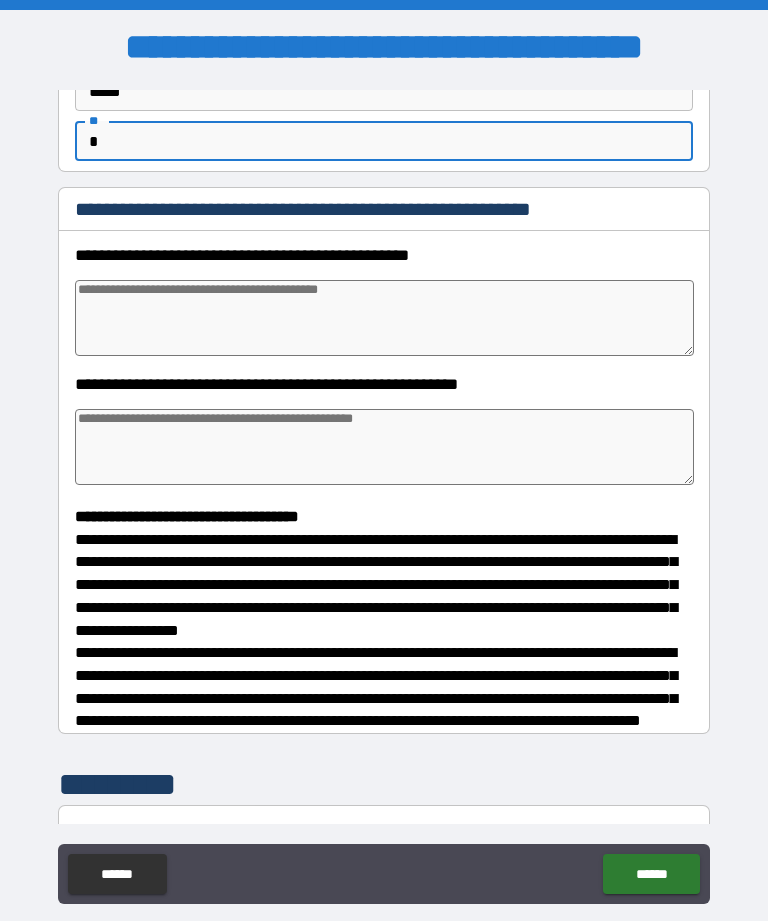 scroll, scrollTop: 163, scrollLeft: 0, axis: vertical 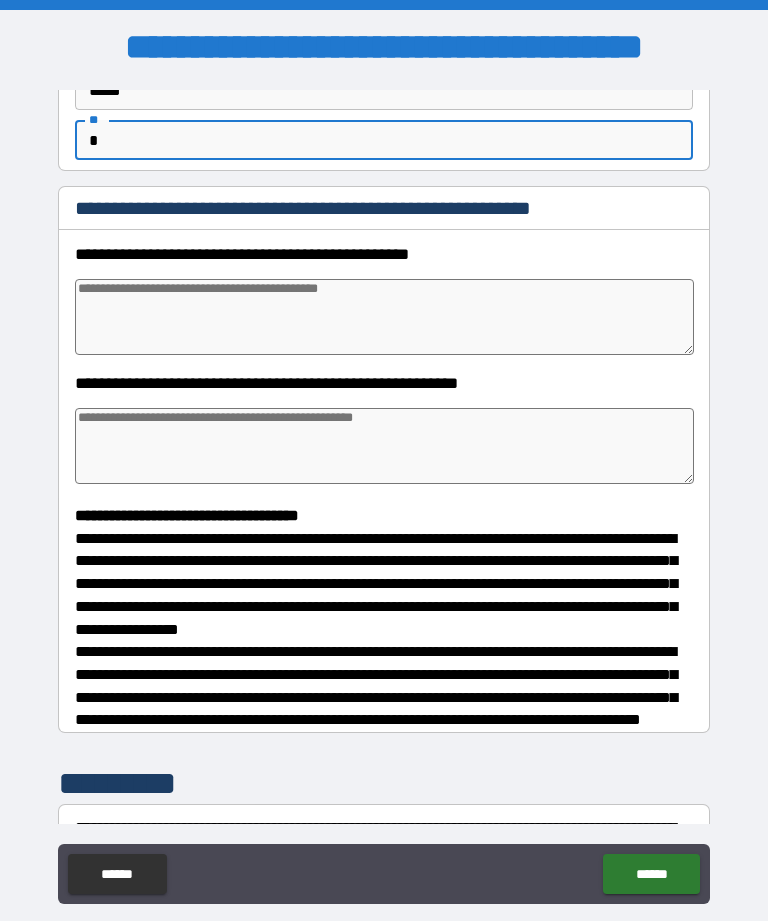 click at bounding box center (384, 317) 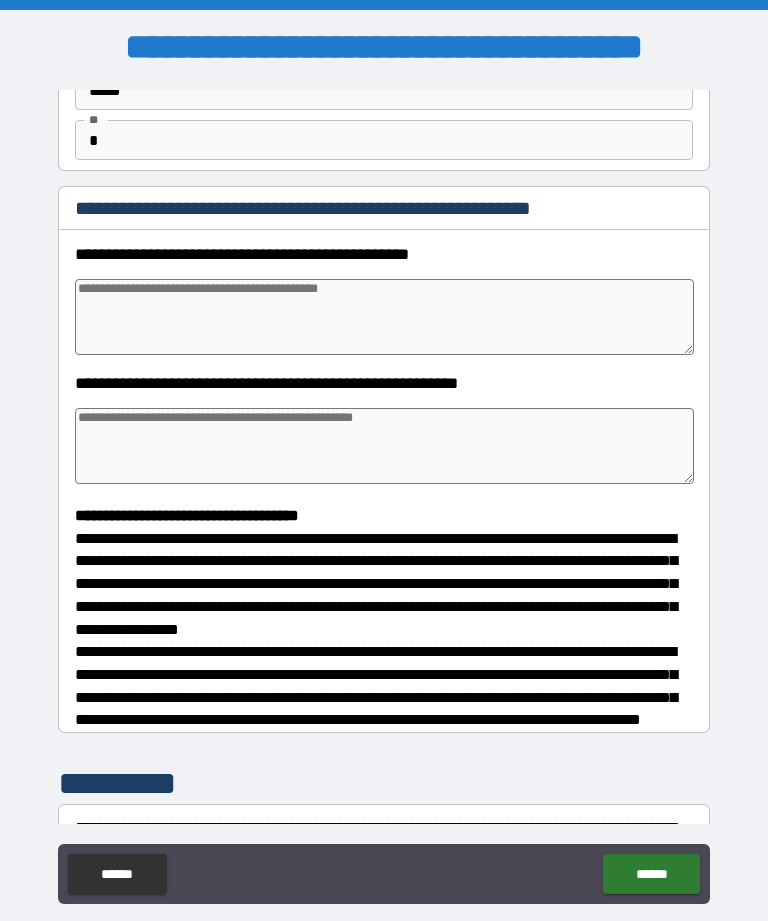 click at bounding box center (384, 317) 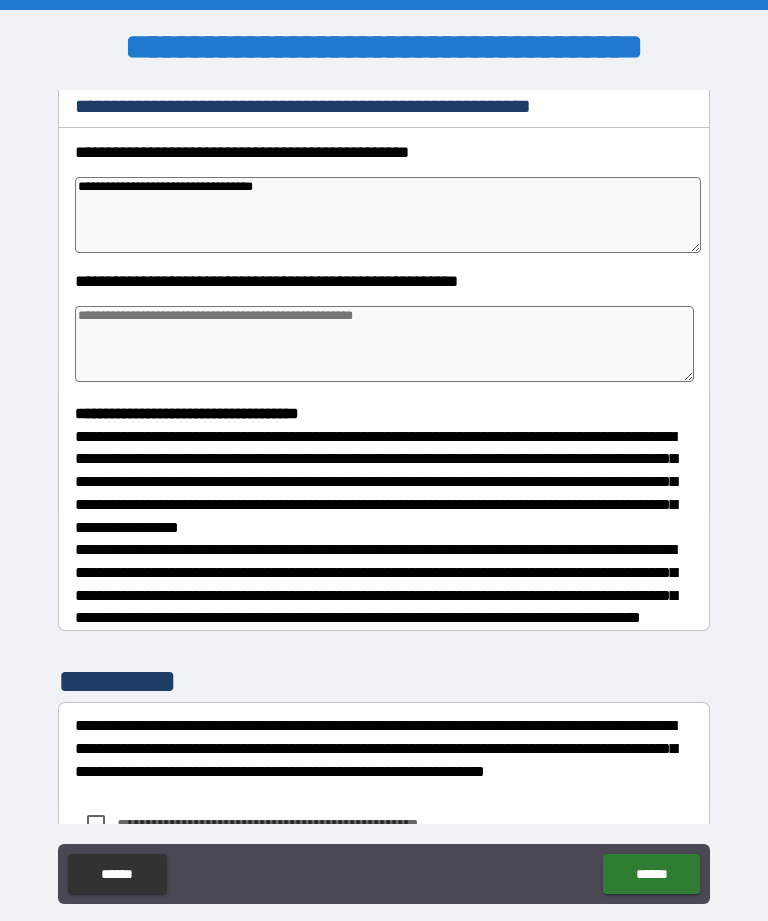 scroll, scrollTop: 272, scrollLeft: 0, axis: vertical 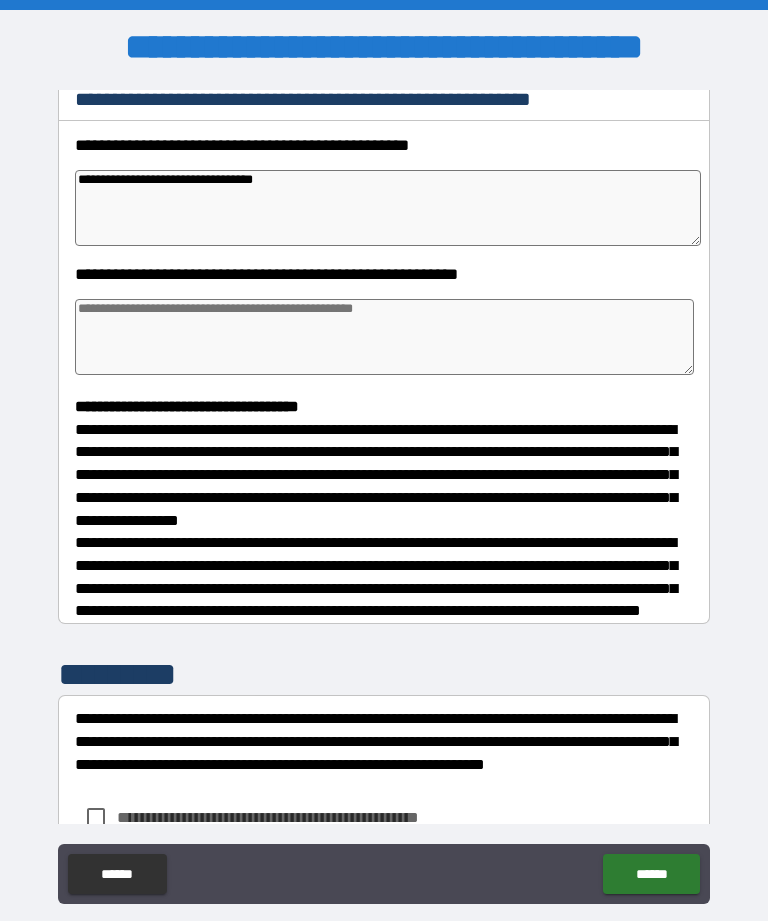 click at bounding box center (384, 337) 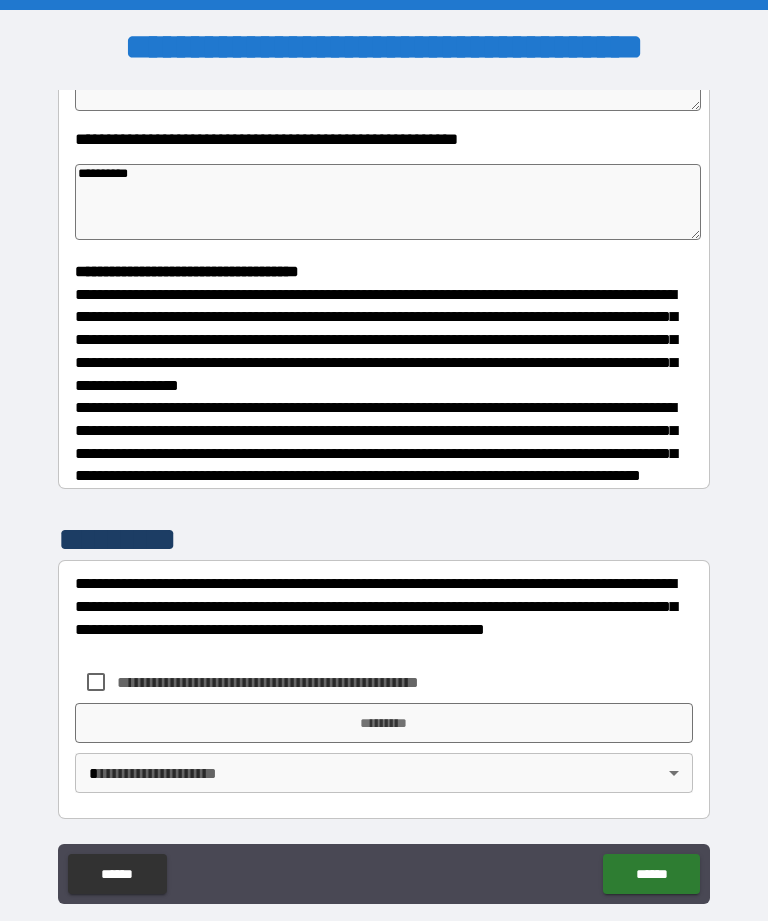 scroll, scrollTop: 422, scrollLeft: 0, axis: vertical 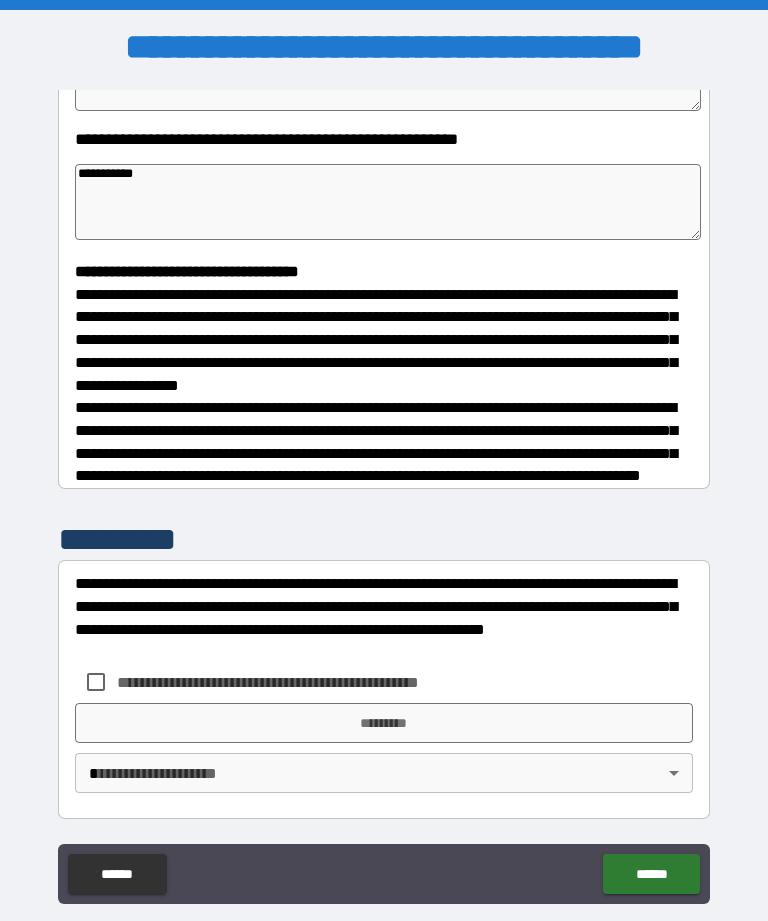 click on "**********" at bounding box center (384, 495) 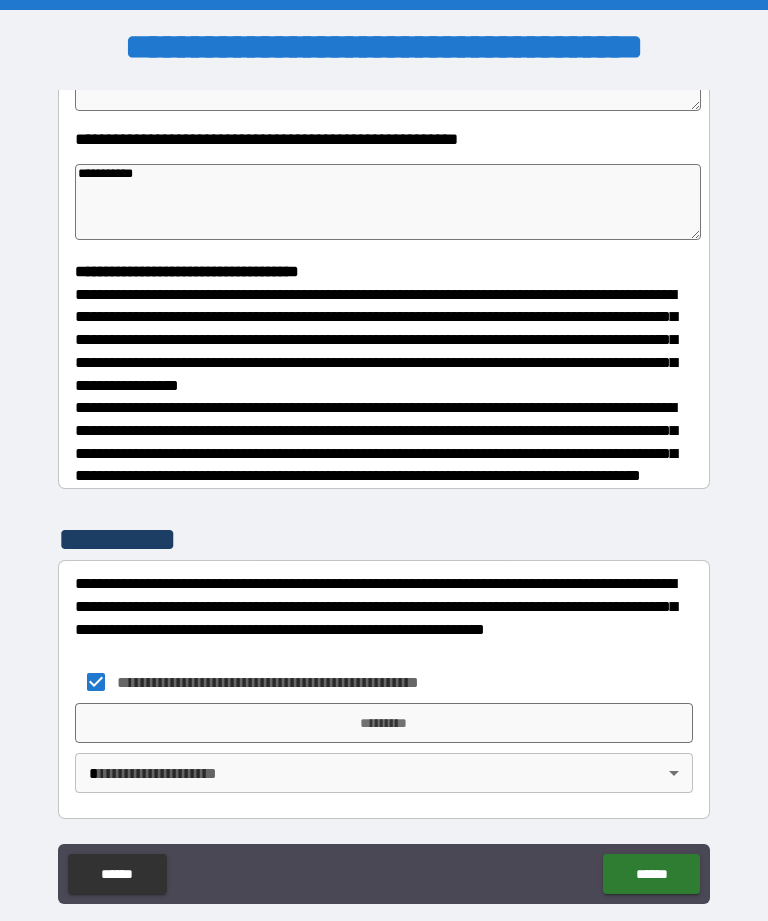 click on "*********" at bounding box center [384, 723] 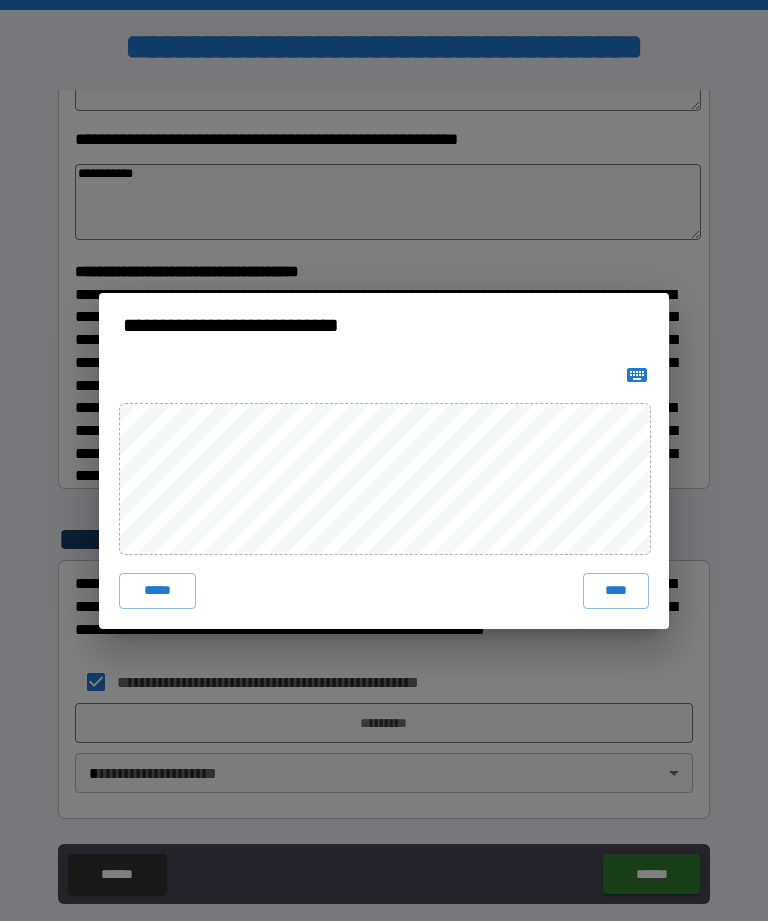 click on "****" at bounding box center [616, 591] 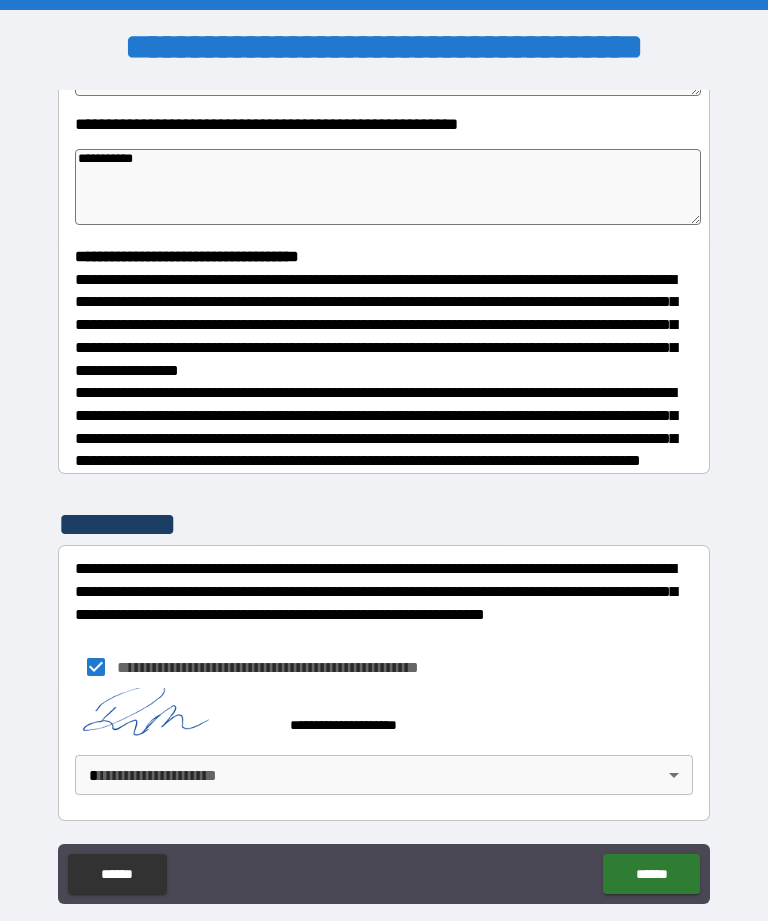 scroll, scrollTop: 412, scrollLeft: 0, axis: vertical 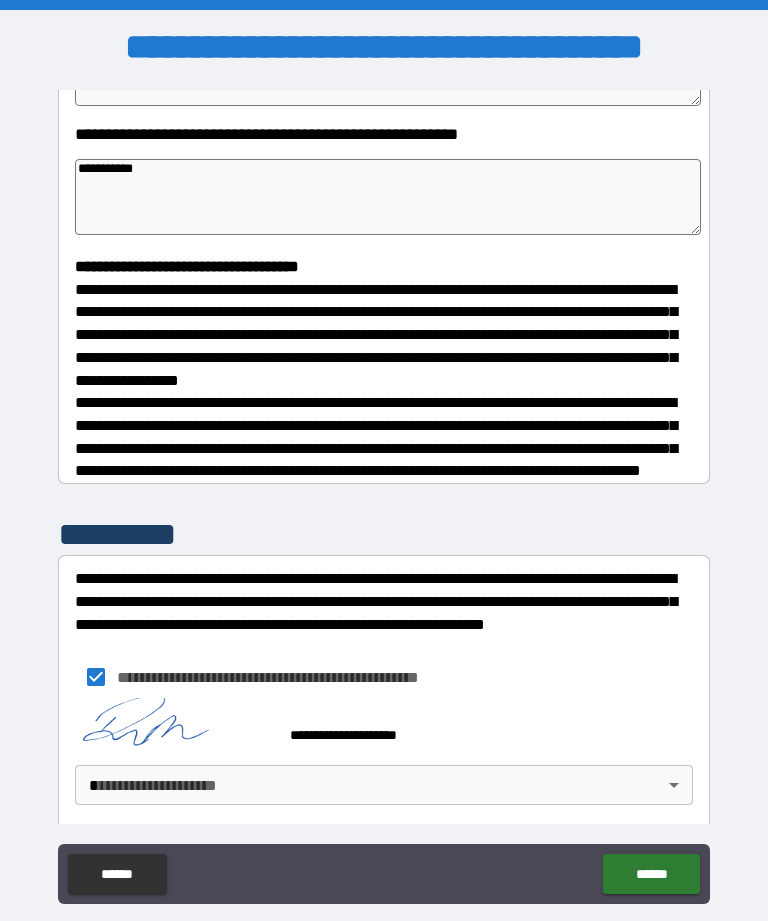 click on "**********" at bounding box center (384, 492) 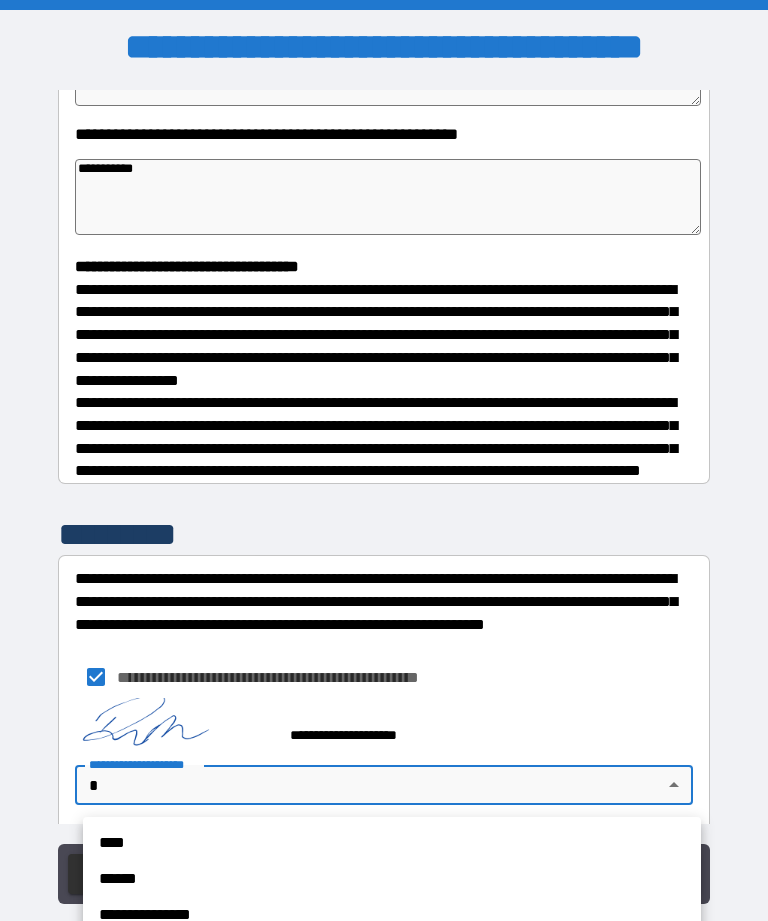 click on "**********" at bounding box center (392, 915) 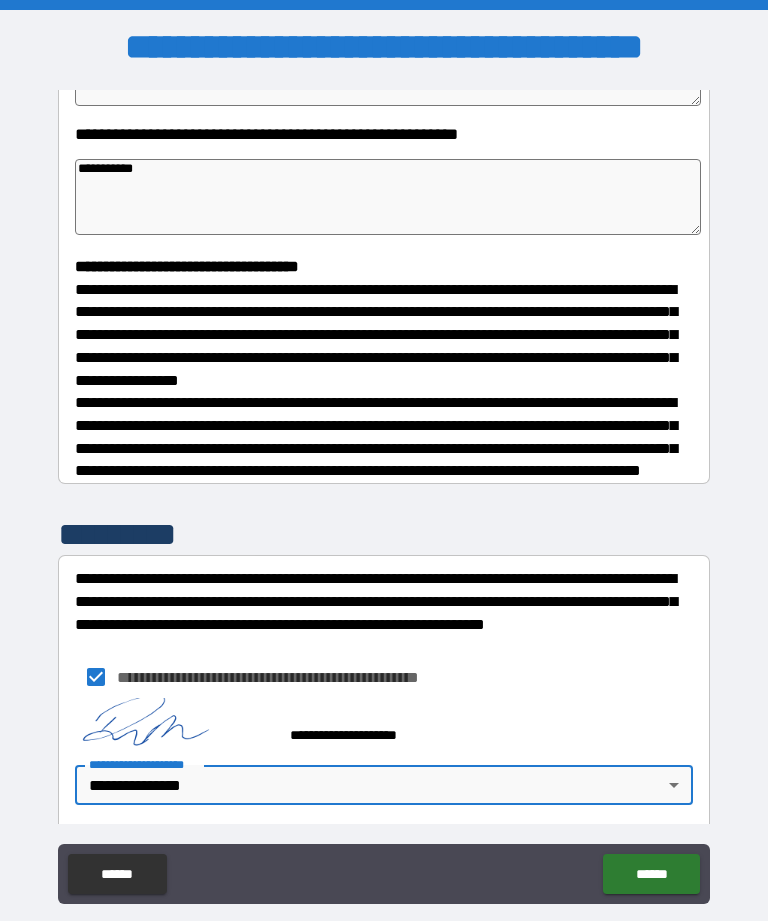 click on "******" at bounding box center [651, 874] 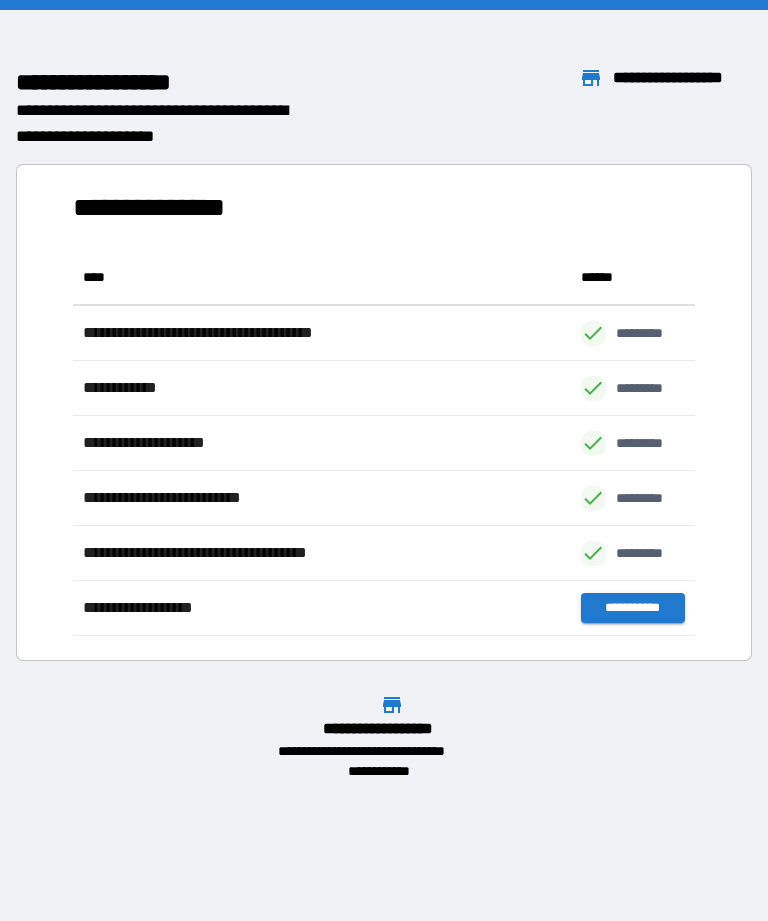 scroll, scrollTop: 1, scrollLeft: 1, axis: both 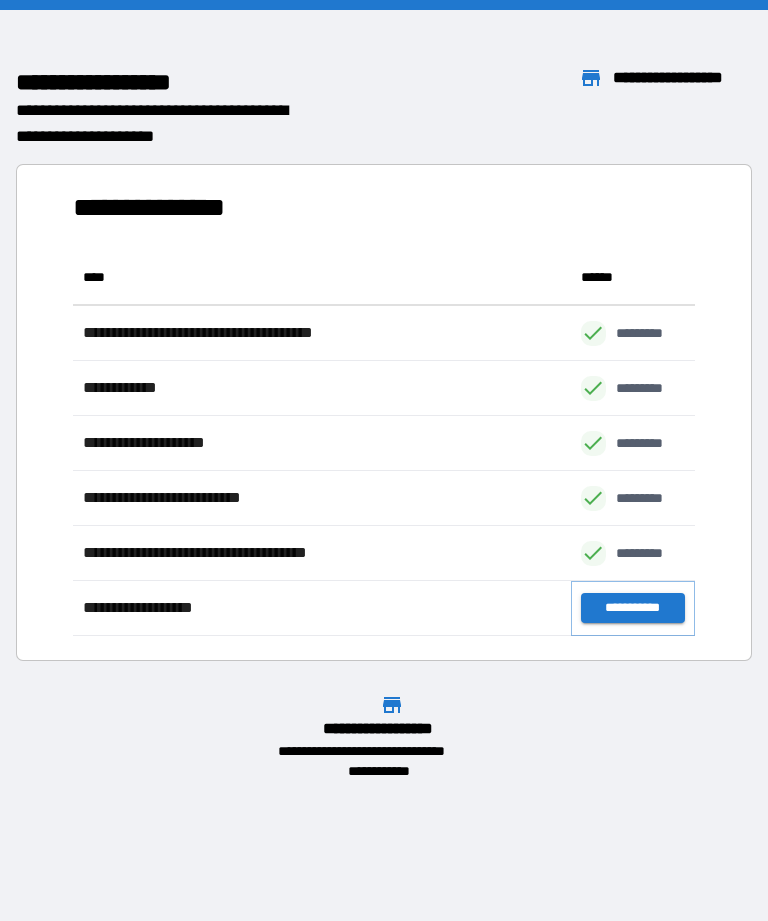click on "**********" at bounding box center (633, 608) 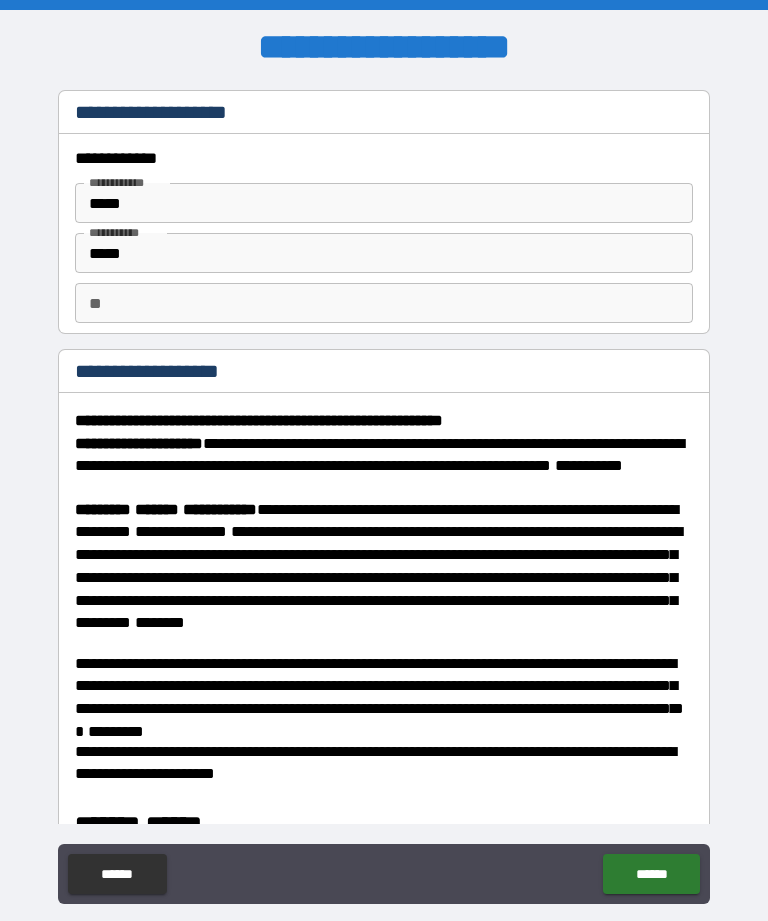 click on "**" at bounding box center (384, 303) 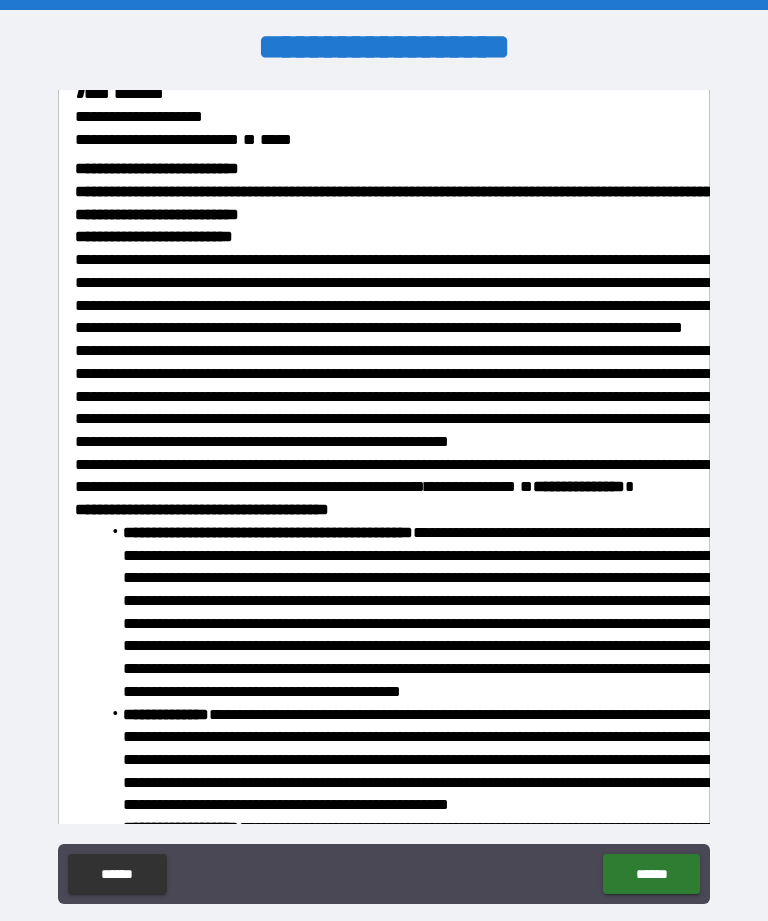 click on "**********" at bounding box center [384, 495] 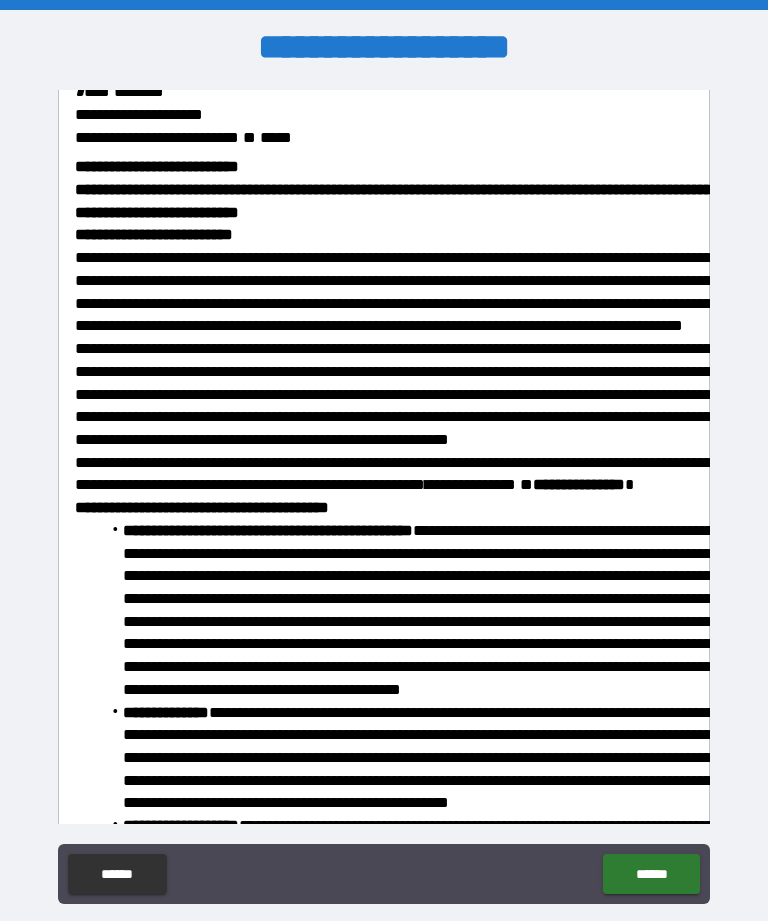 click on "**********" at bounding box center [384, 495] 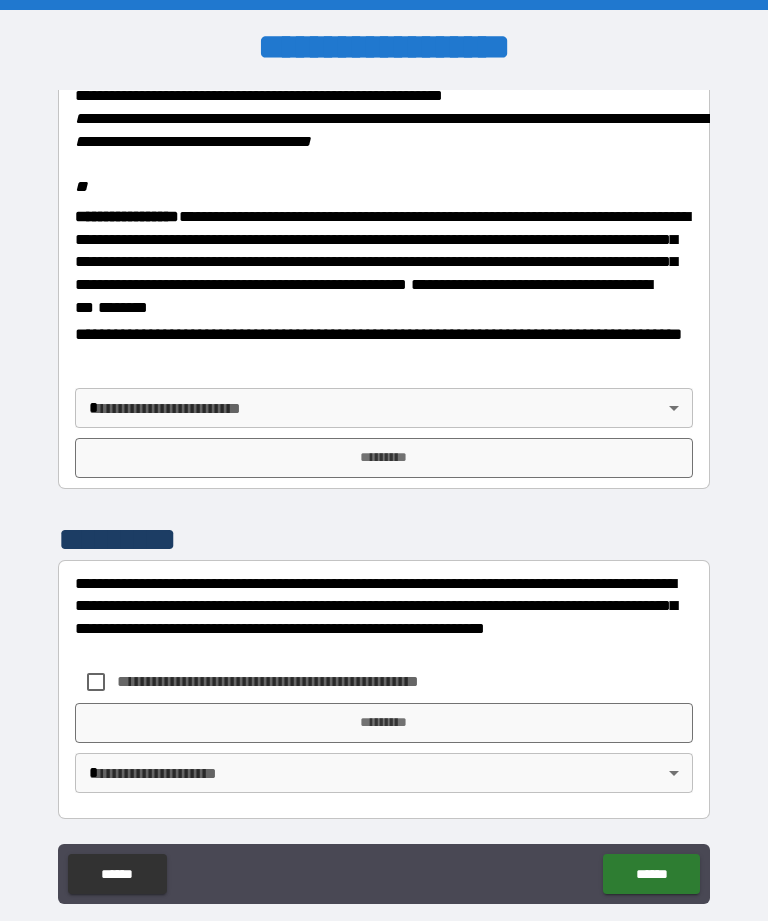 scroll, scrollTop: 2448, scrollLeft: 0, axis: vertical 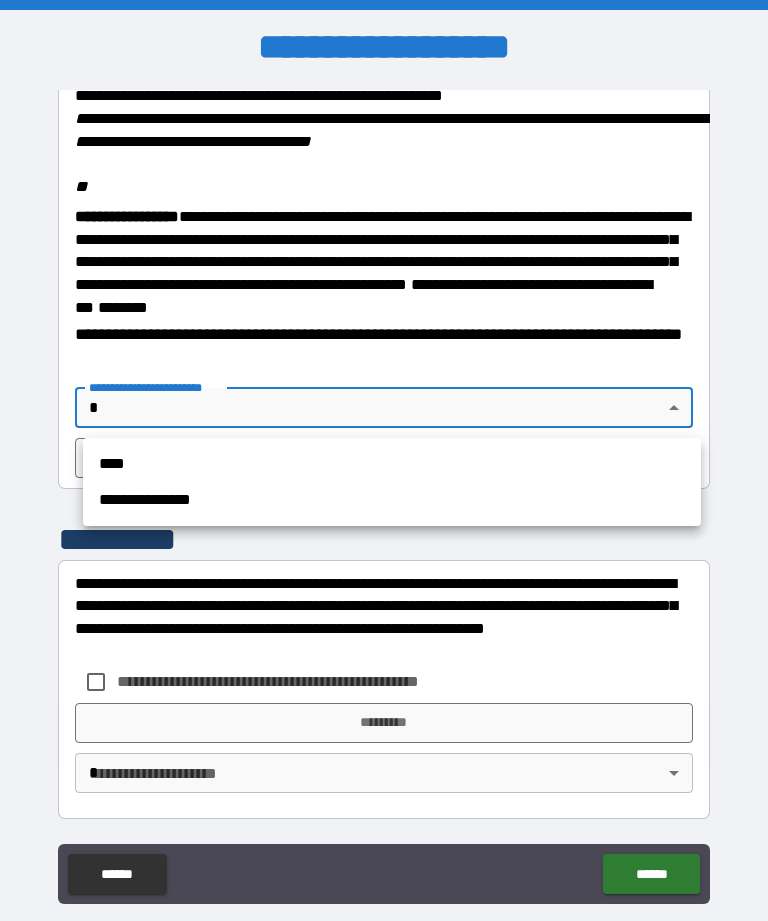 click on "**********" at bounding box center [392, 500] 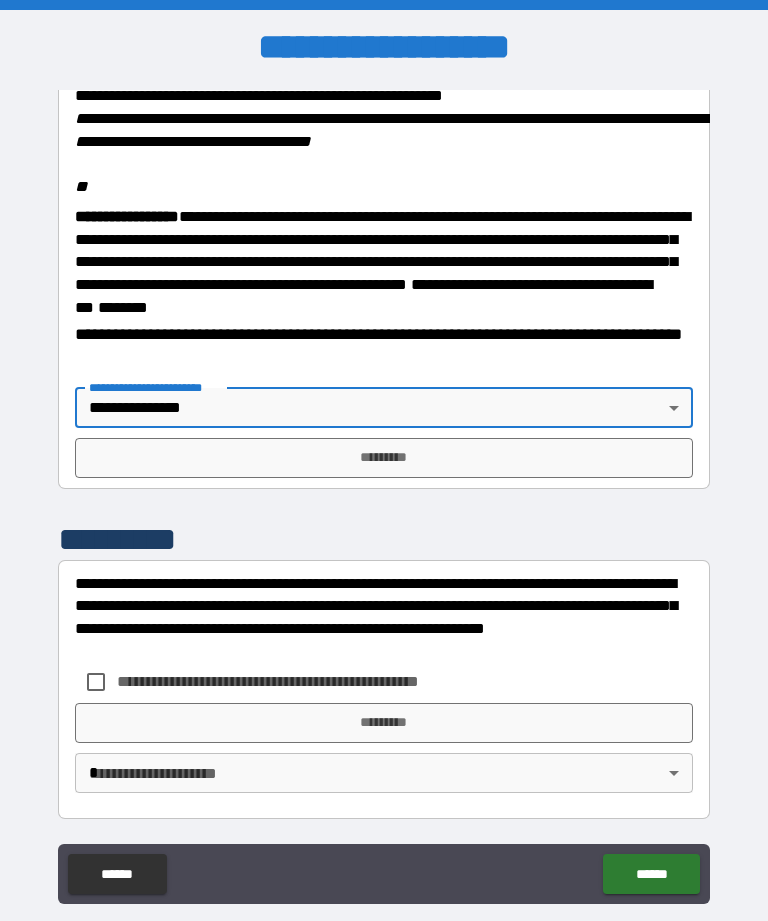 click on "*********" at bounding box center (384, 458) 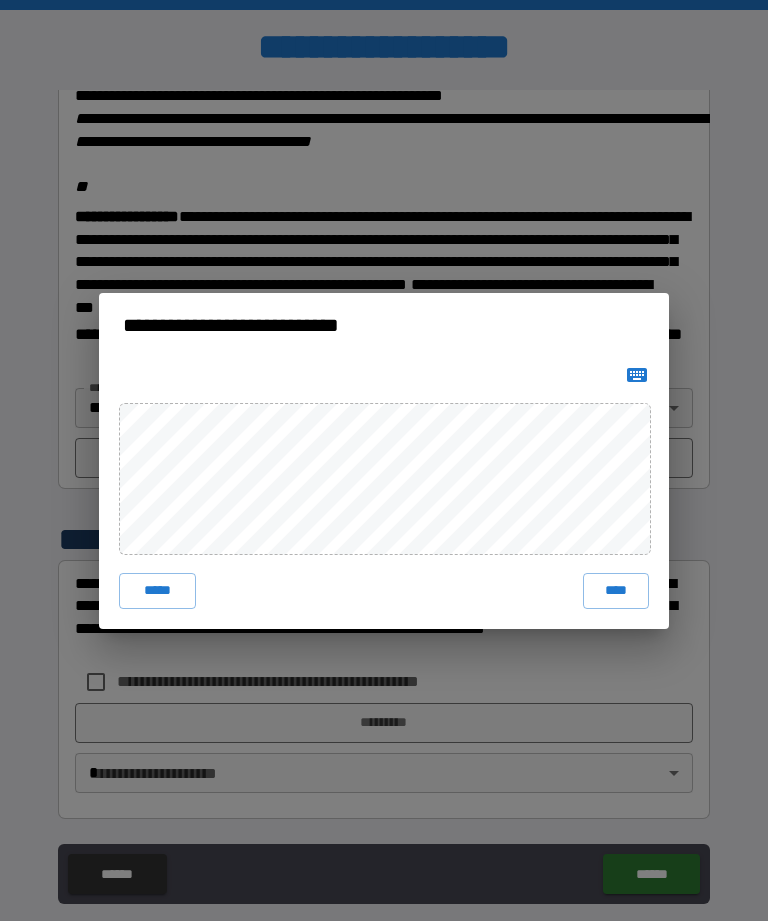 click on "****" at bounding box center [616, 591] 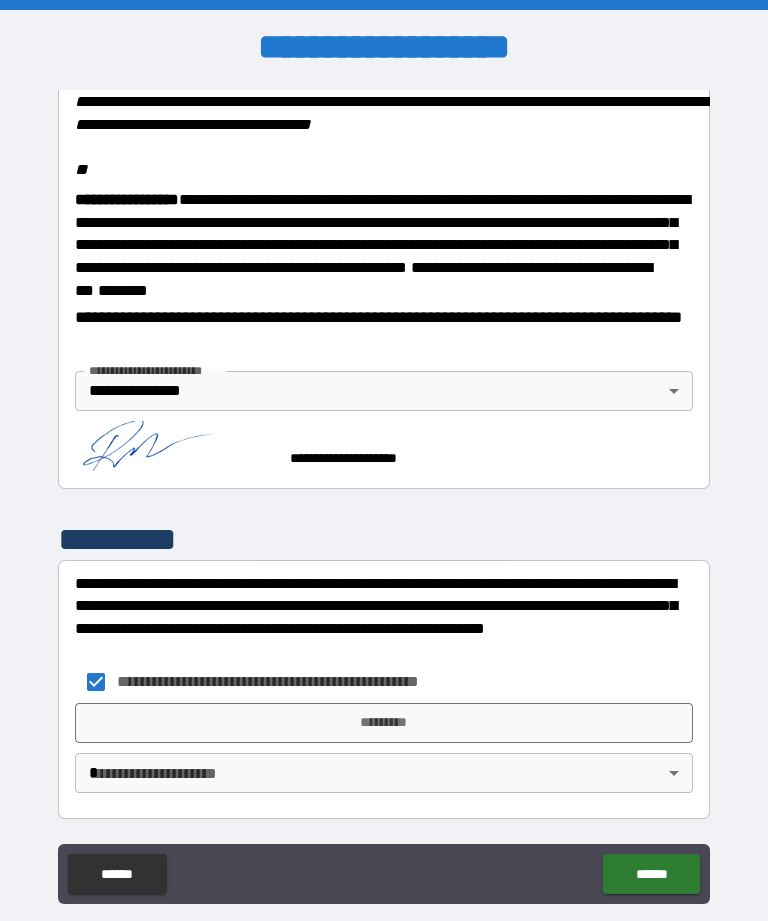 click on "*********" at bounding box center (384, 723) 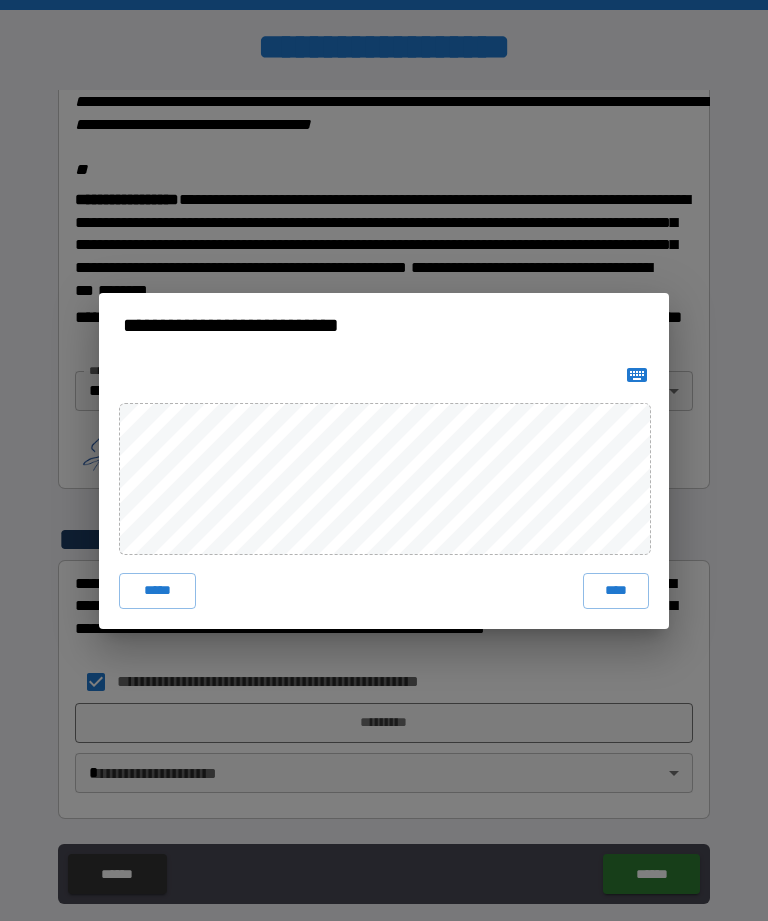 click on "****" at bounding box center [616, 591] 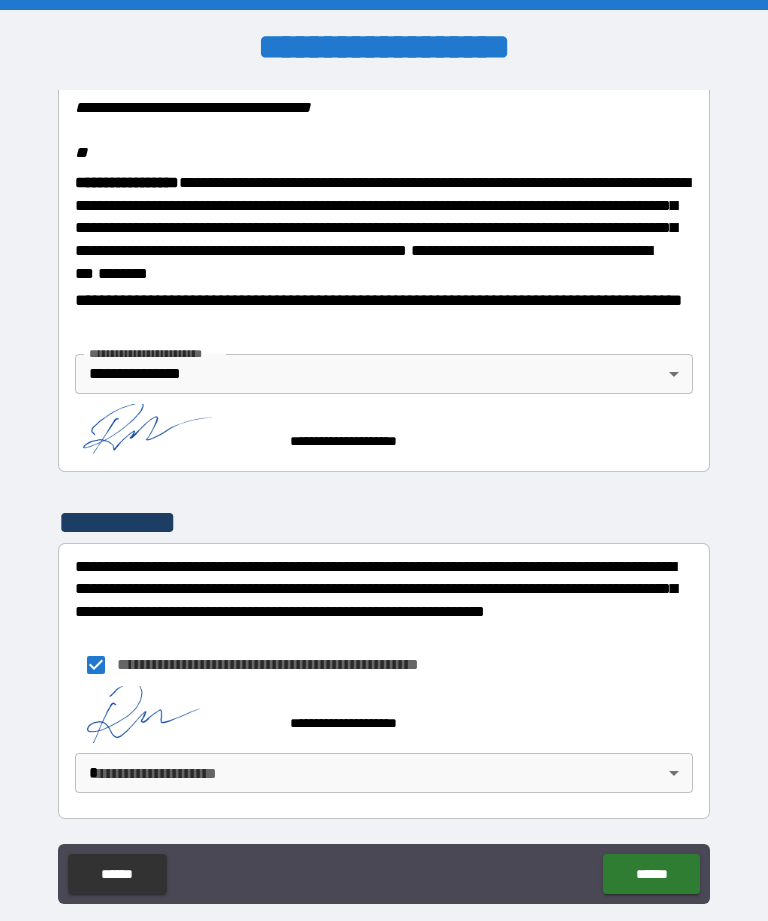 scroll, scrollTop: 2482, scrollLeft: 0, axis: vertical 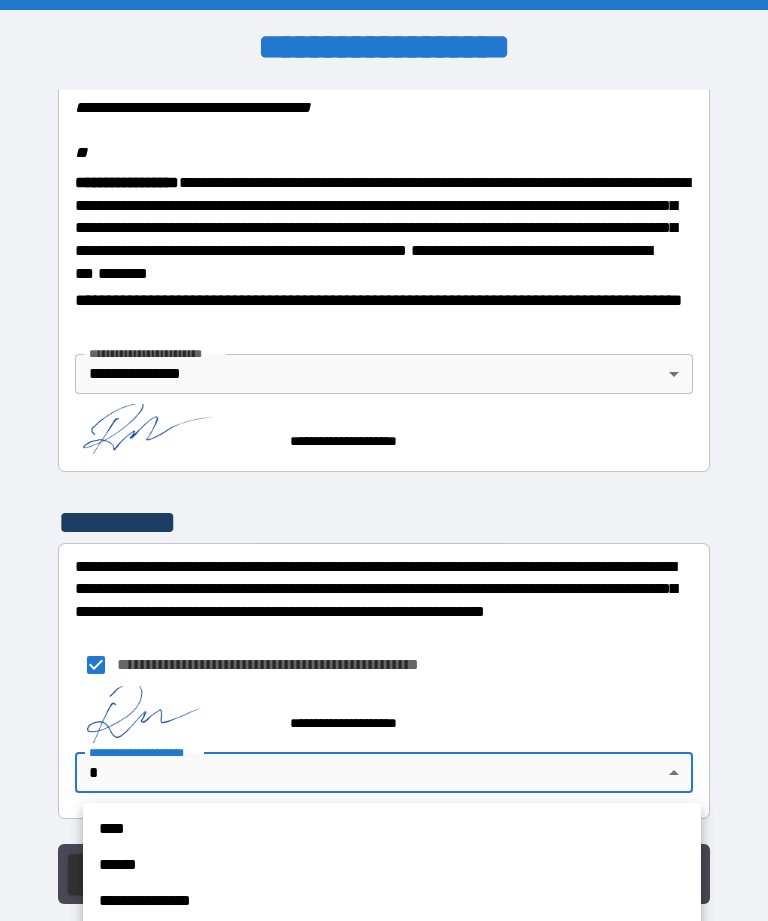 click on "**********" at bounding box center [392, 901] 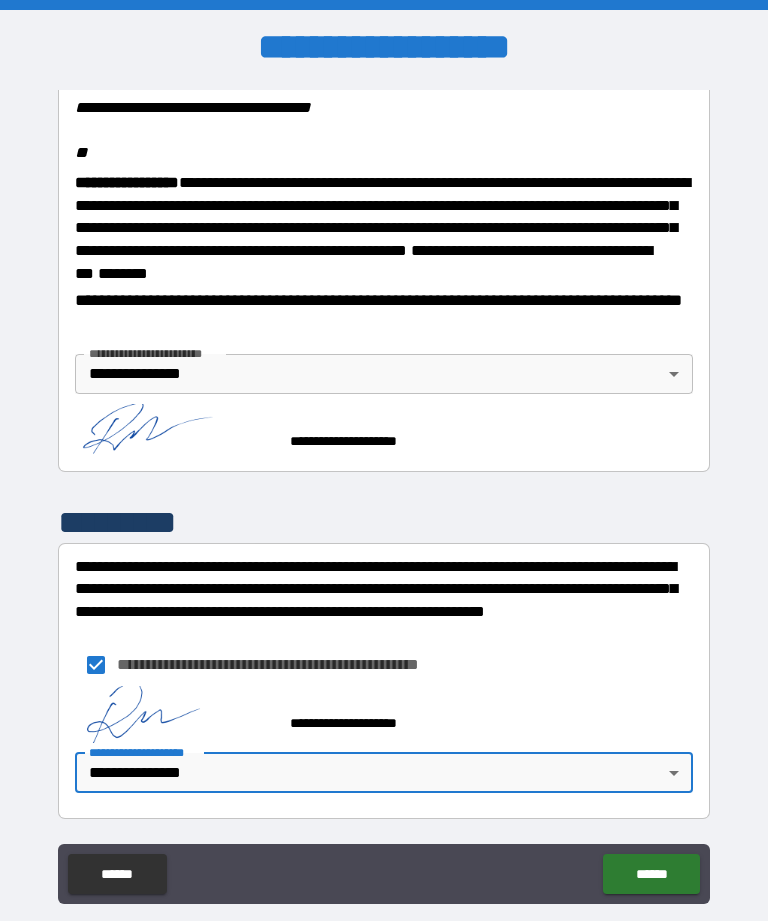 click on "******" at bounding box center [651, 874] 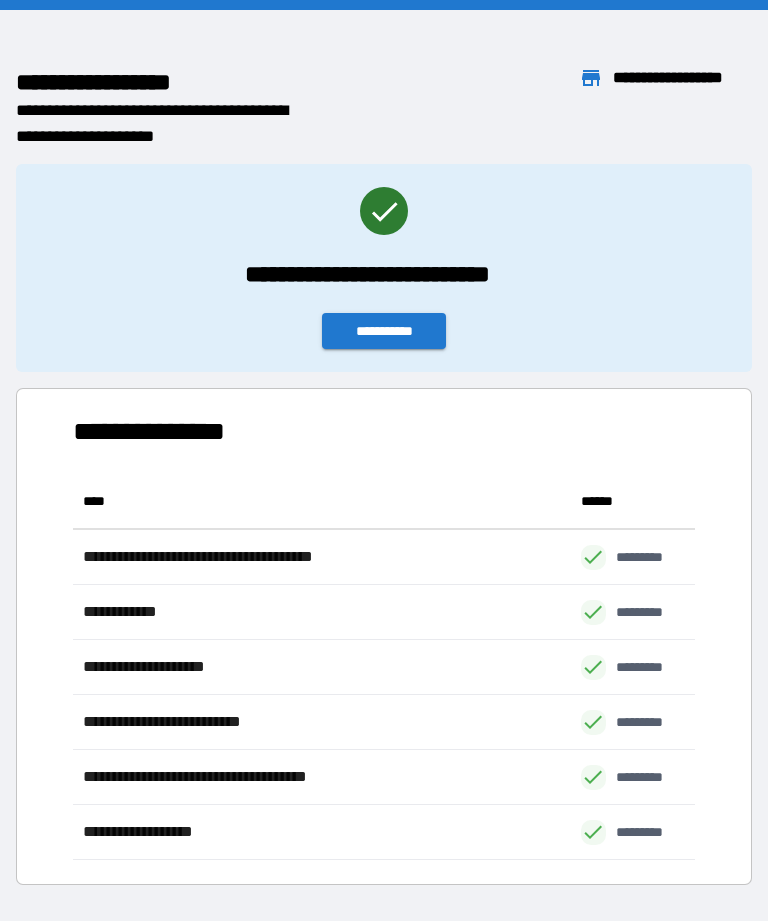 scroll, scrollTop: 386, scrollLeft: 622, axis: both 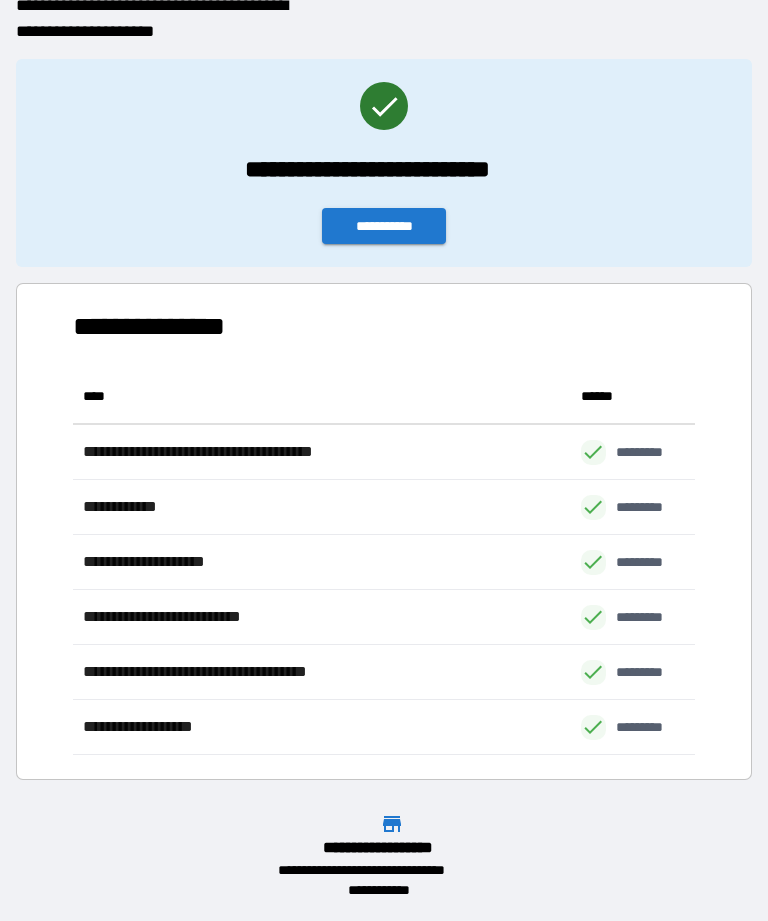 click on "**********" at bounding box center [384, 226] 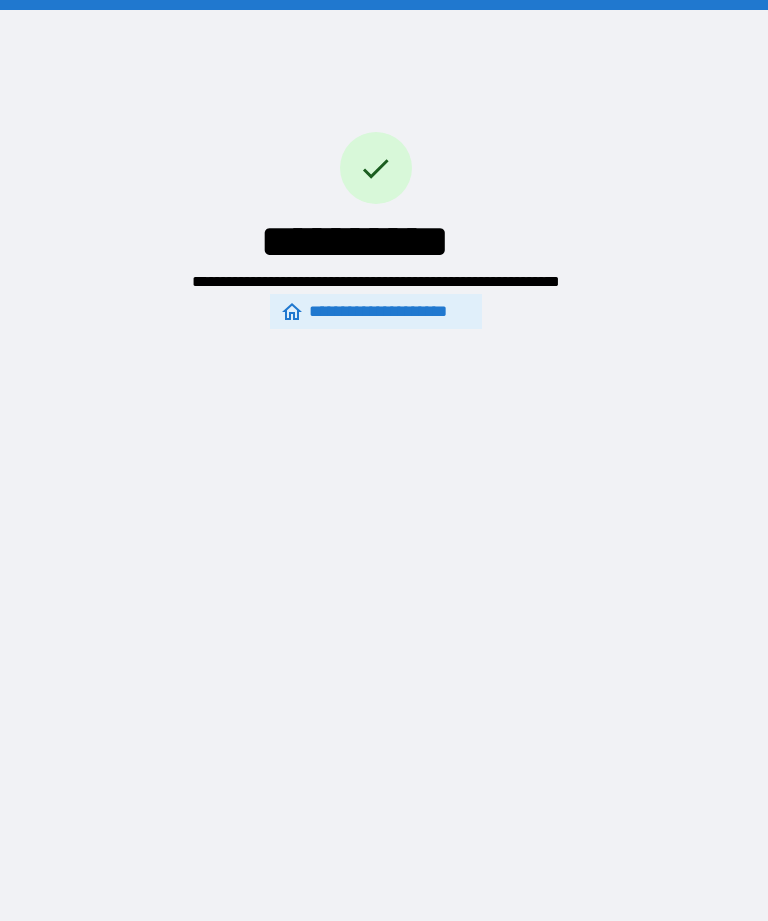 scroll, scrollTop: 0, scrollLeft: 0, axis: both 